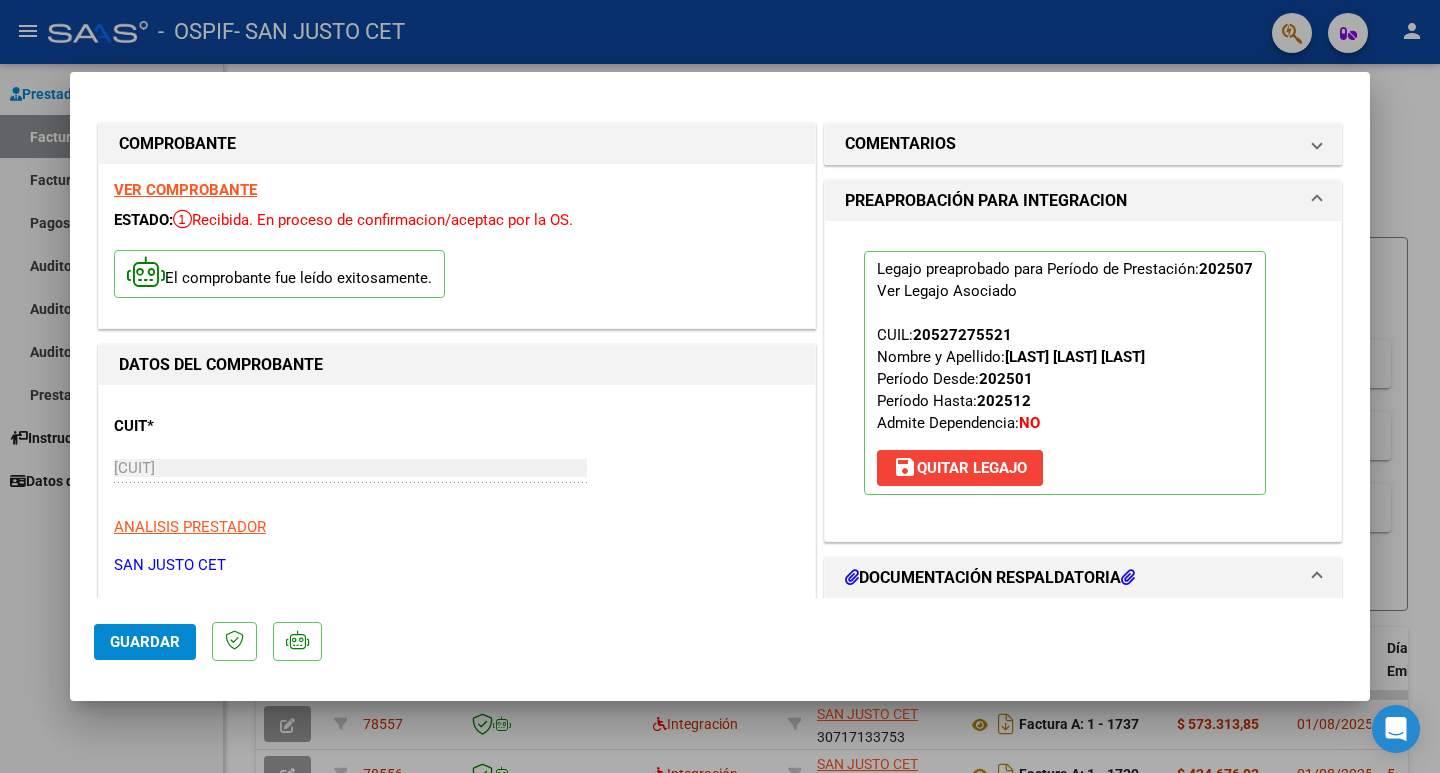 scroll, scrollTop: 0, scrollLeft: 0, axis: both 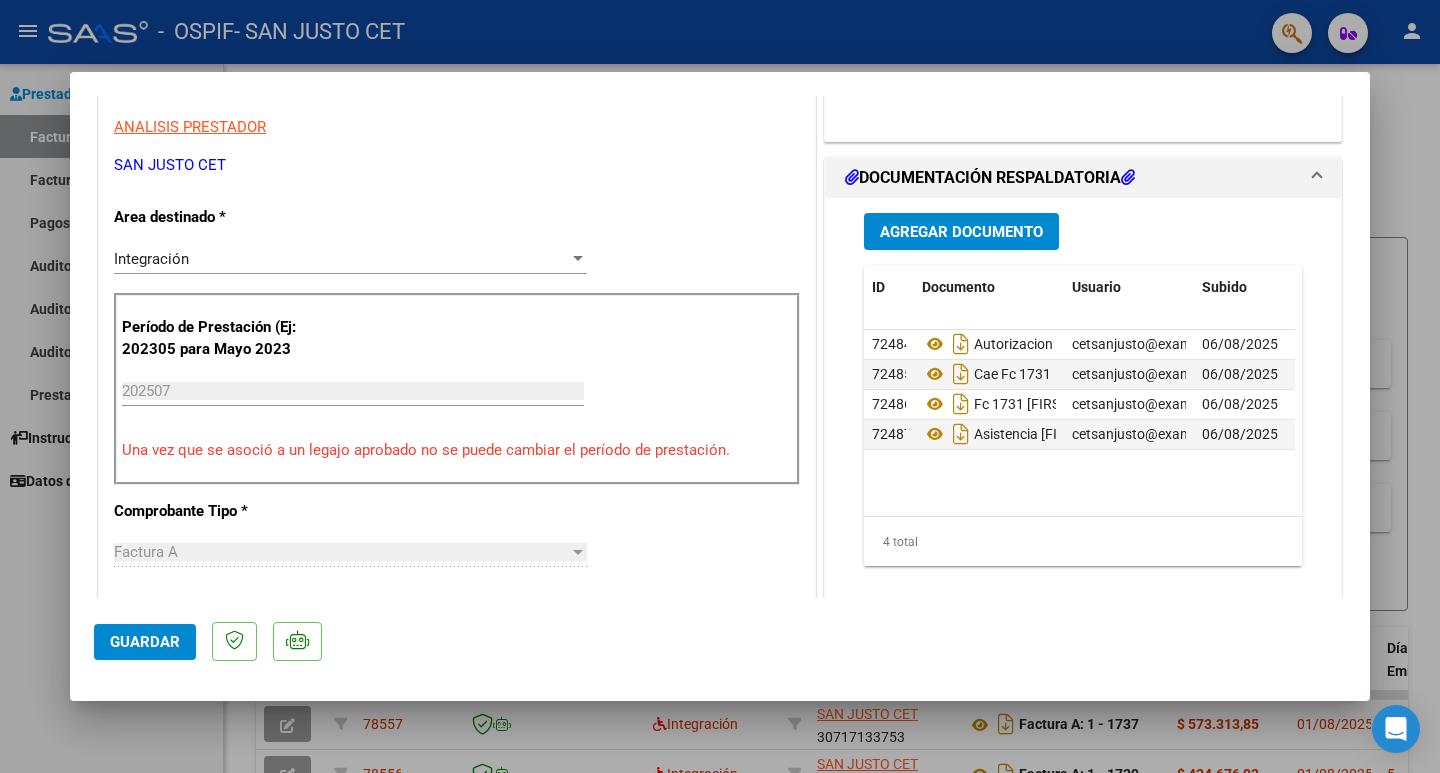 click on "Guardar" 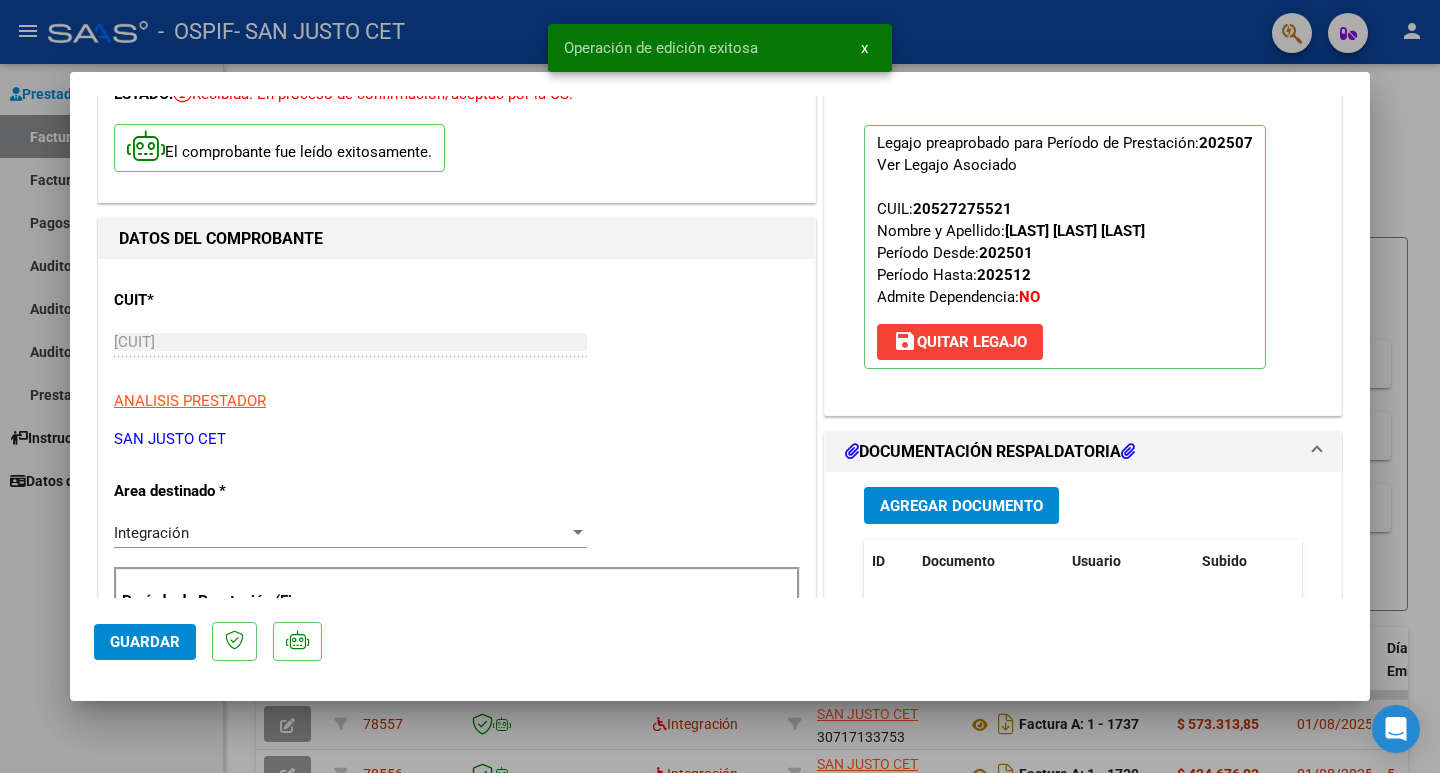 scroll, scrollTop: 0, scrollLeft: 0, axis: both 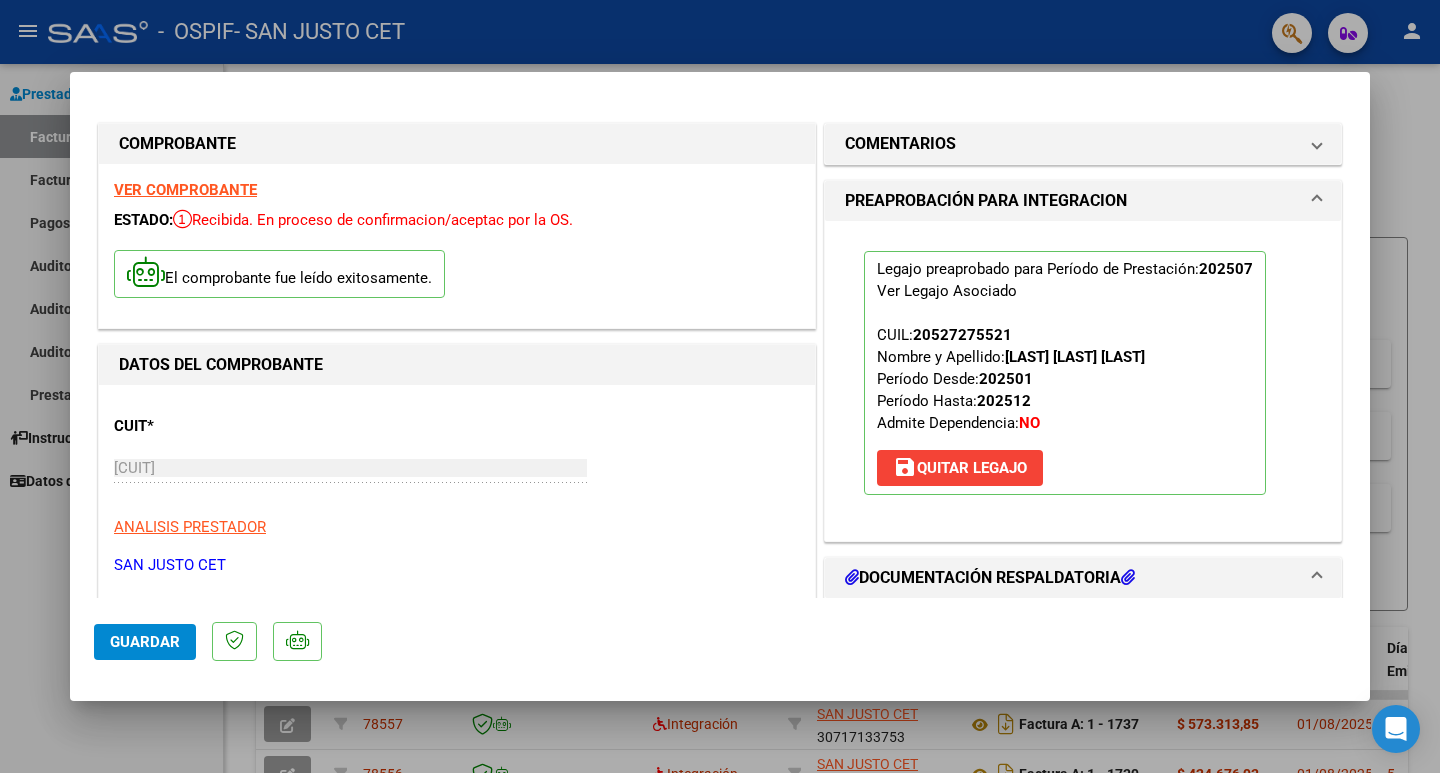 click at bounding box center [720, 386] 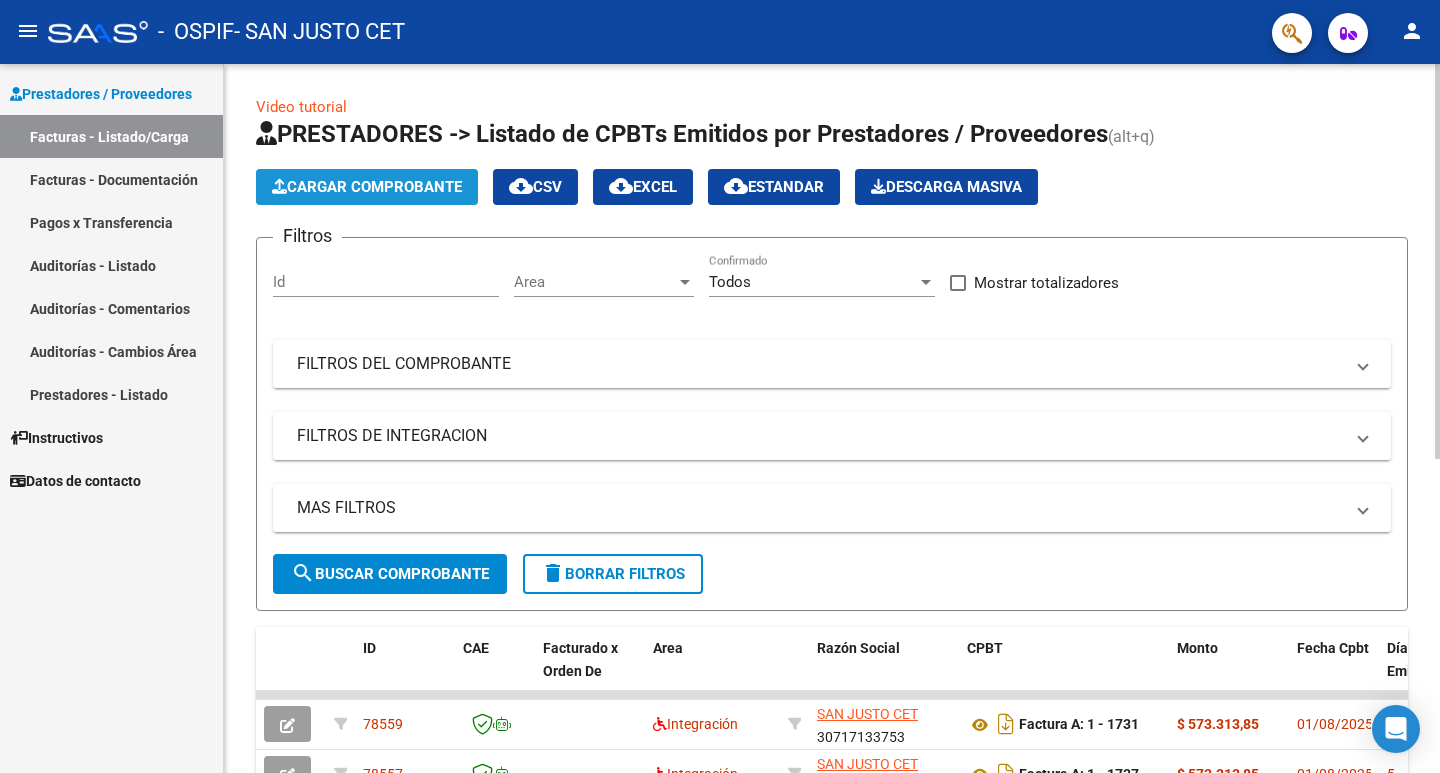 click on "Cargar Comprobante" 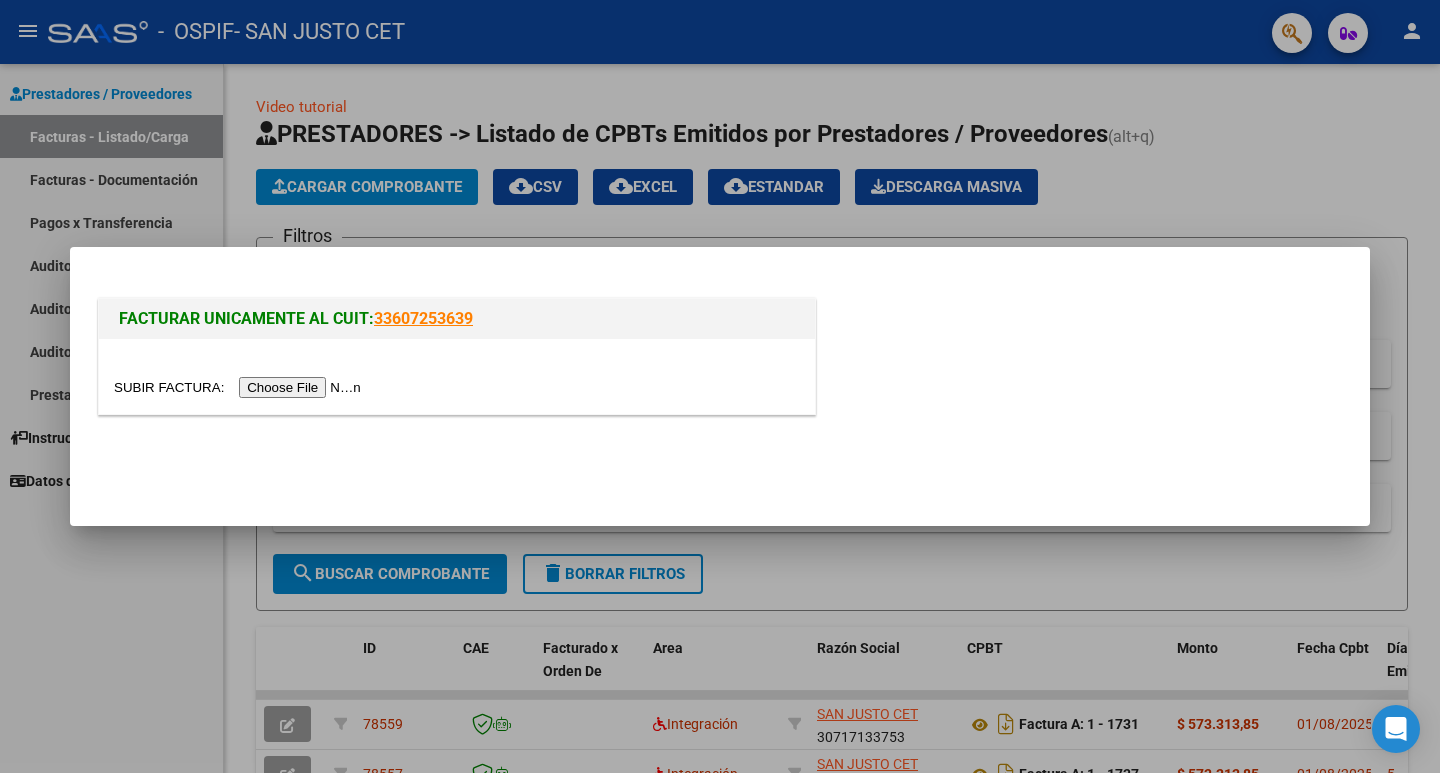 click at bounding box center (240, 387) 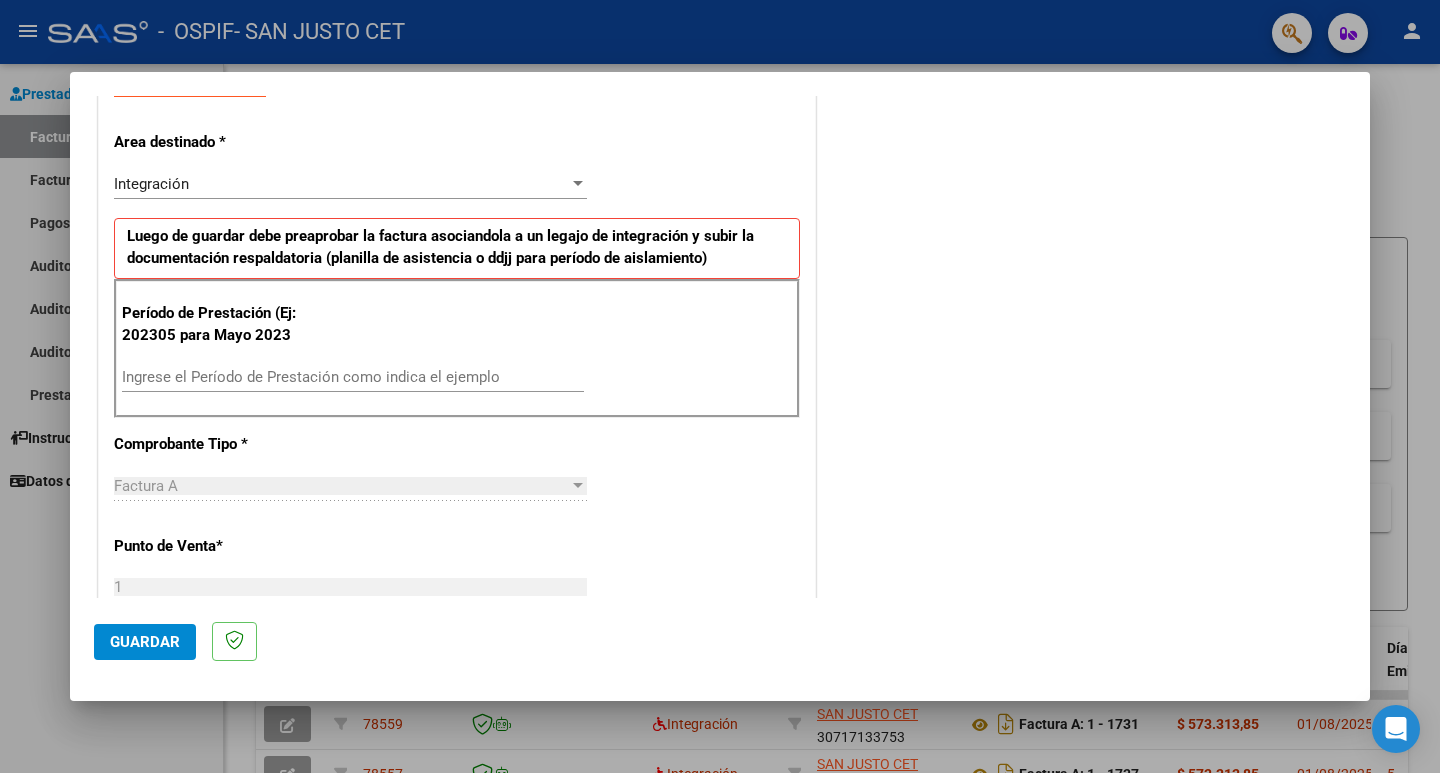 scroll, scrollTop: 400, scrollLeft: 0, axis: vertical 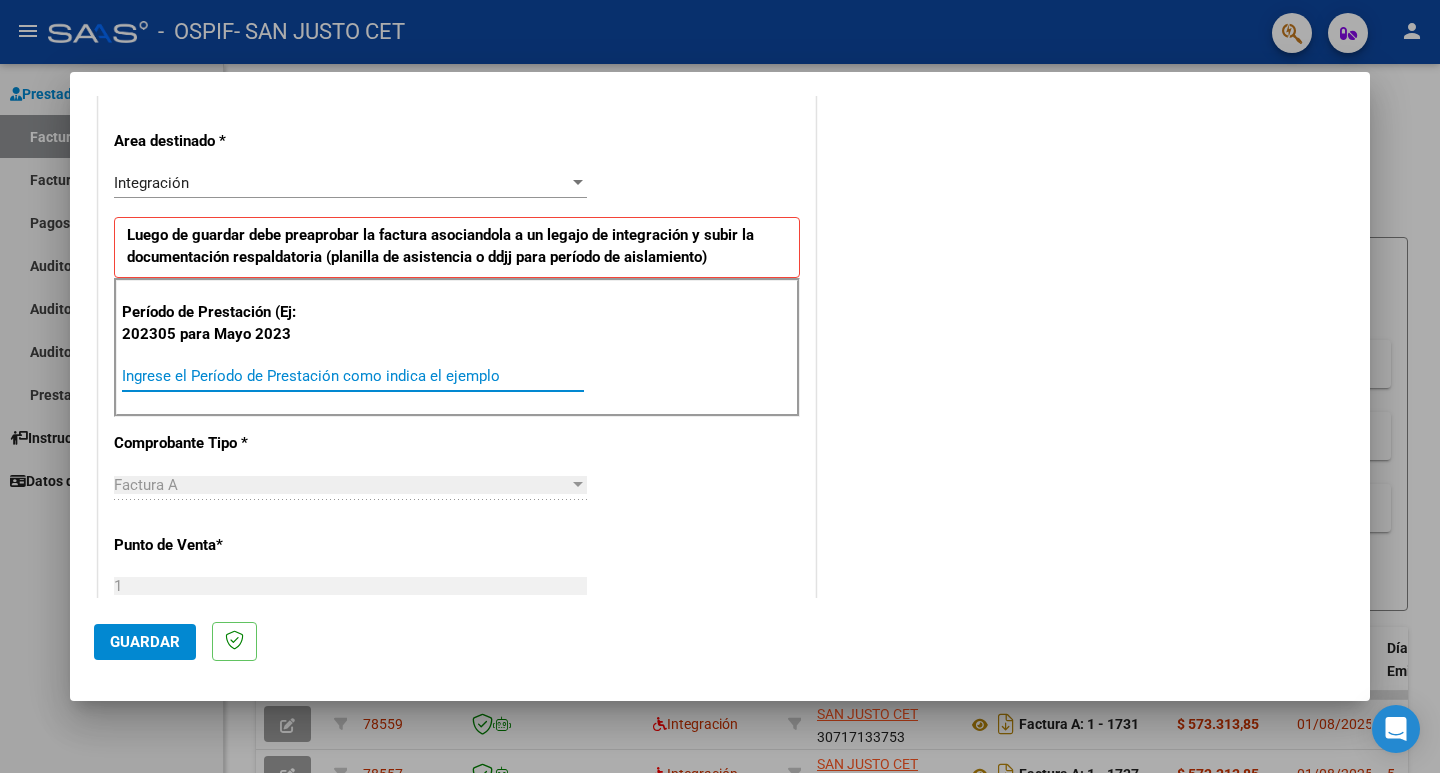 click on "Ingrese el Período de Prestación como indica el ejemplo" at bounding box center [353, 376] 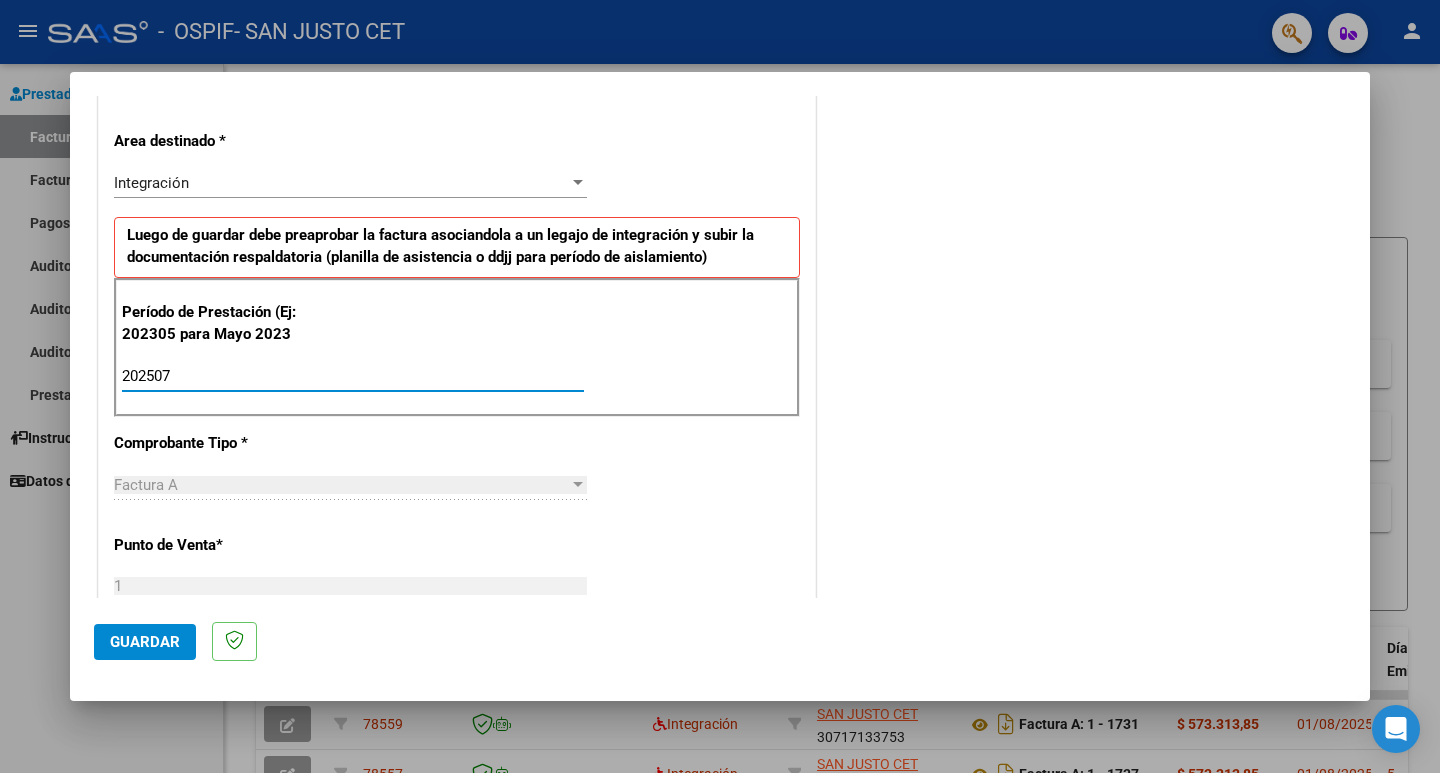 type on "202507" 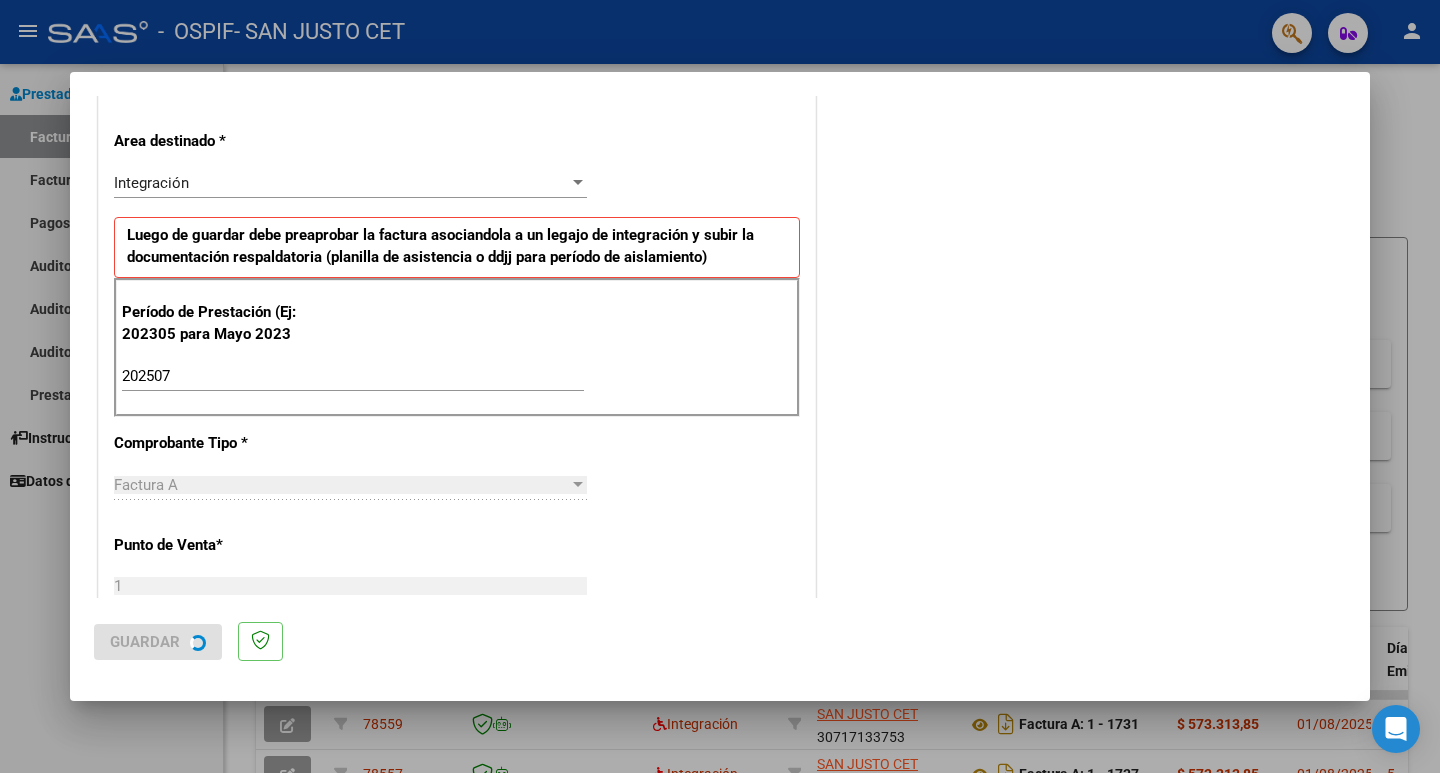 scroll, scrollTop: 0, scrollLeft: 0, axis: both 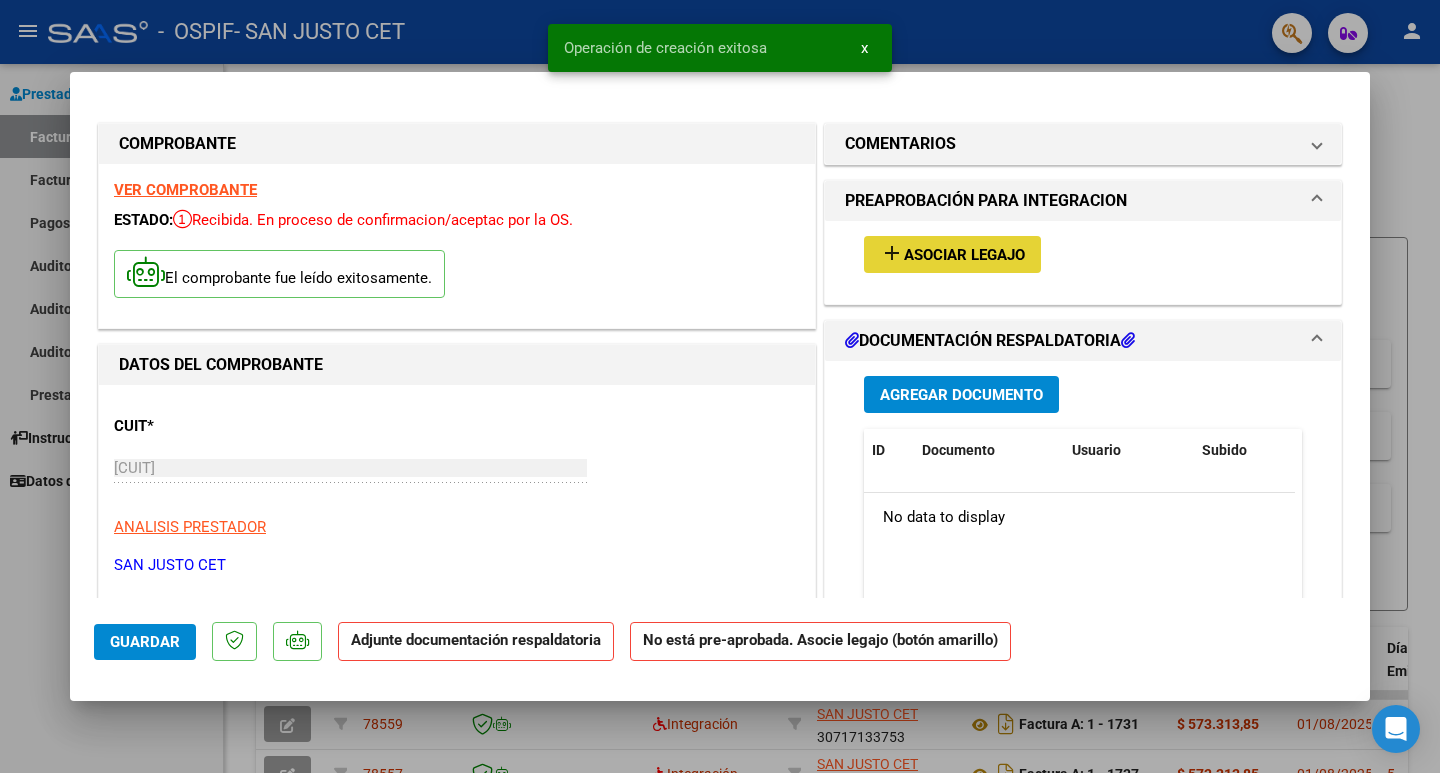 click on "Asociar Legajo" at bounding box center (964, 255) 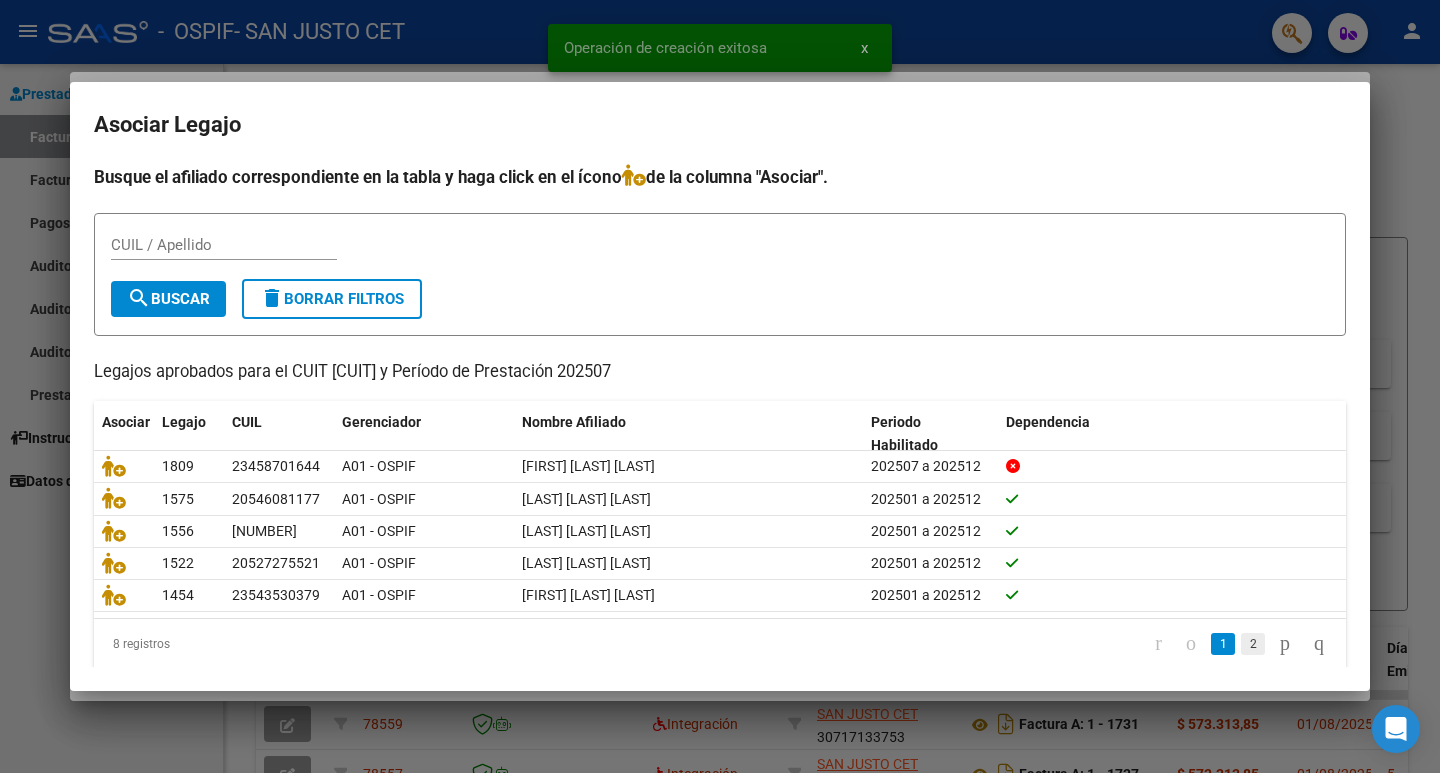 click on "2" 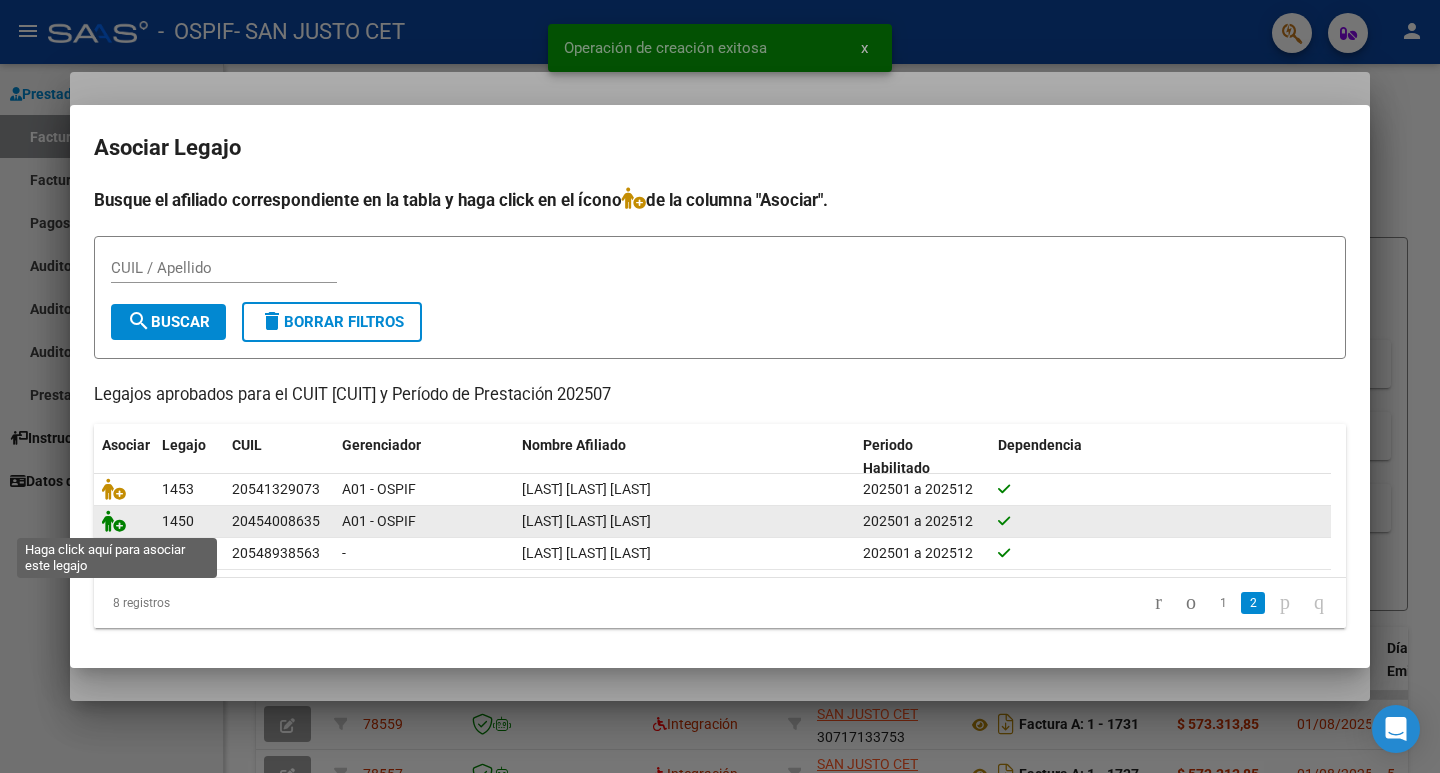 click 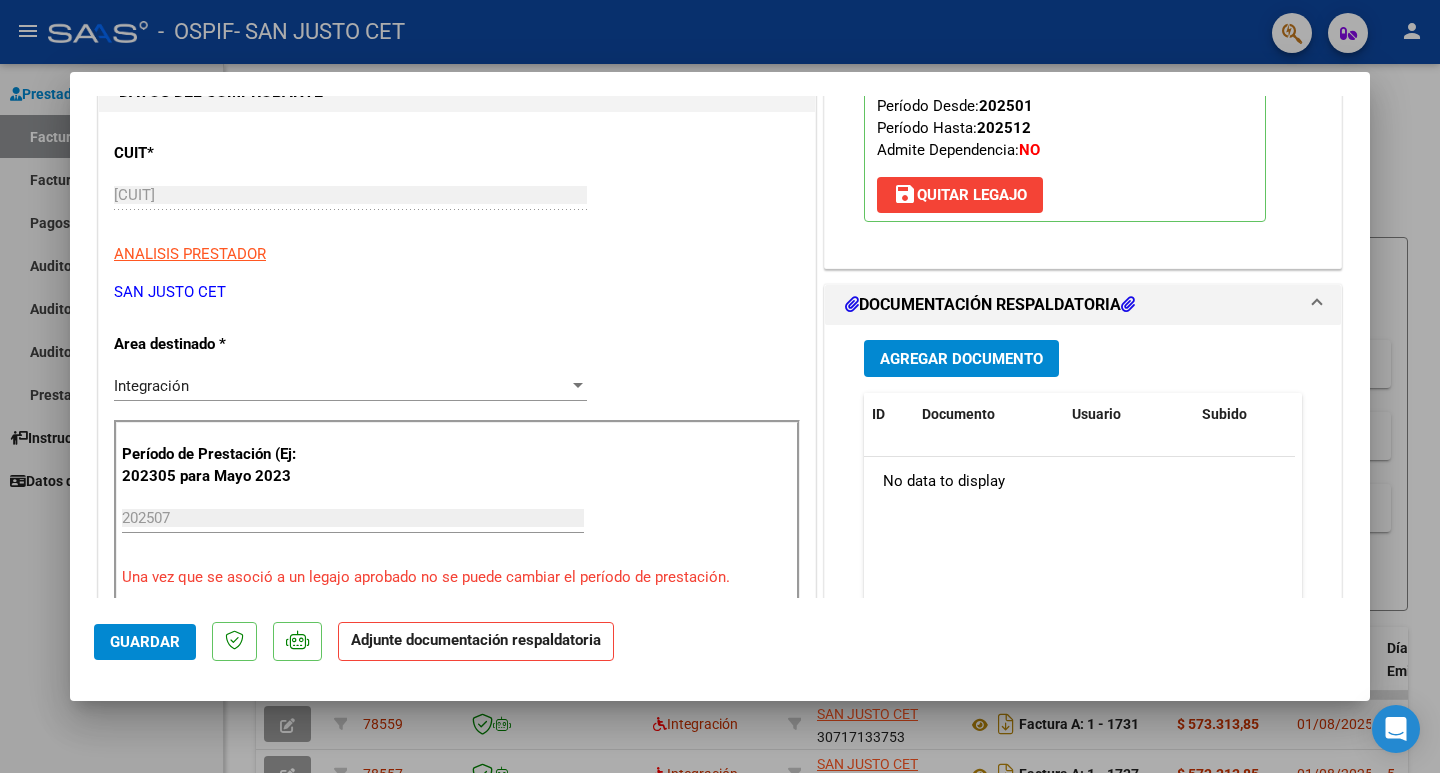 scroll, scrollTop: 300, scrollLeft: 0, axis: vertical 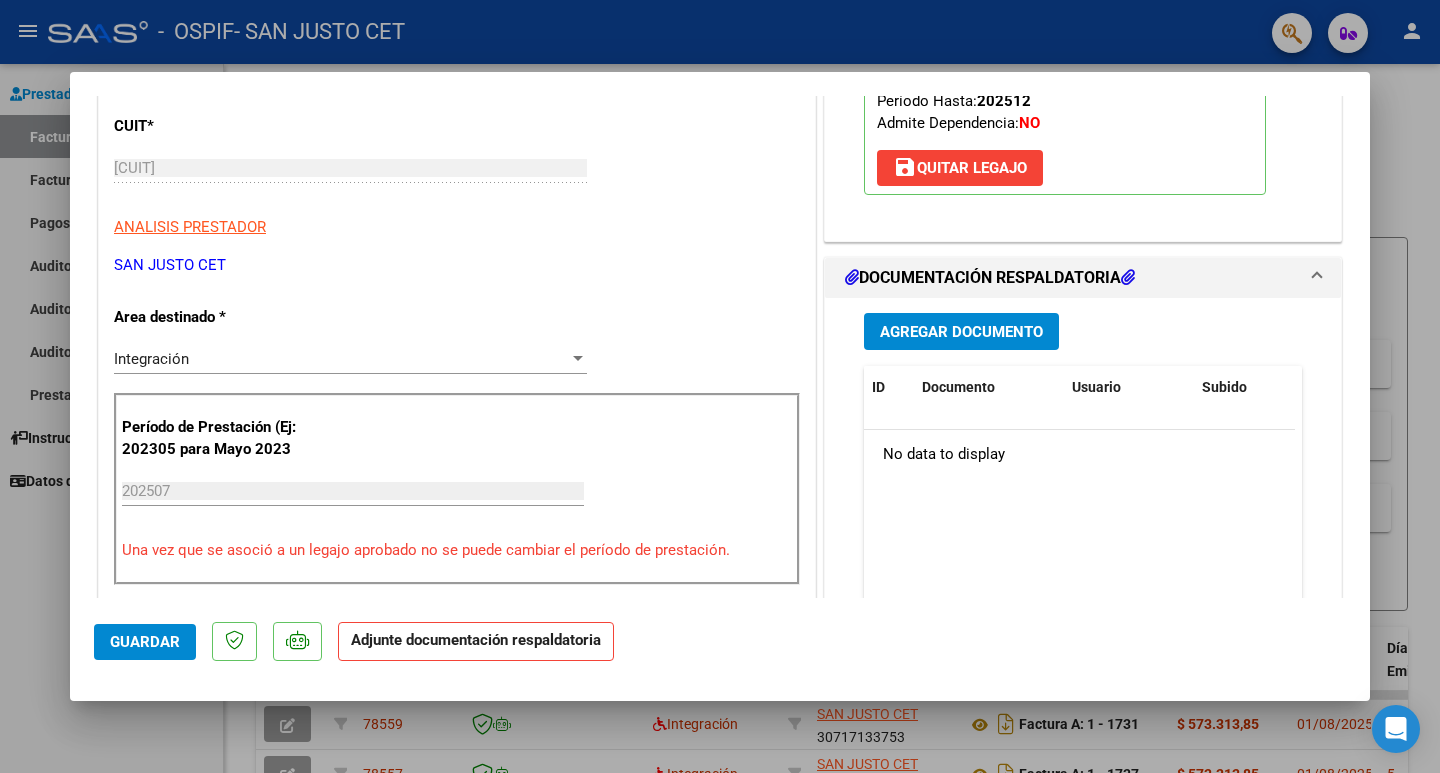 drag, startPoint x: 978, startPoint y: 301, endPoint x: 971, endPoint y: 327, distance: 26.925823 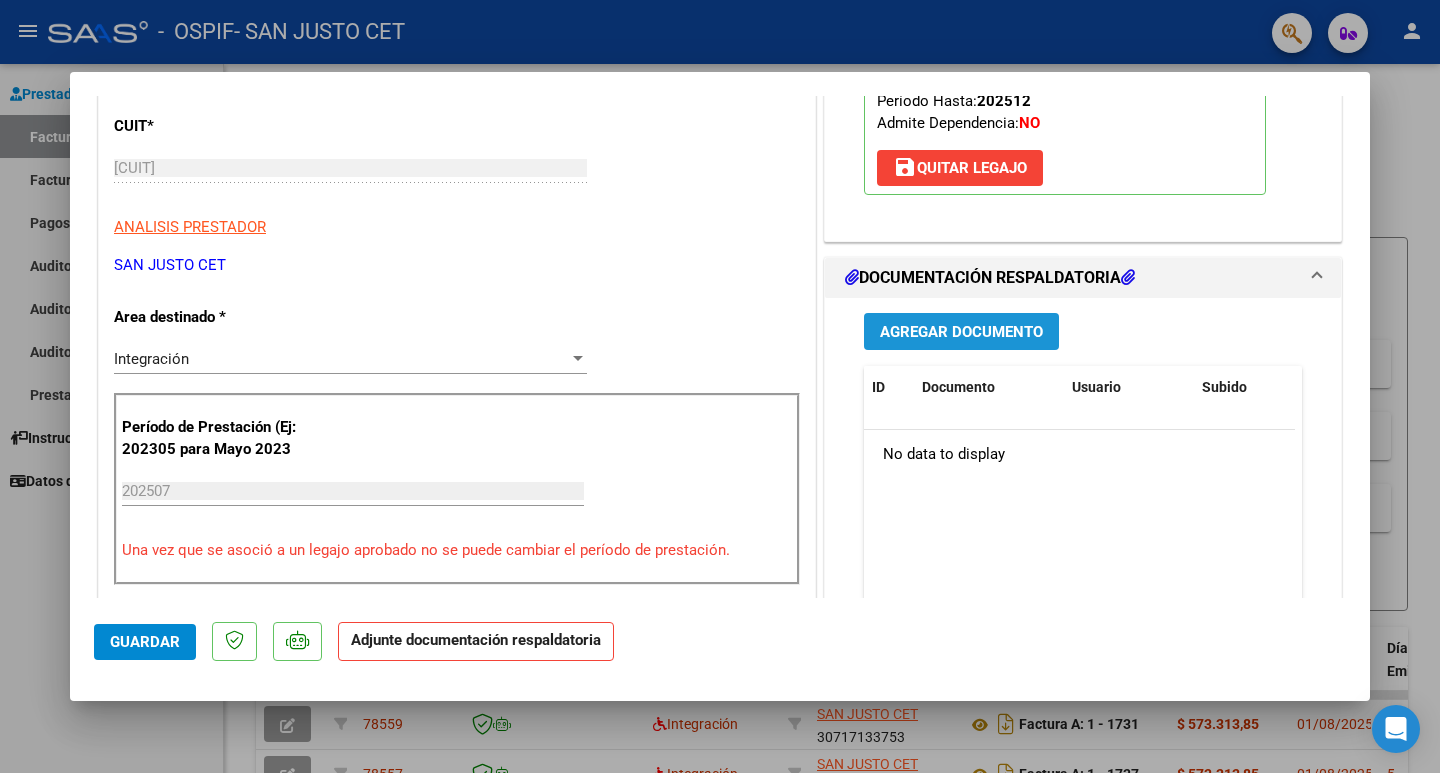 click on "Agregar Documento" at bounding box center (961, 332) 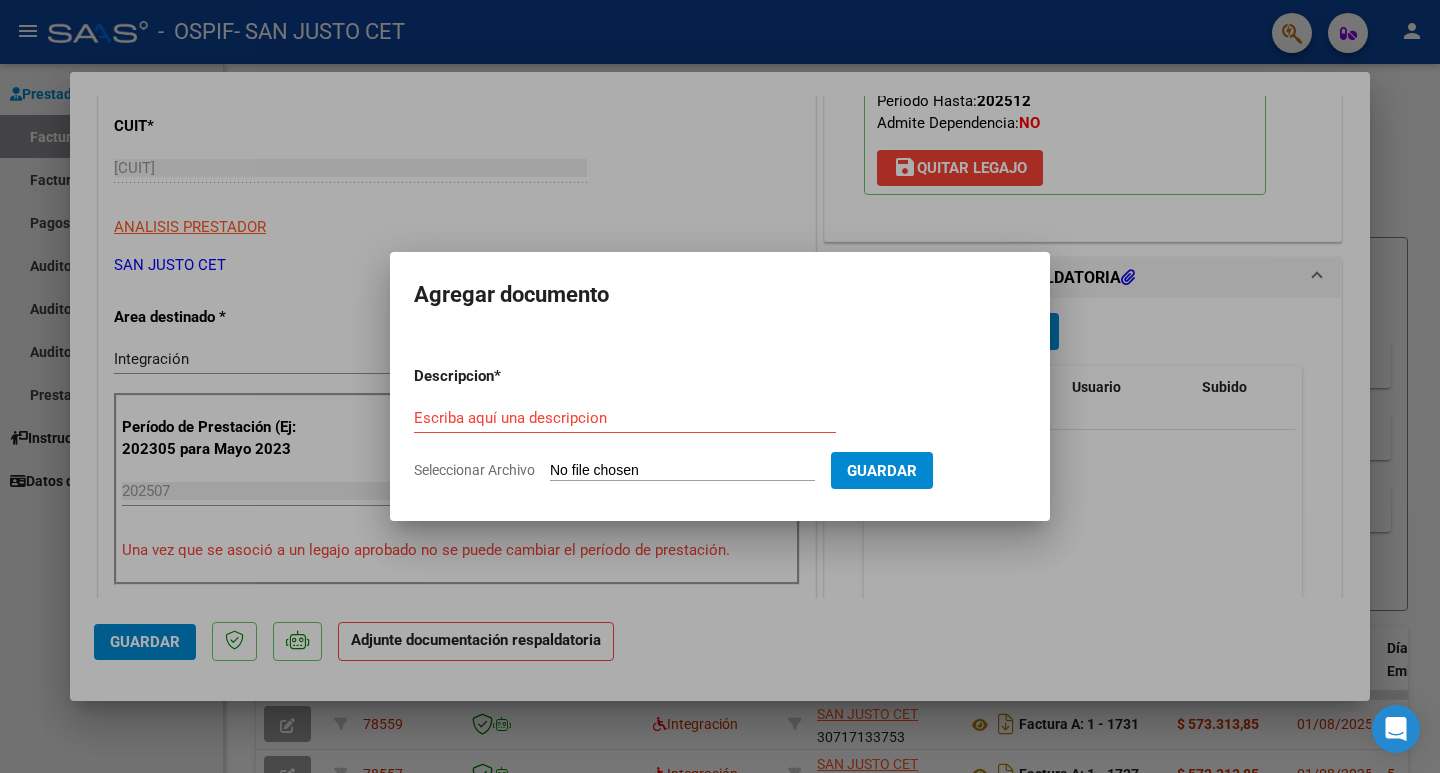 click on "Seleccionar Archivo" at bounding box center [682, 471] 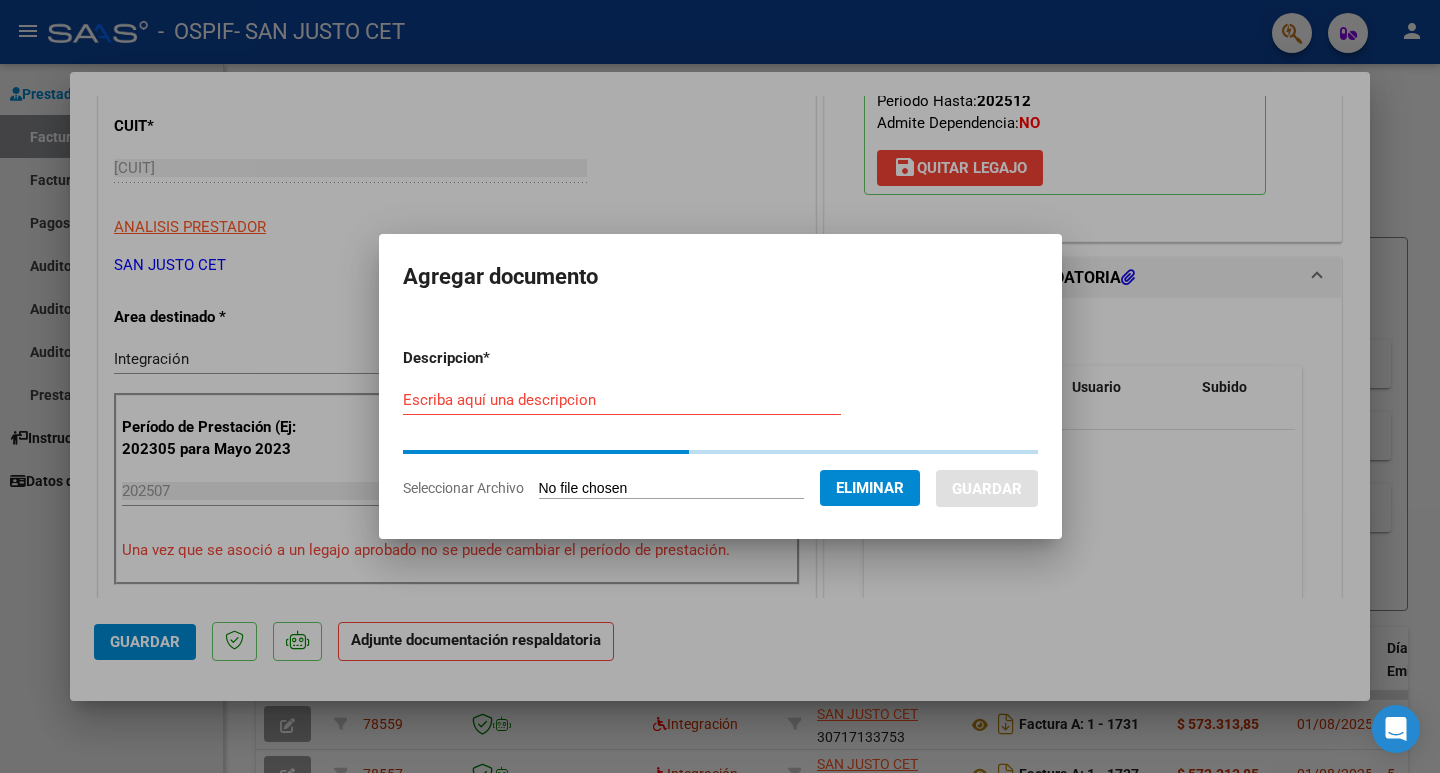 click on "Escriba aquí una descripcion" at bounding box center (622, 400) 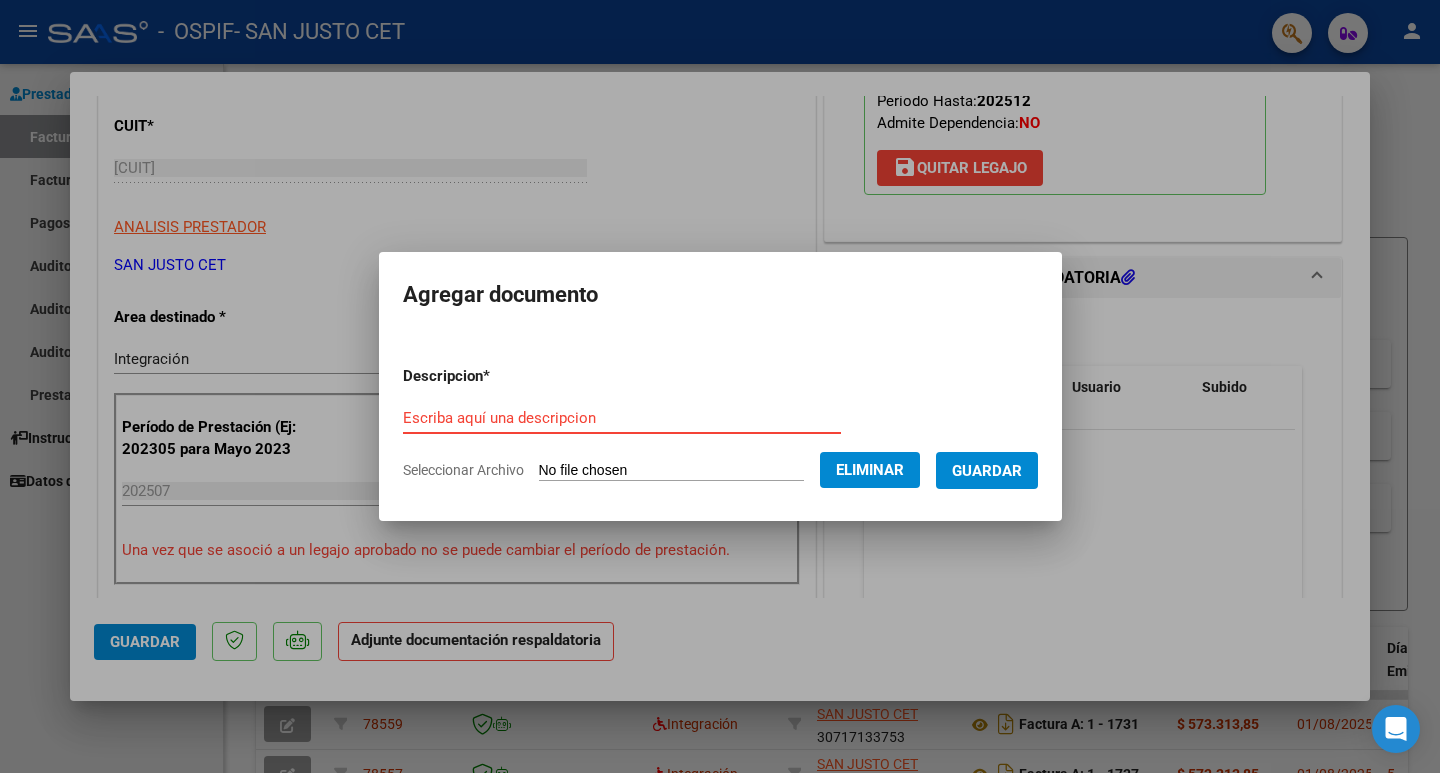 click on "Escriba aquí una descripcion" at bounding box center [622, 418] 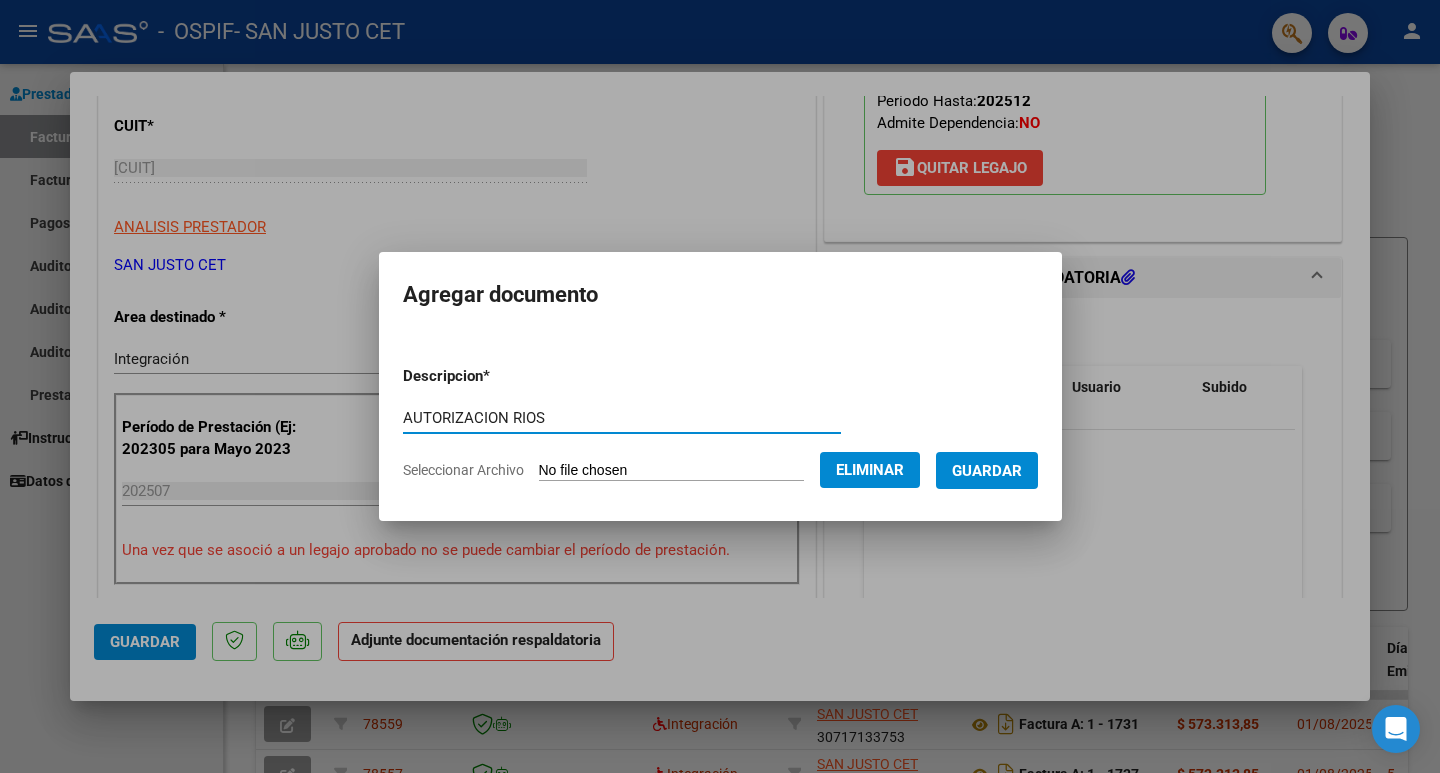 type on "AUTORIZACION RIOS" 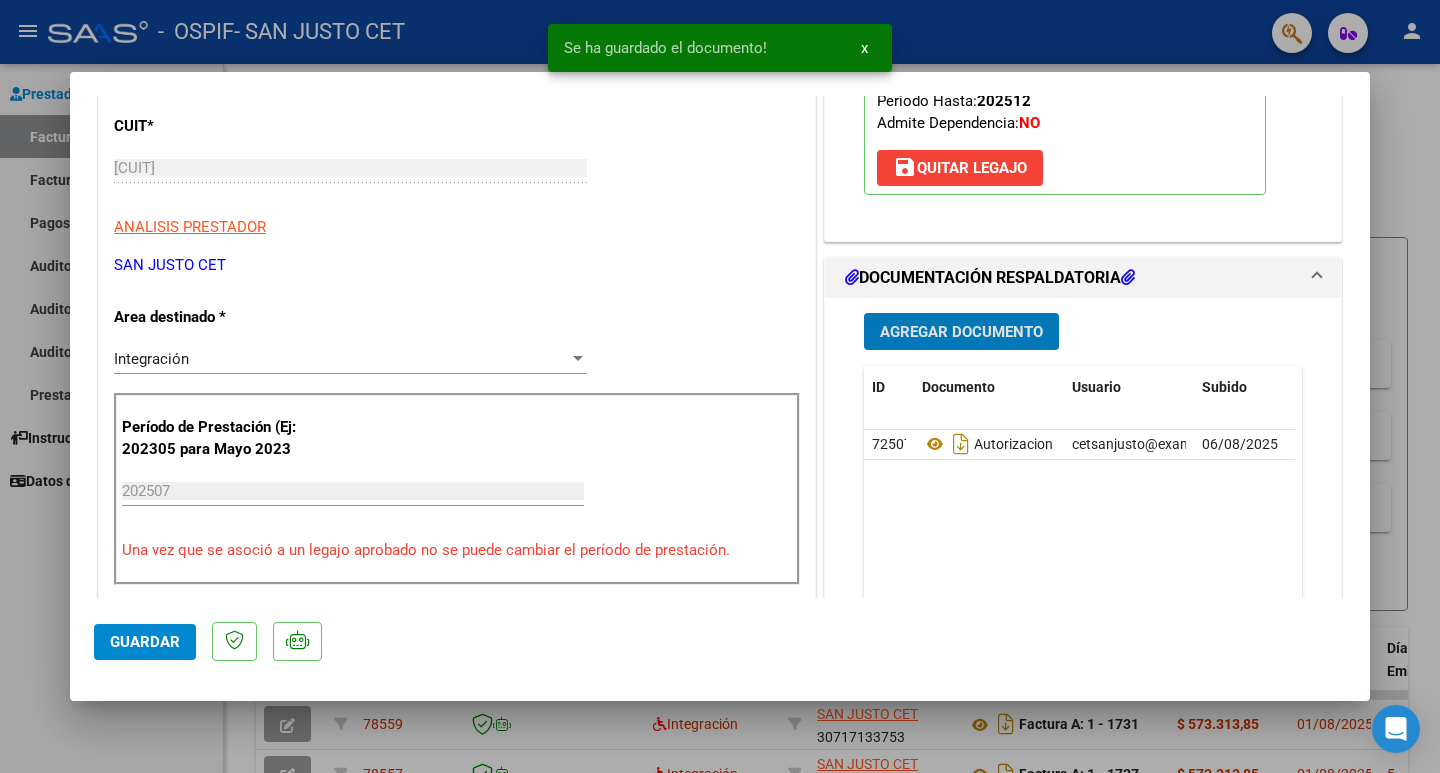 click on "Agregar Documento" at bounding box center [961, 332] 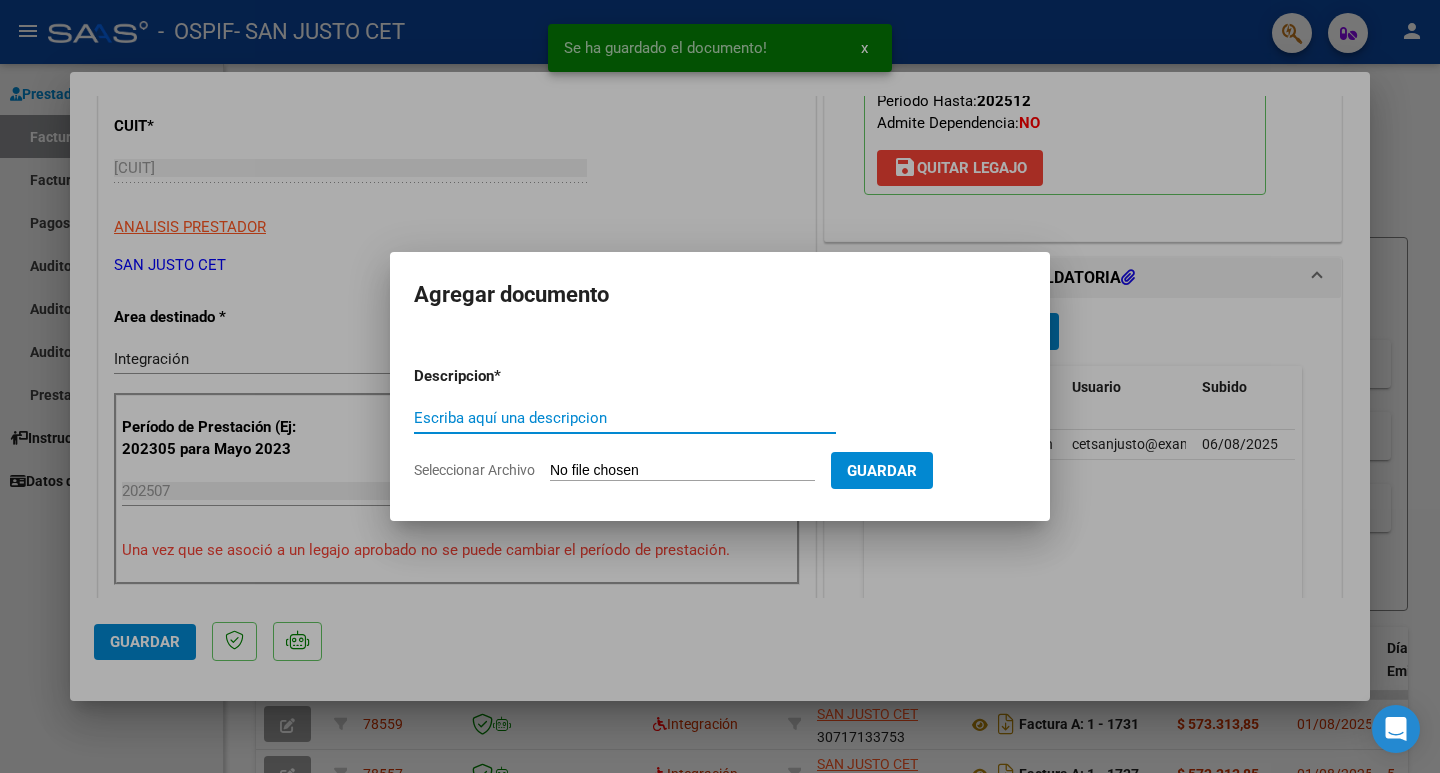 click on "Seleccionar Archivo" at bounding box center [682, 471] 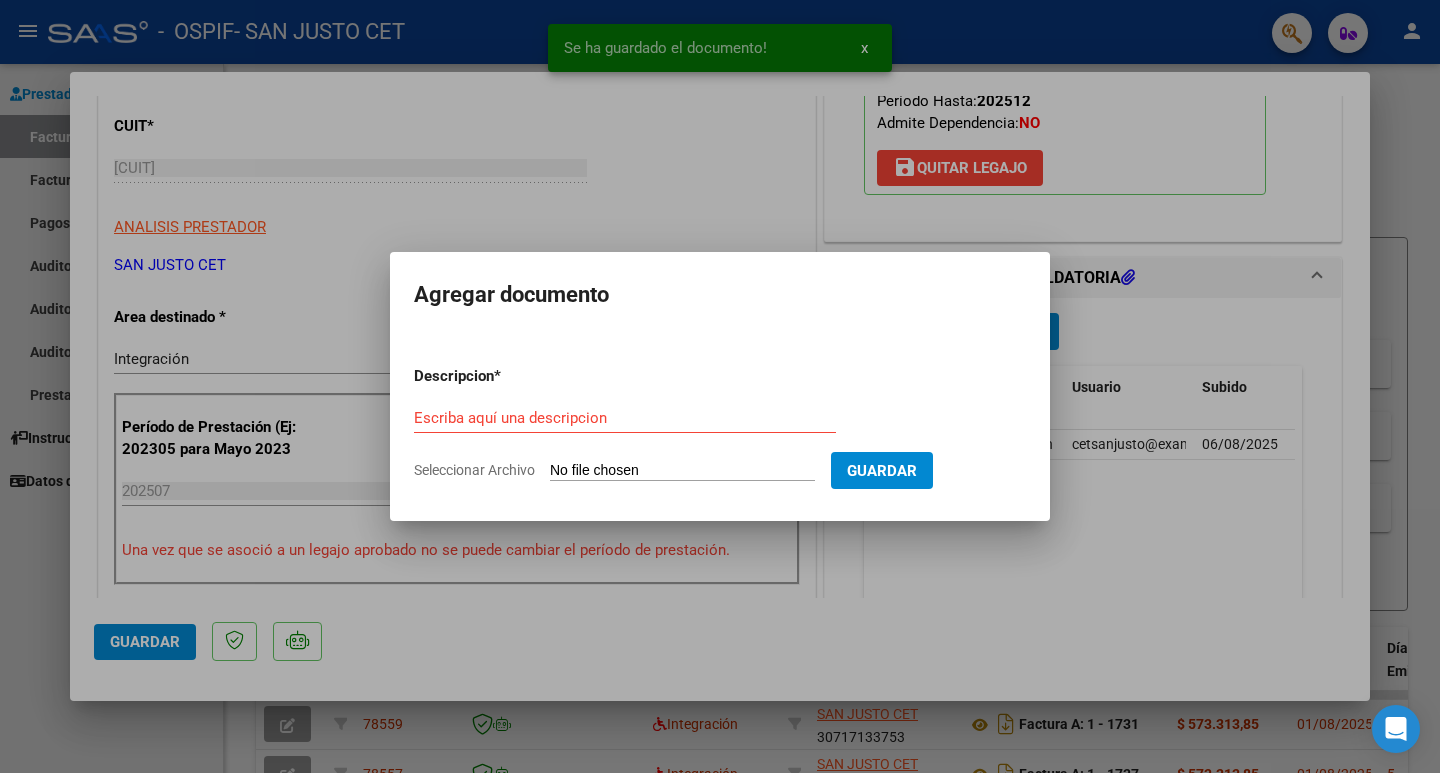 type on "C:\fakepath\CAE FC 1738.pdf" 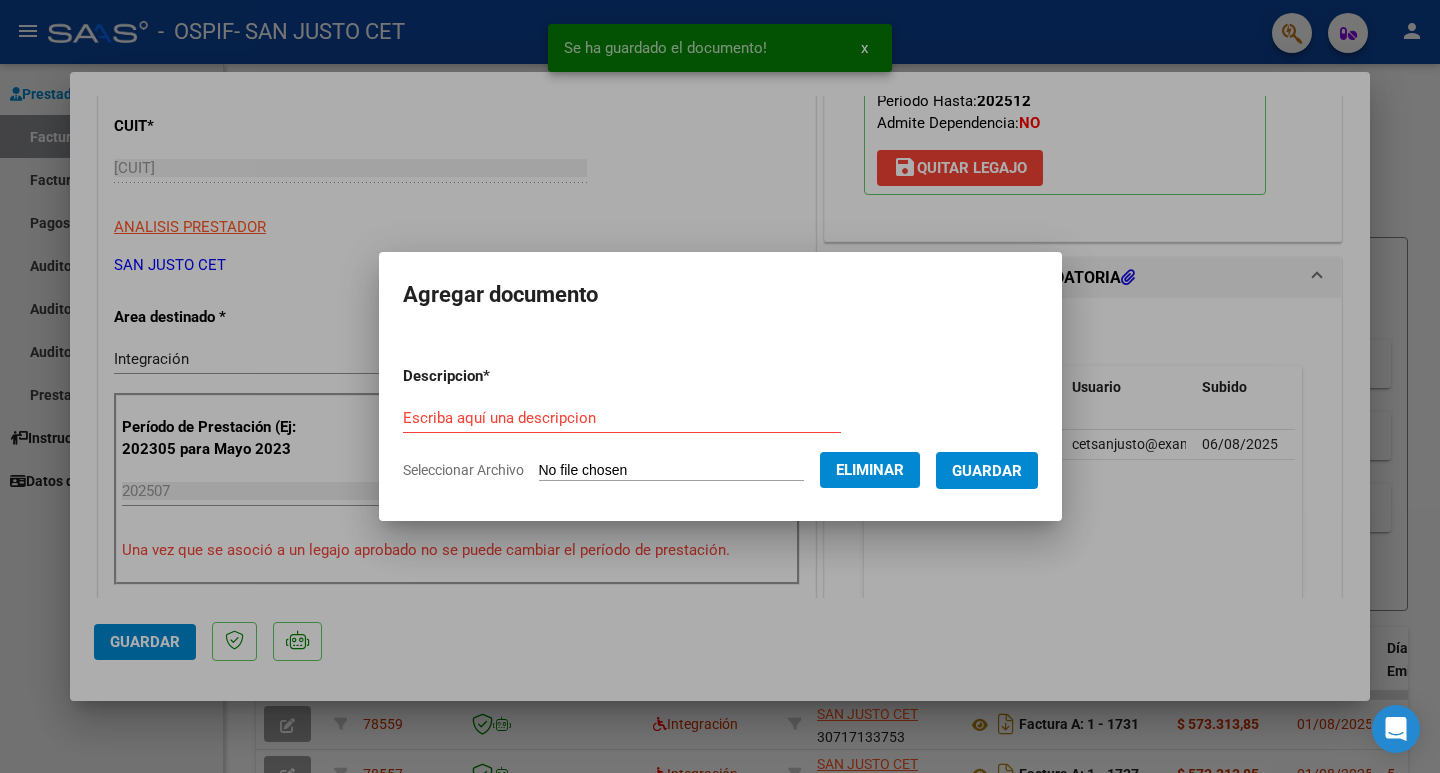 click on "Descripcion  *   Escriba aquí una descripcion  Seleccionar Archivo Eliminar Guardar" at bounding box center (720, 423) 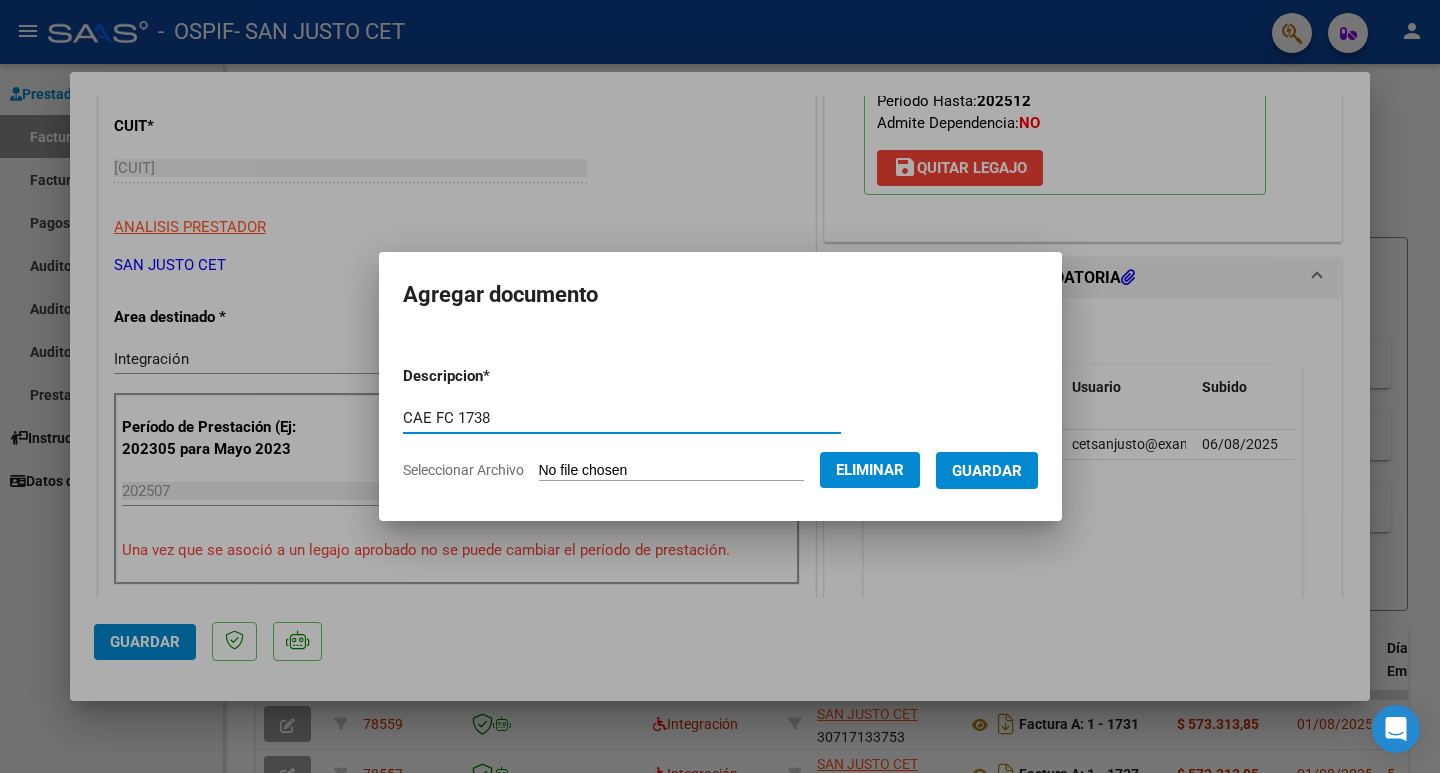 click on "CAE FC 1738" at bounding box center (622, 418) 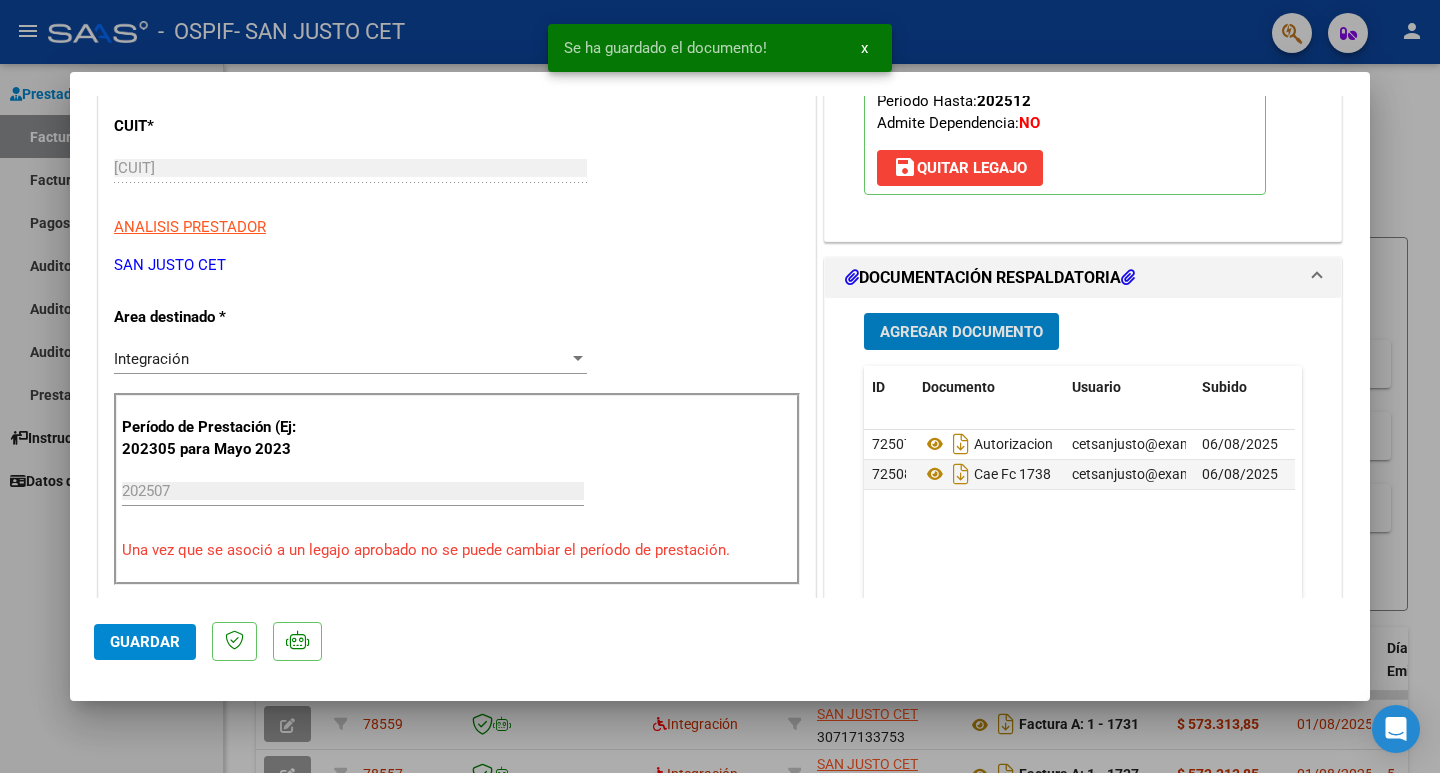 click on "Agregar Documento" at bounding box center [961, 332] 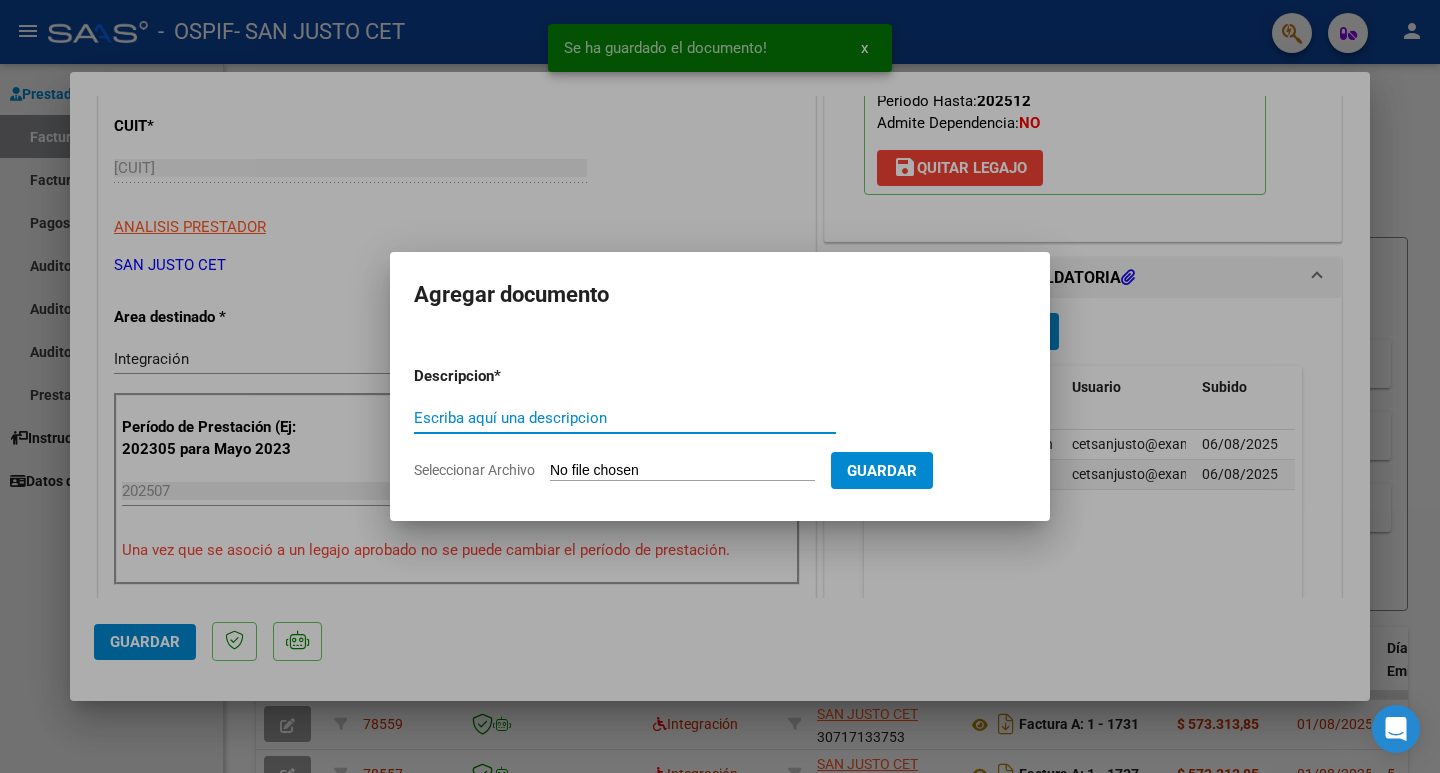 click on "Seleccionar Archivo" at bounding box center [682, 471] 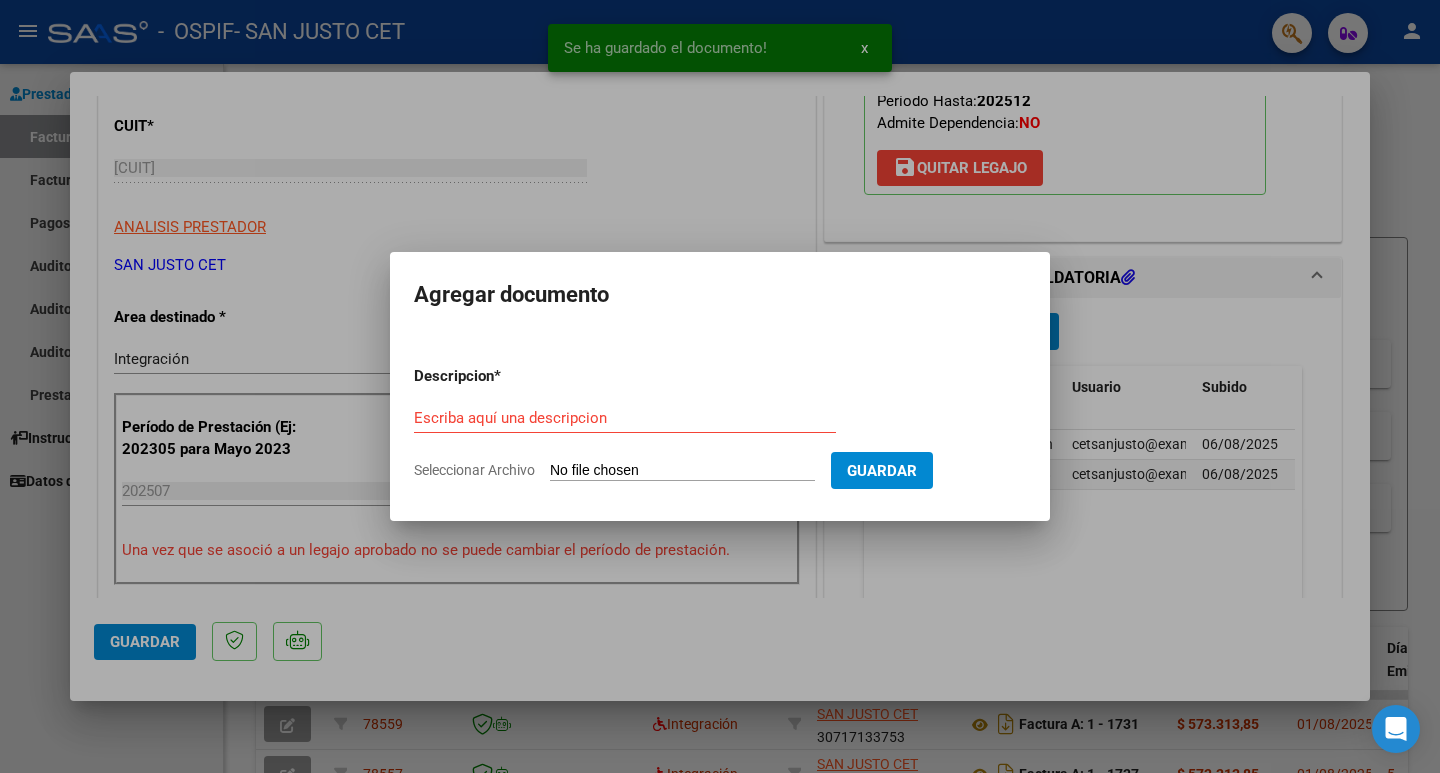 type on "C:\fakepath\FC OSPIF RIOS [FIRST] 1738.pdf" 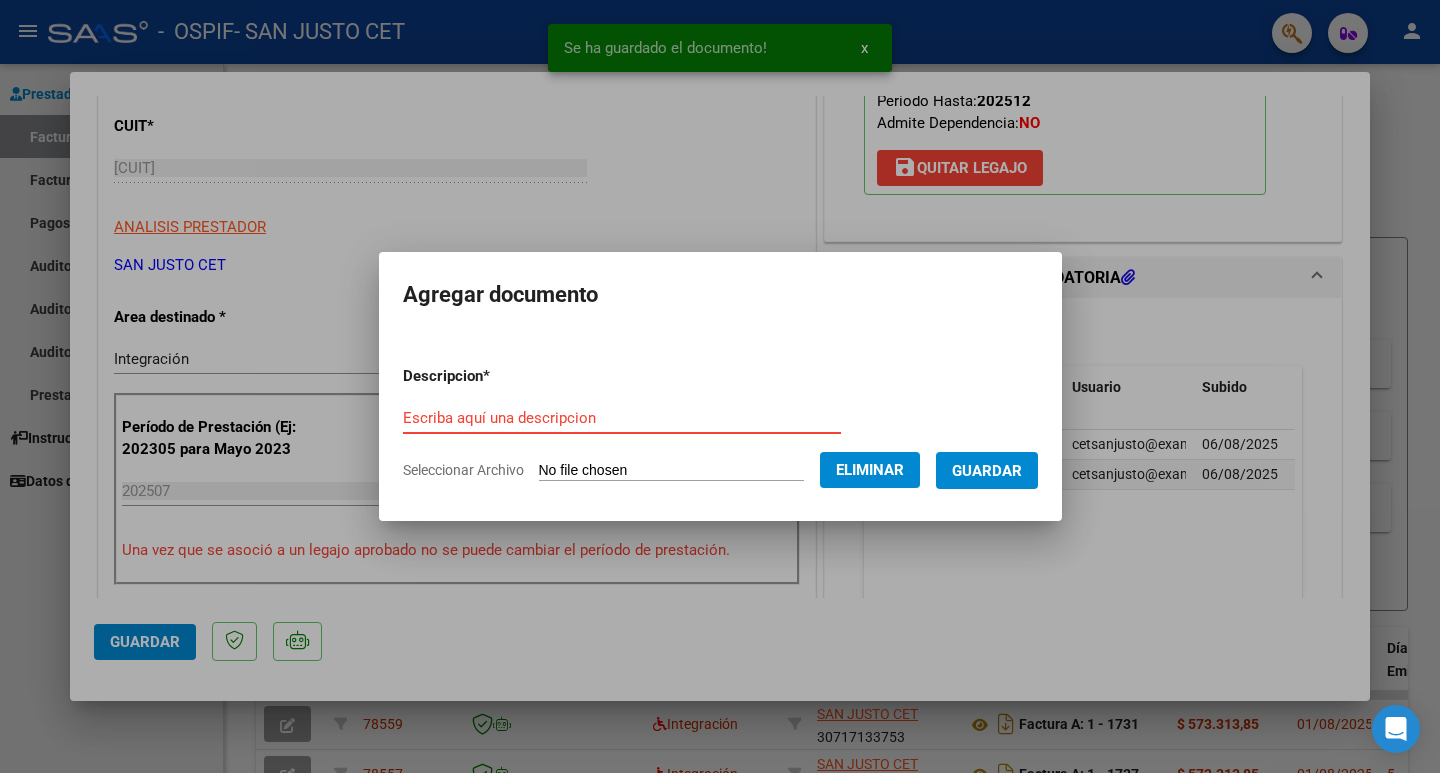 click on "Escriba aquí una descripcion" at bounding box center (622, 418) 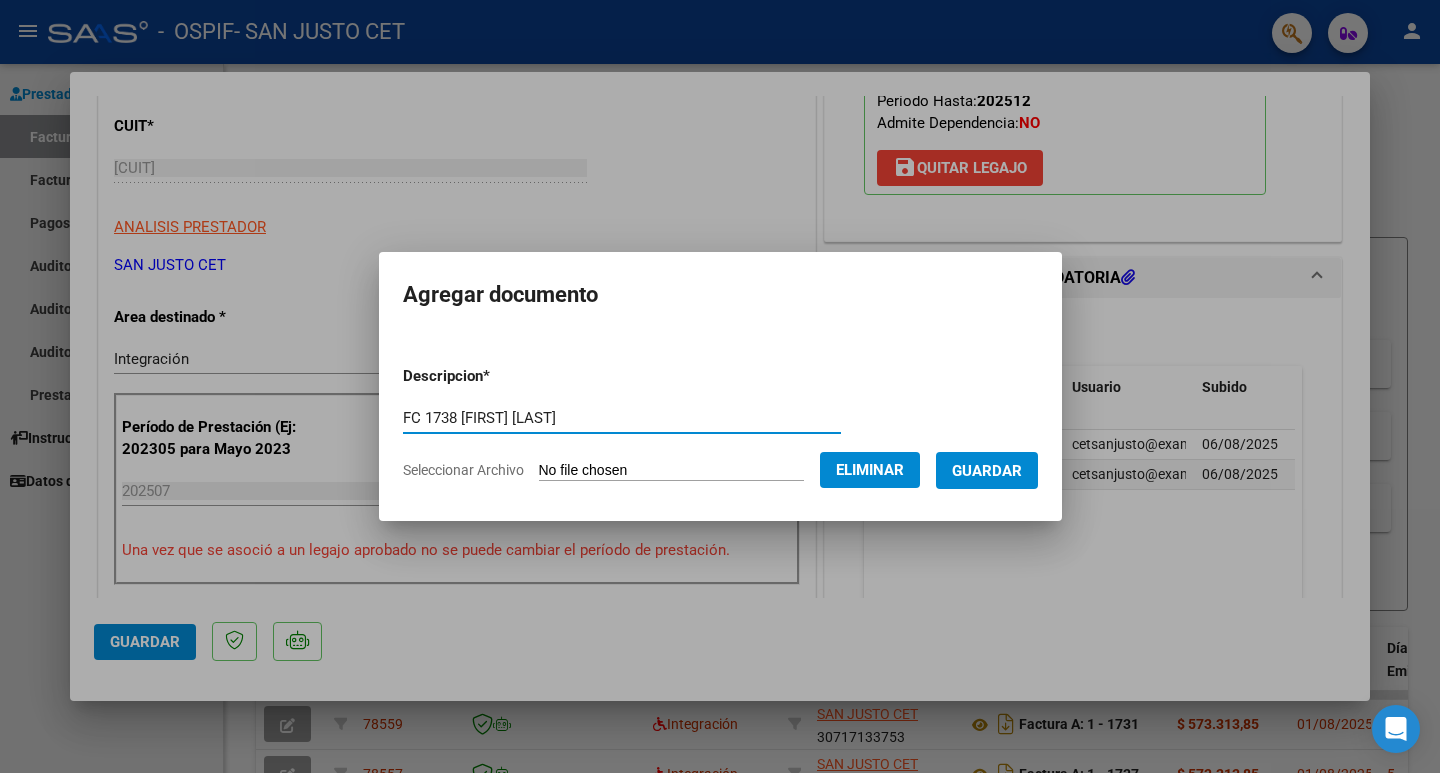 type on "FC 1738 [FIRST] [LAST]" 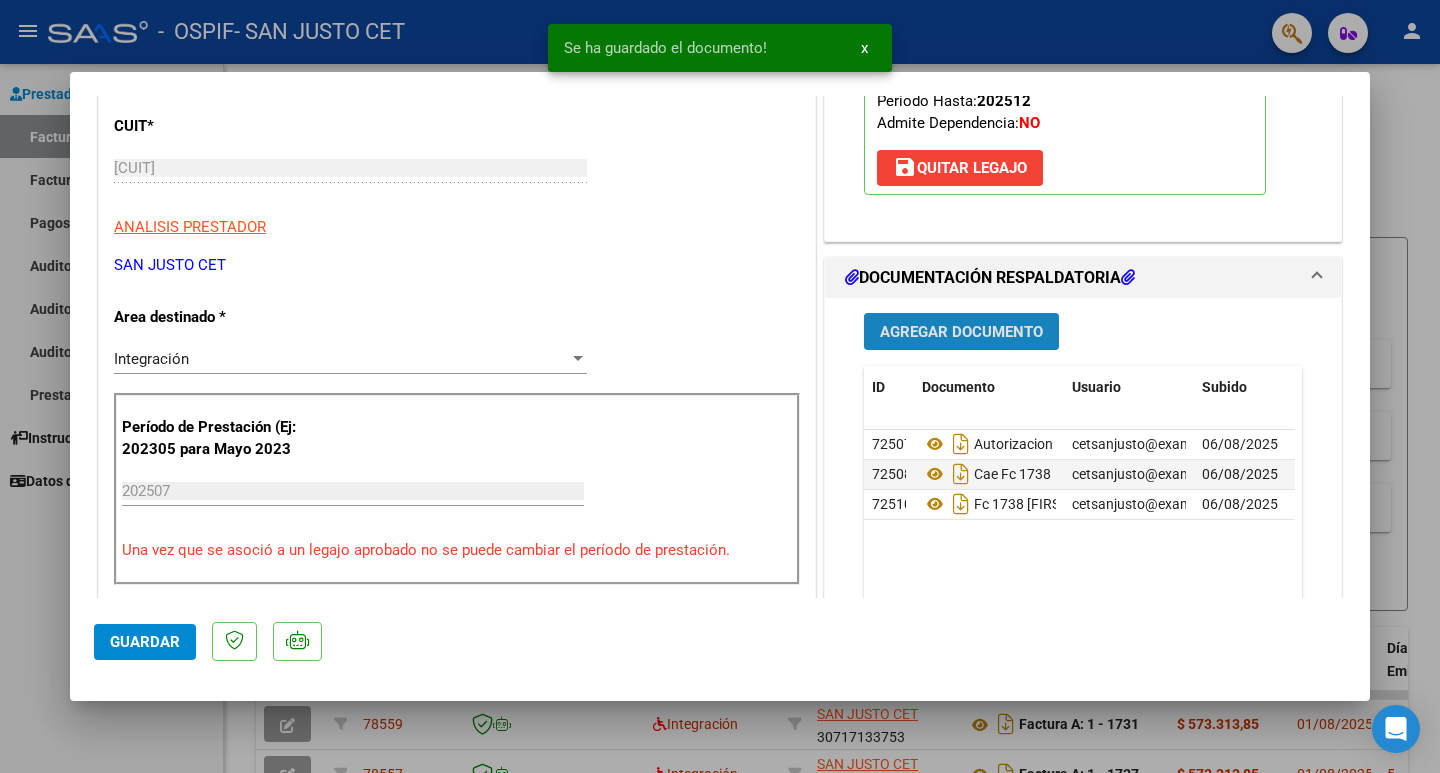 click on "Agregar Documento" at bounding box center [961, 332] 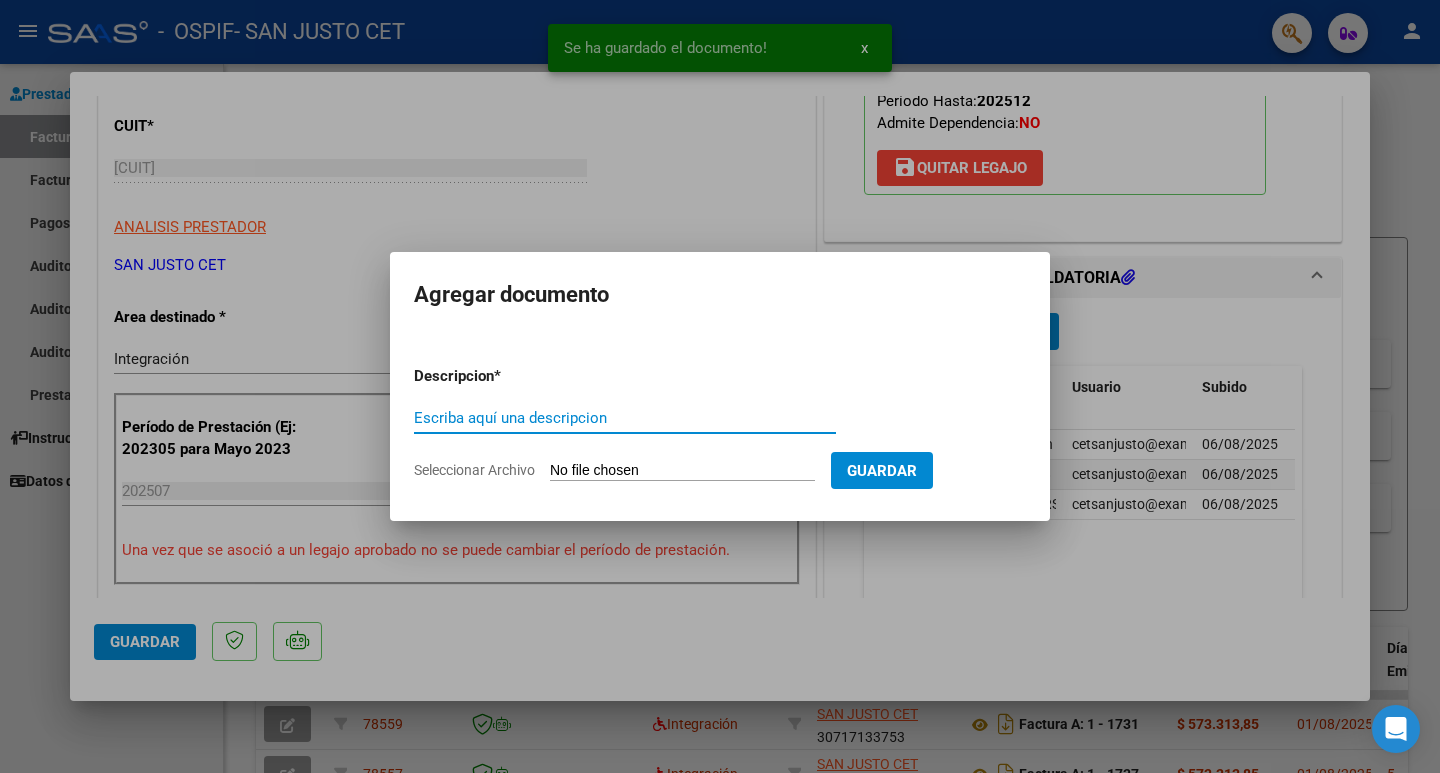 click on "Seleccionar Archivo" at bounding box center (682, 471) 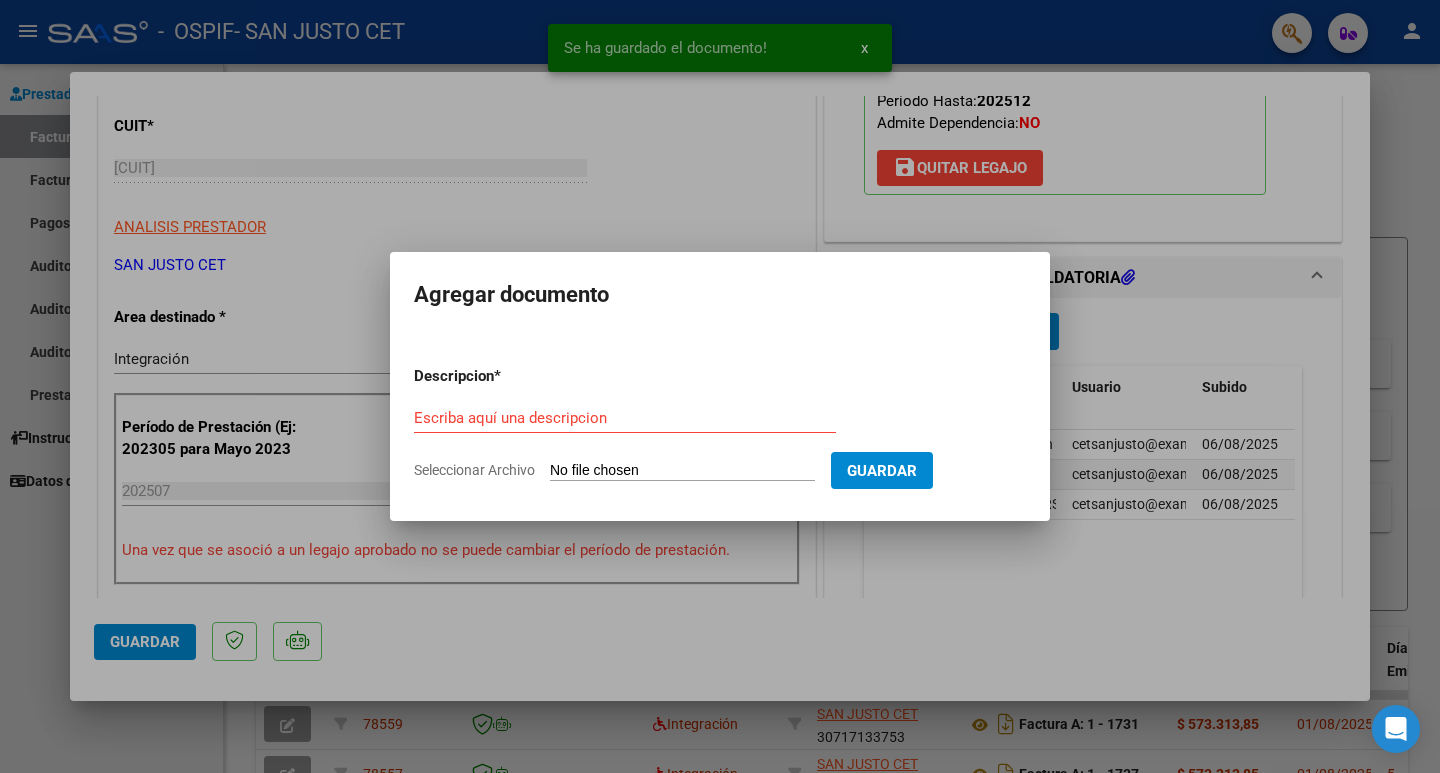 type on "C:\fakepath\FC OSPIF [LAST] [FIRST] (OSPIF).PDF" 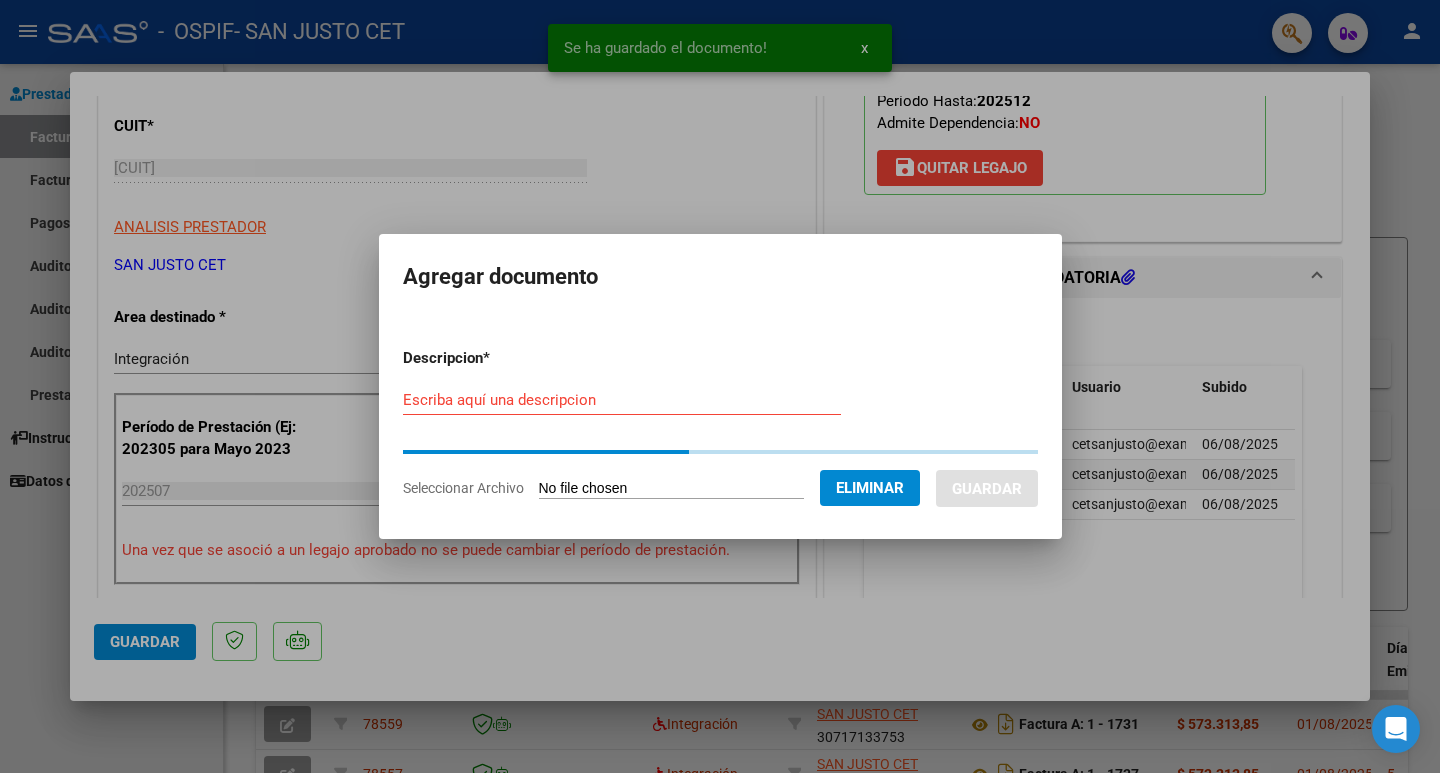 click on "Escriba aquí una descripcion" at bounding box center [622, 400] 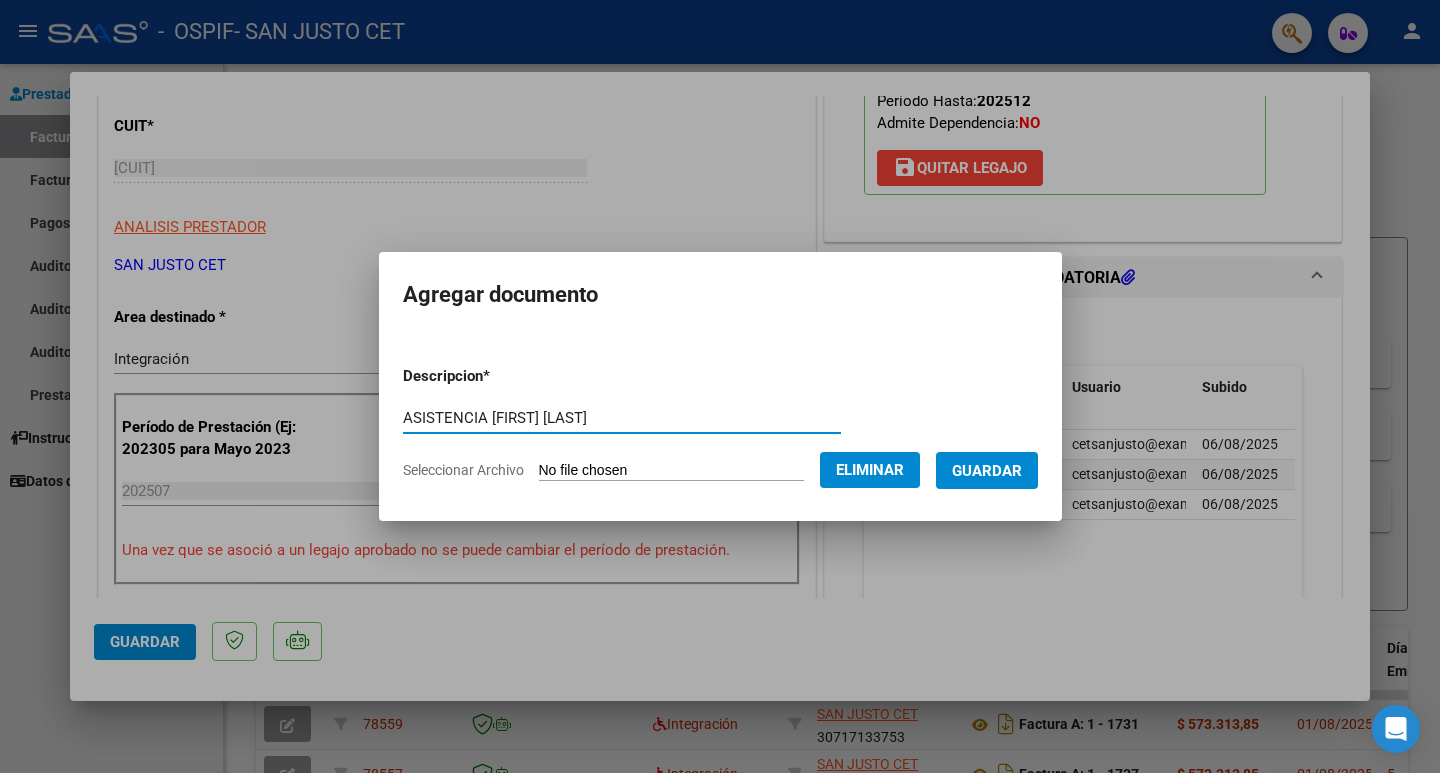 type on "ASISTENCIA [FIRST] [LAST]" 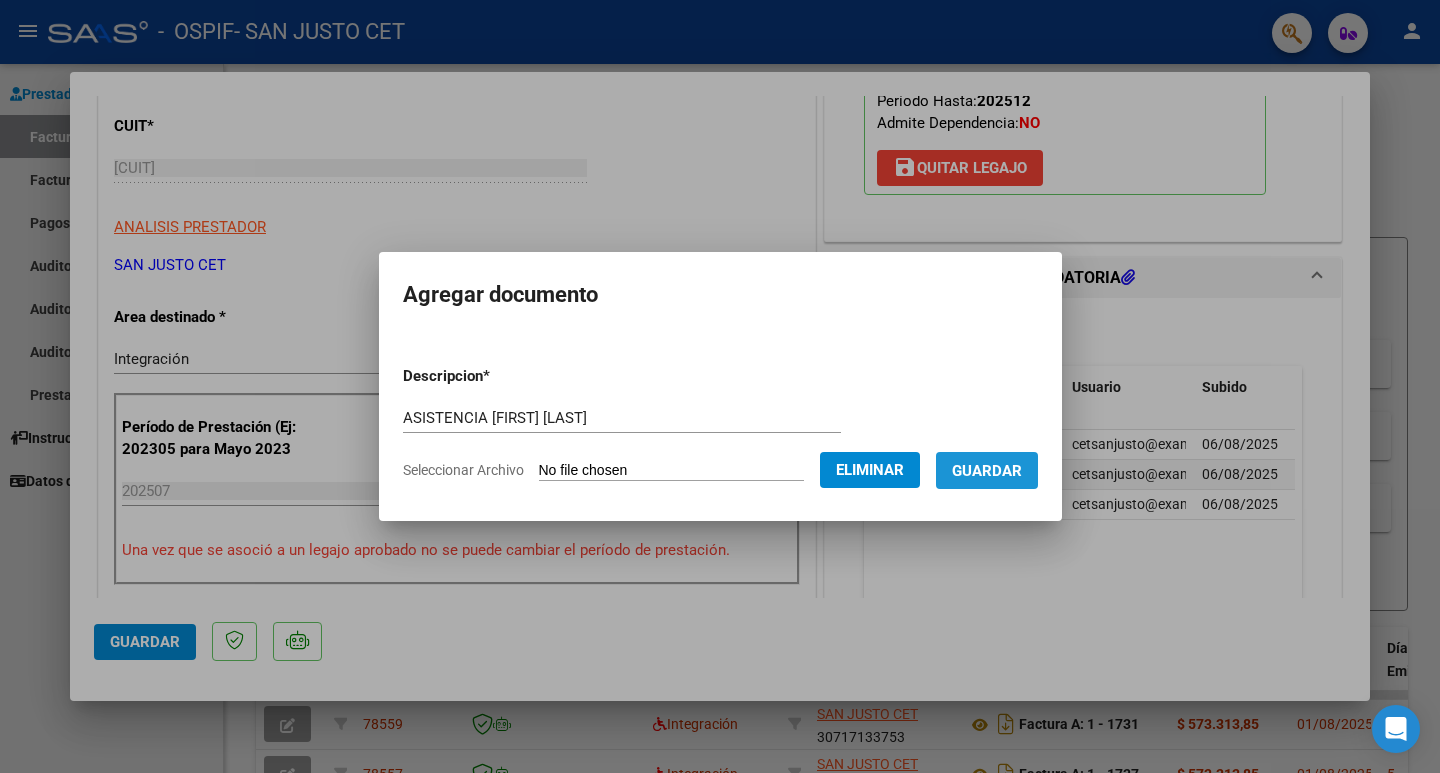 click on "Guardar" at bounding box center [987, 471] 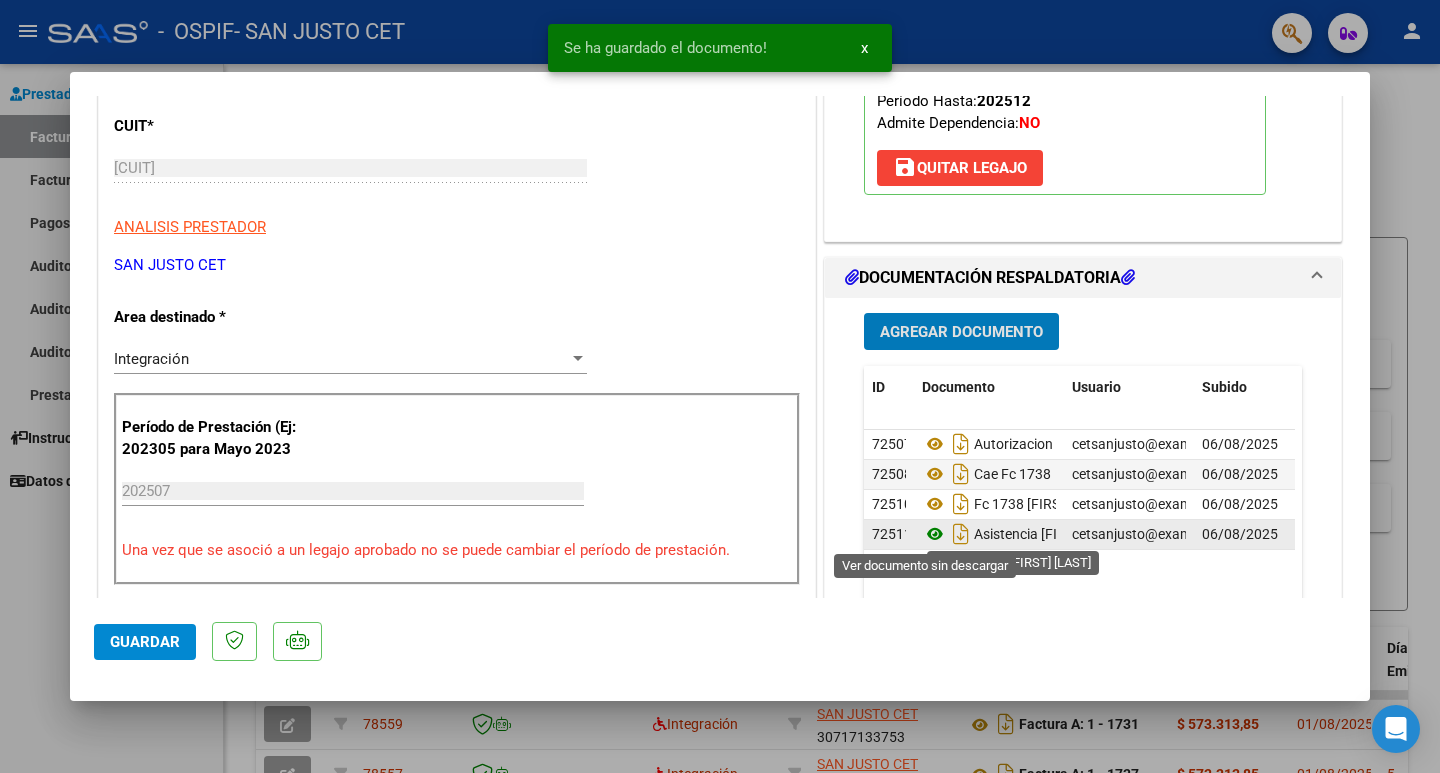 click 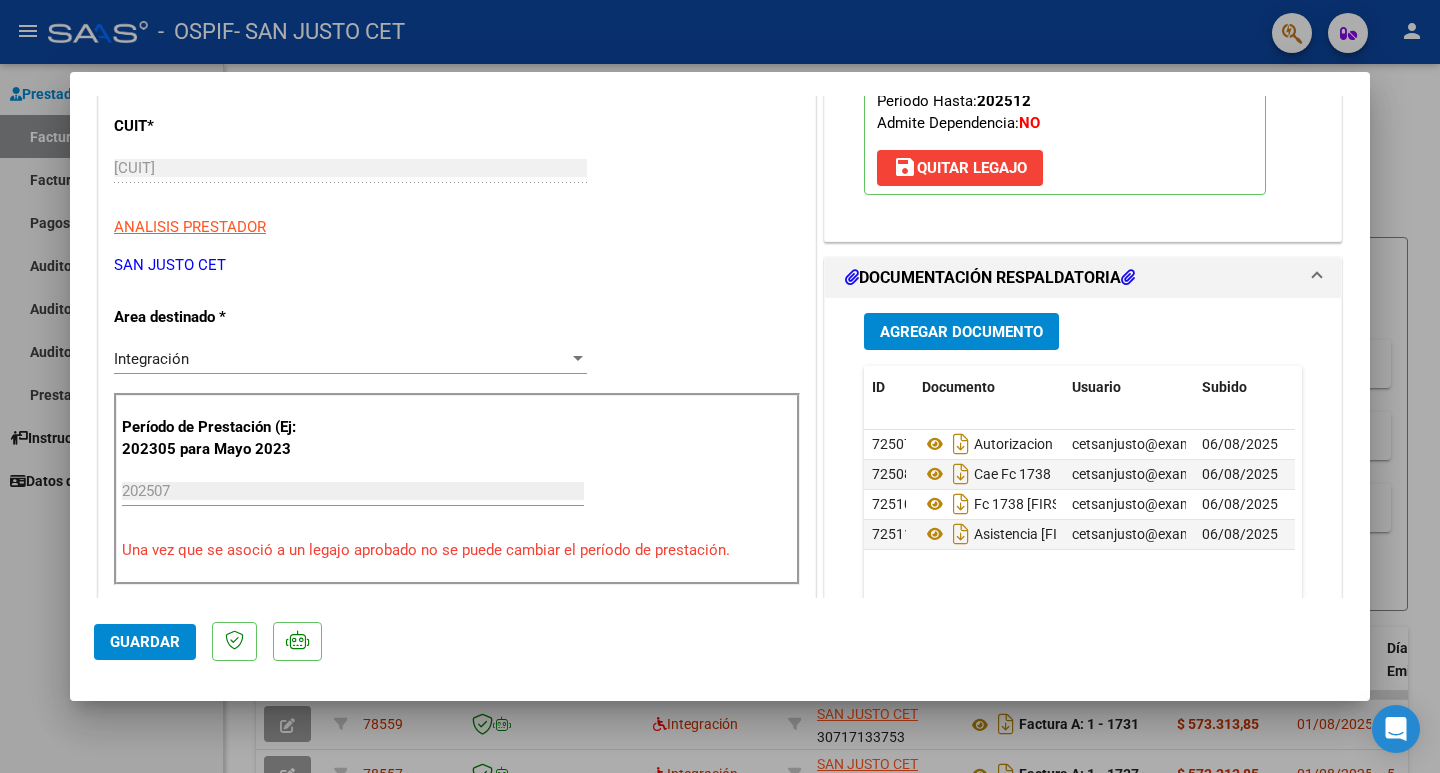 click on "Guardar" 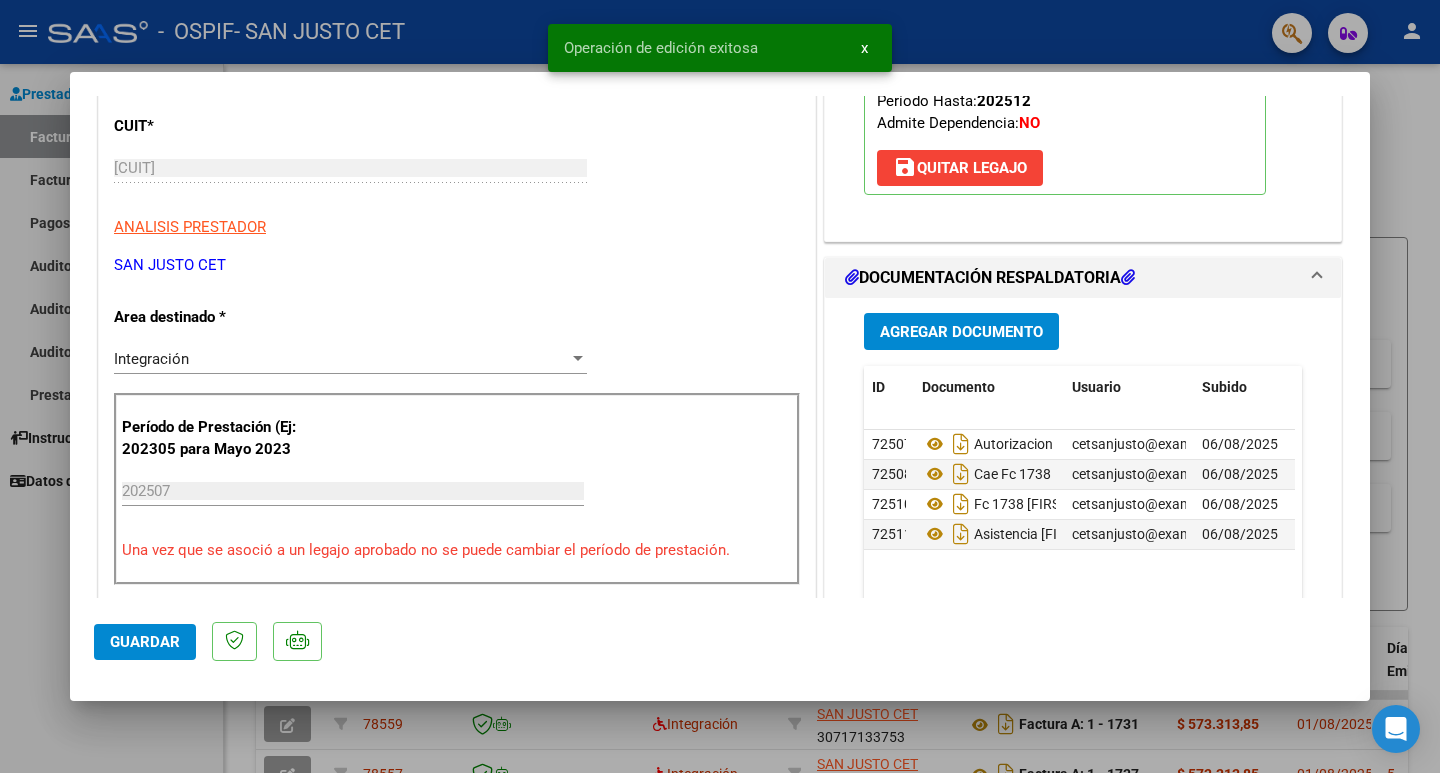 click at bounding box center (720, 386) 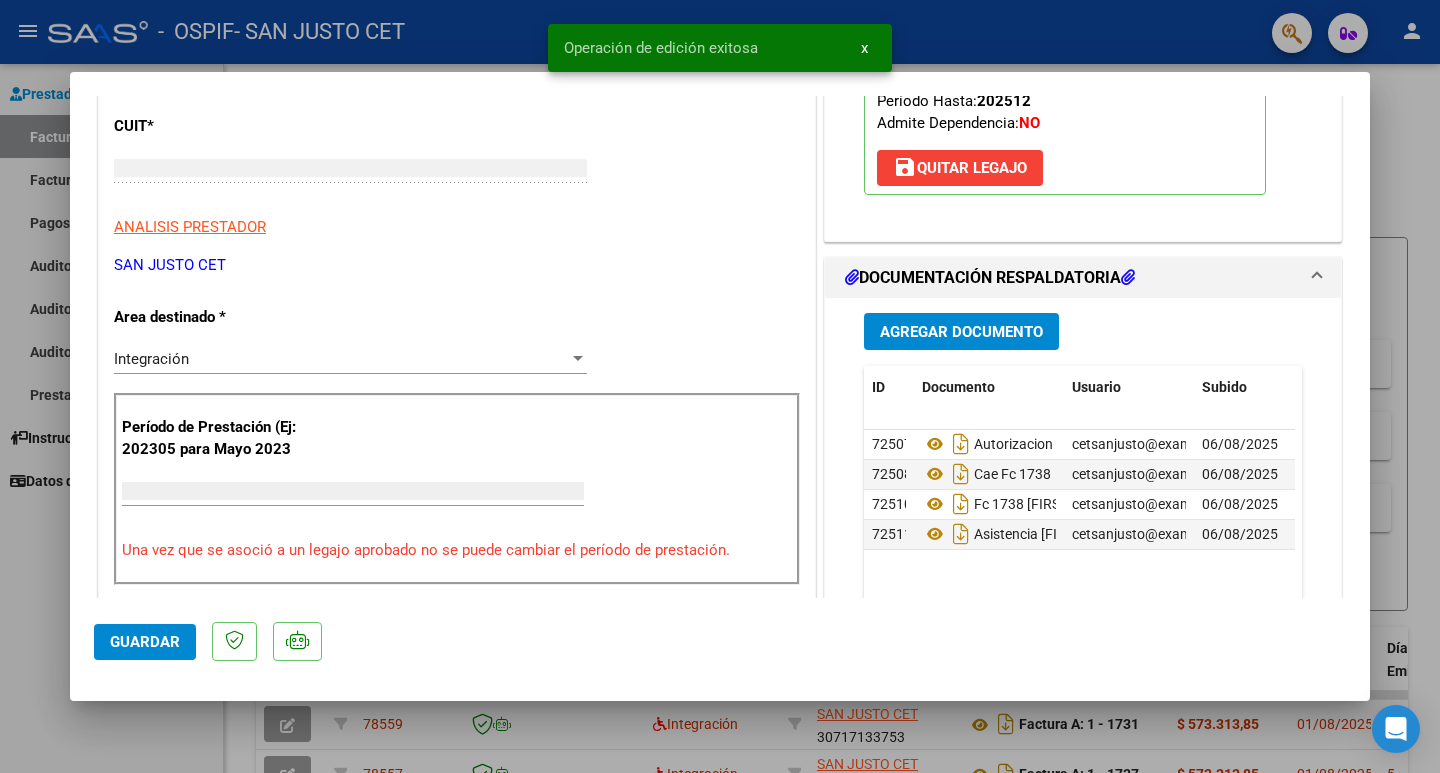 scroll, scrollTop: 239, scrollLeft: 0, axis: vertical 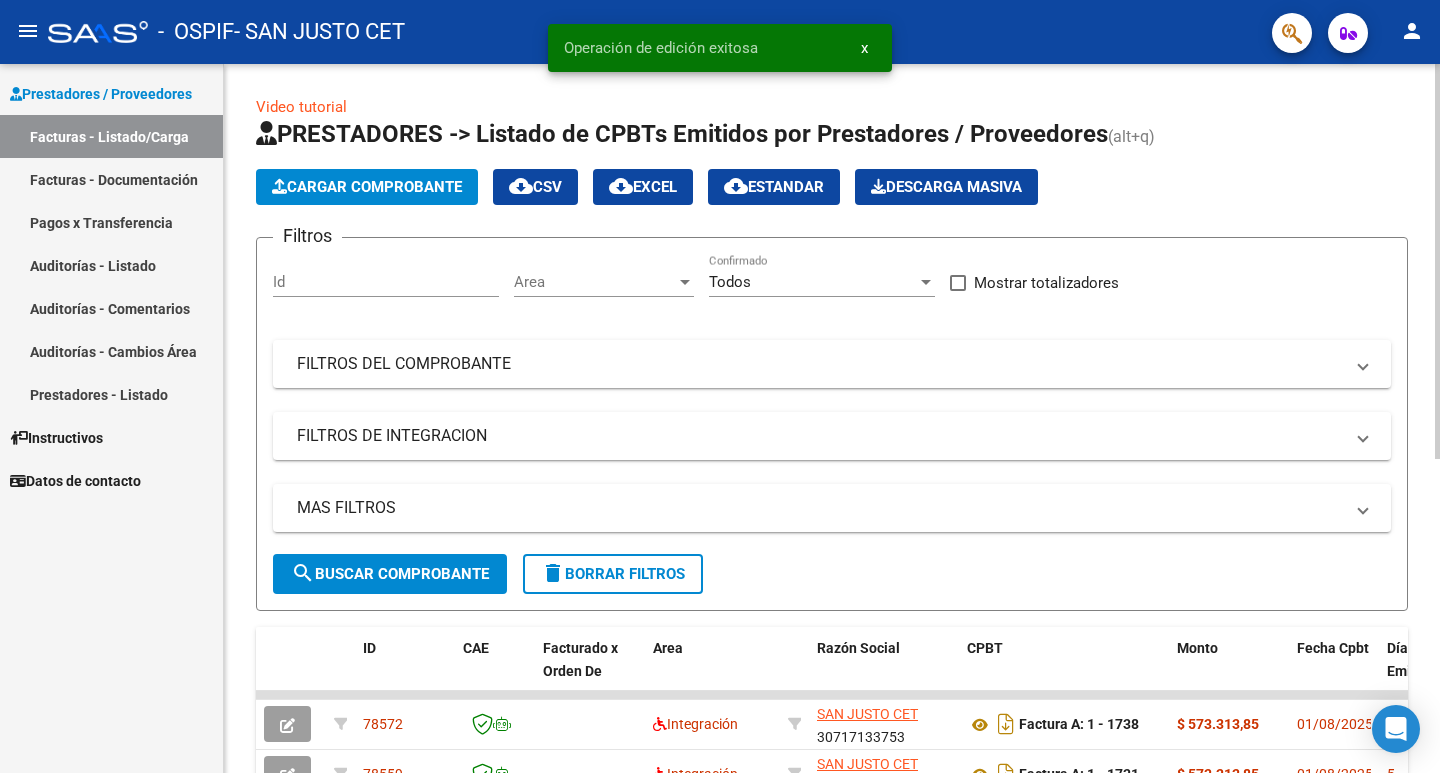click on "Cargar Comprobante" 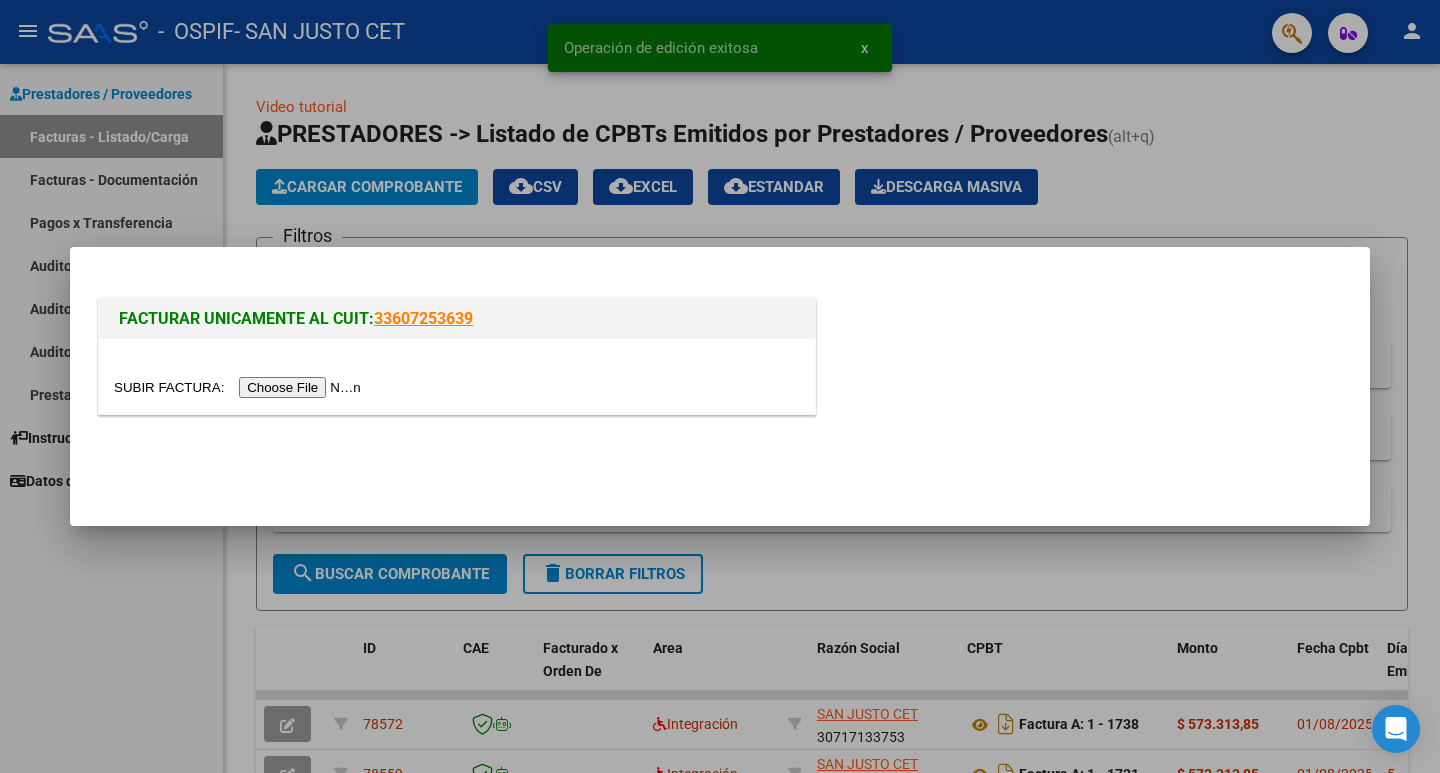 click at bounding box center (240, 387) 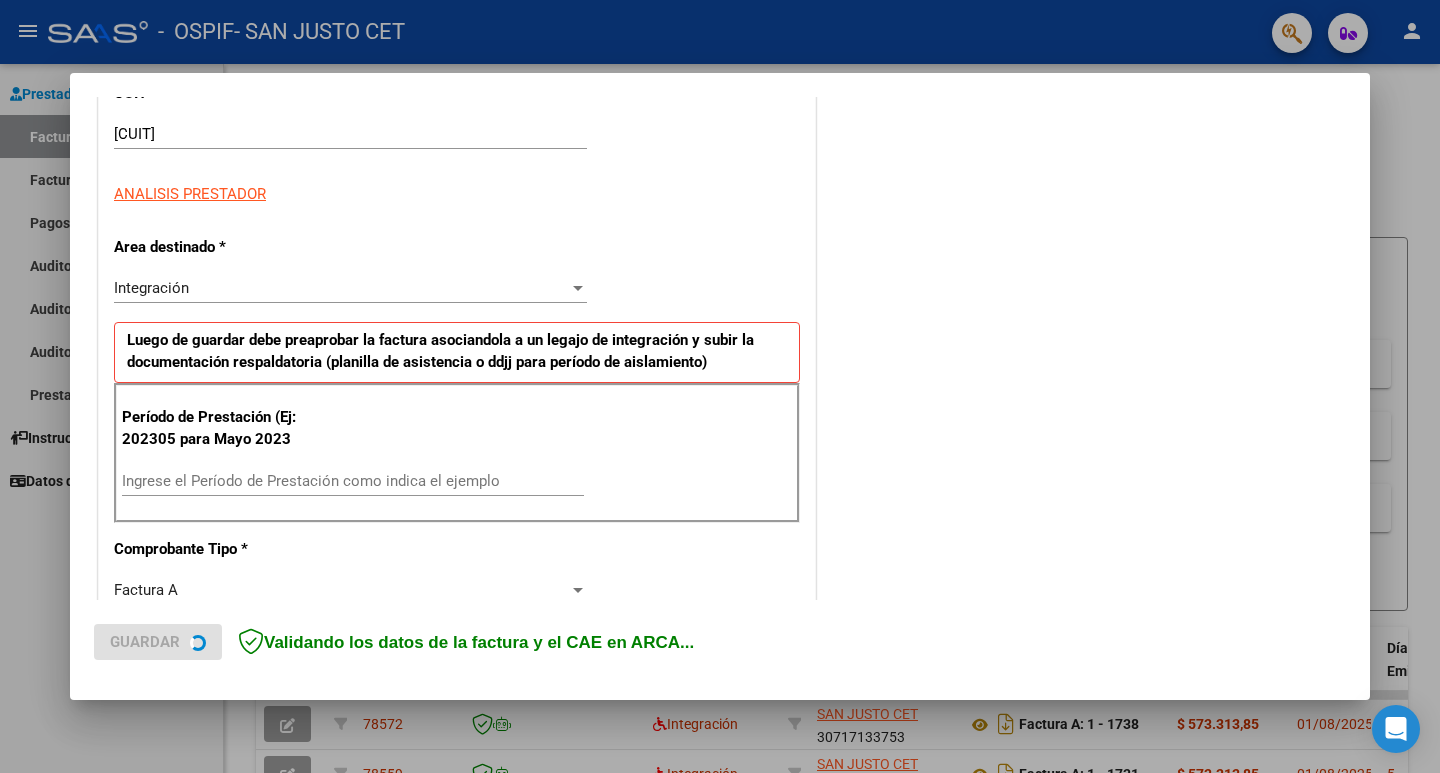 scroll, scrollTop: 300, scrollLeft: 0, axis: vertical 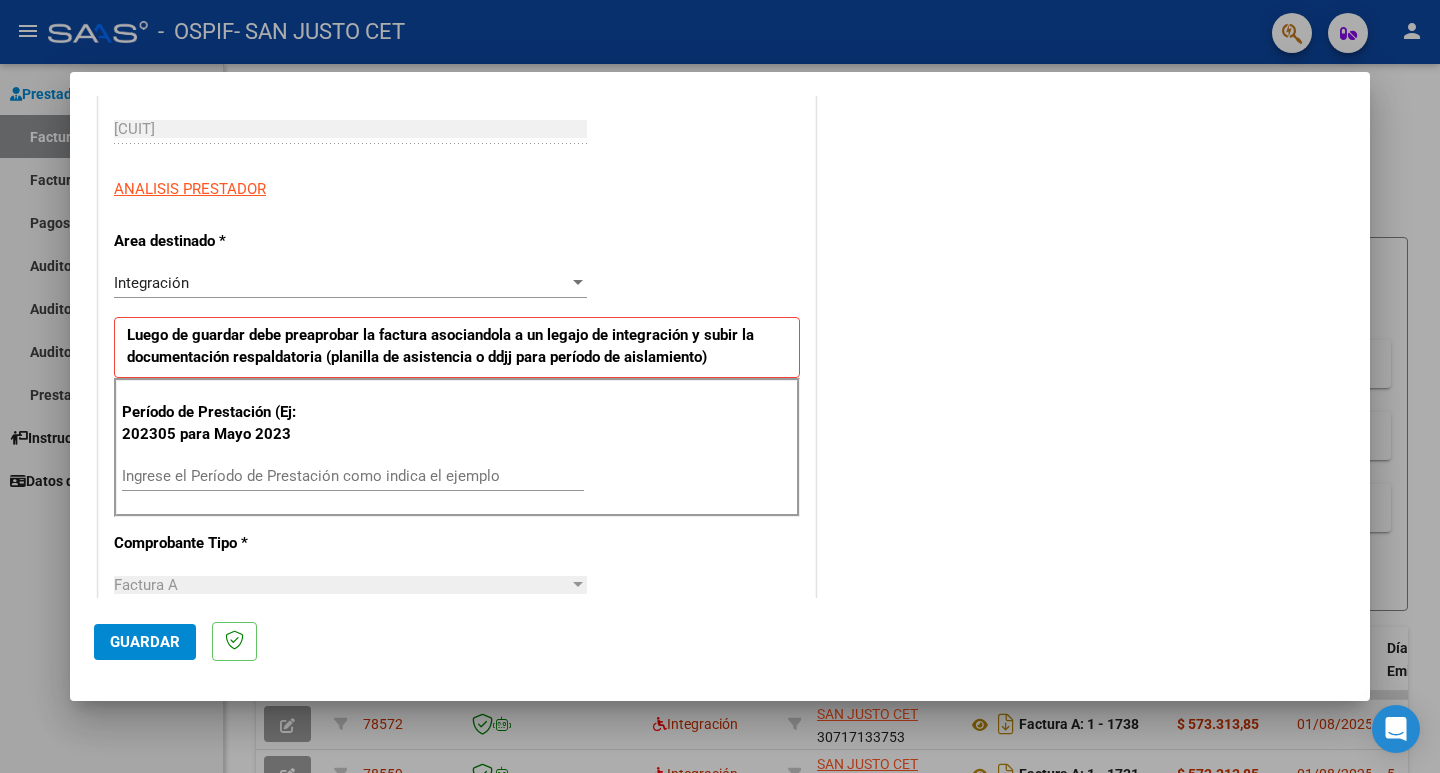 click on "Ingrese el Período de Prestación como indica el ejemplo" at bounding box center (353, 476) 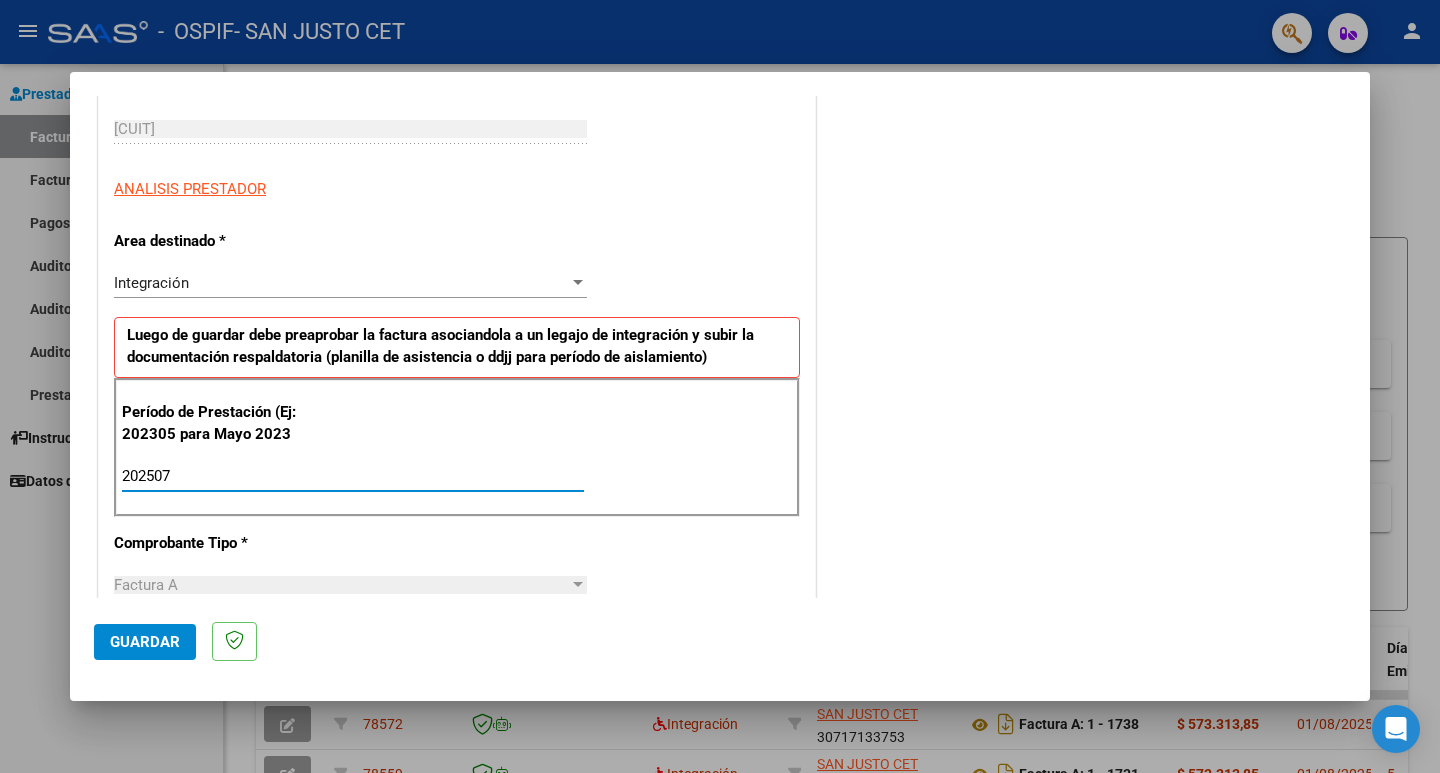 type on "202507" 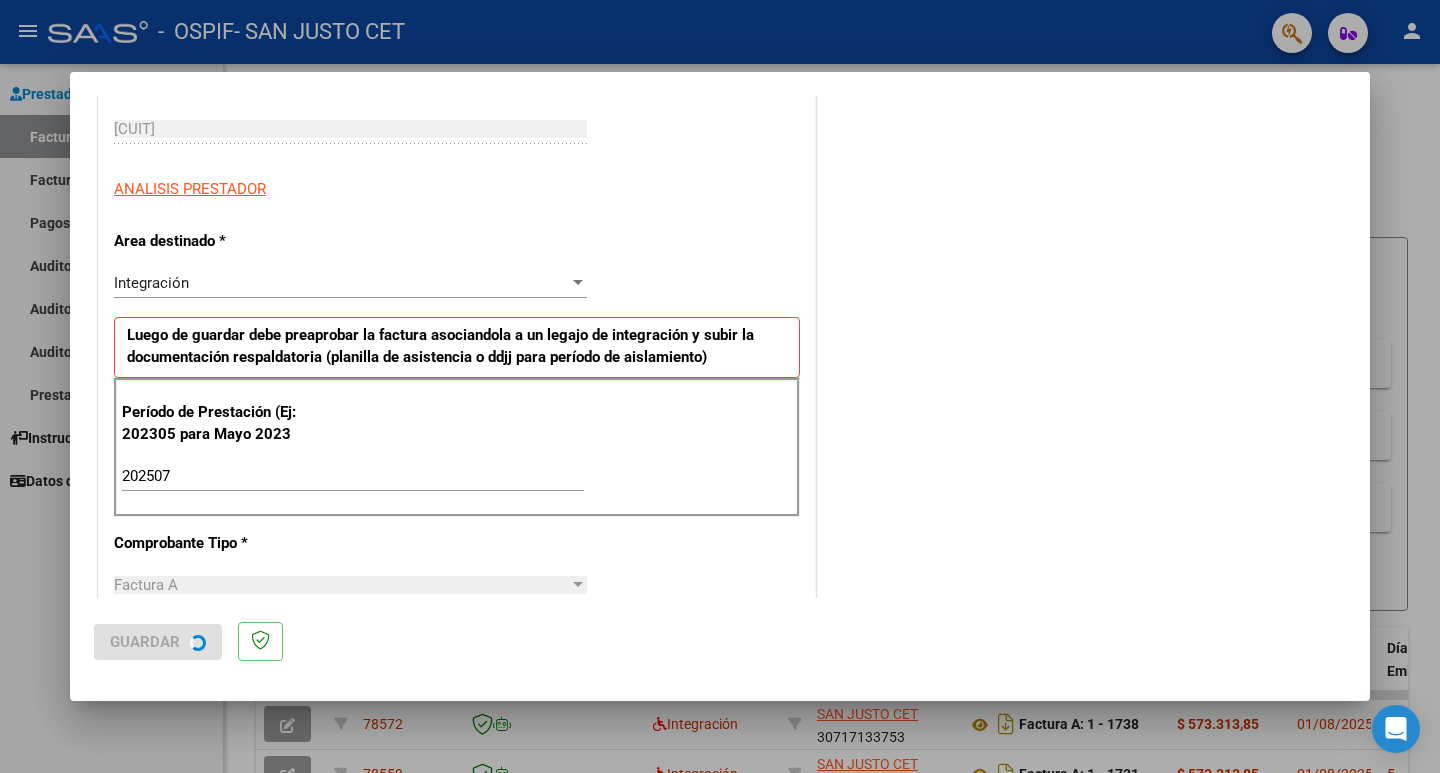 scroll, scrollTop: 0, scrollLeft: 0, axis: both 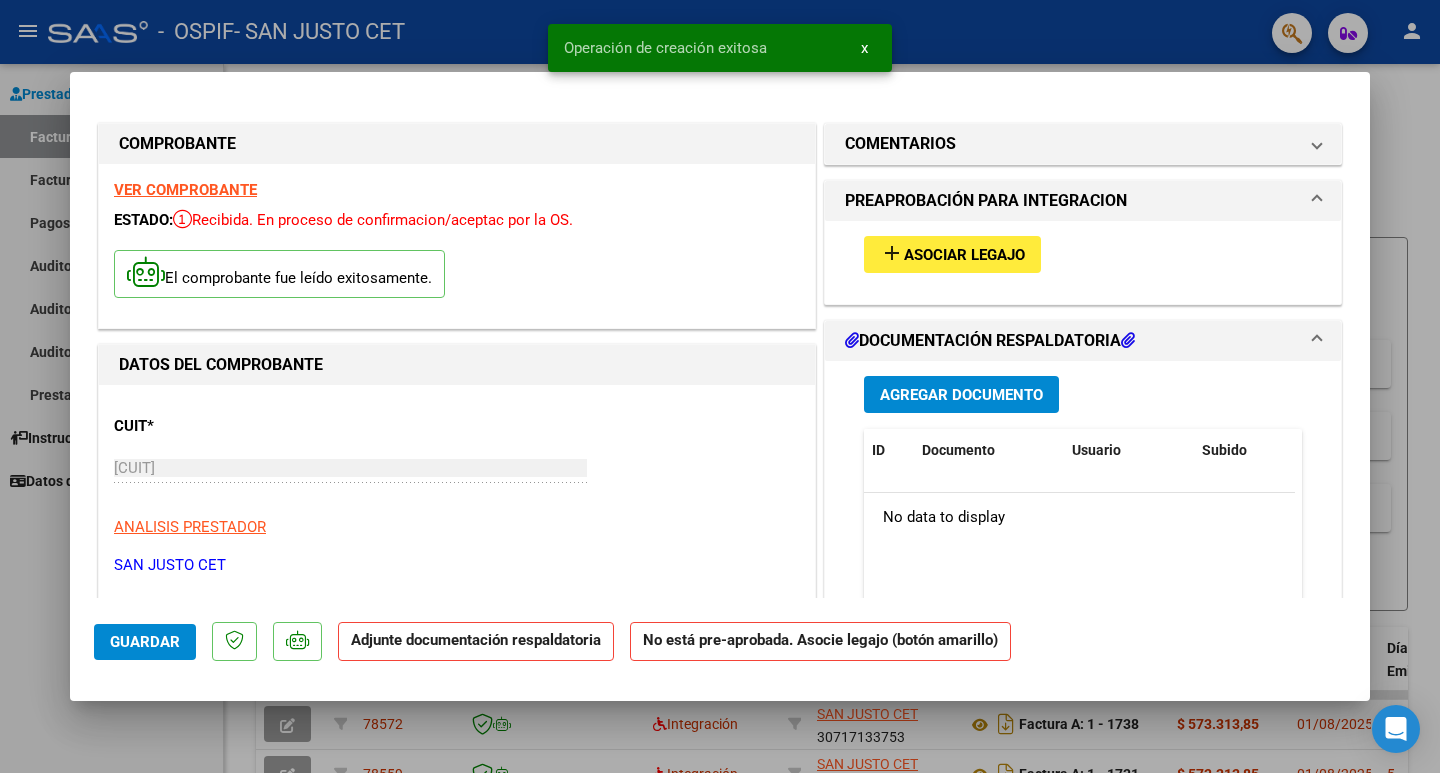 click on "Asociar Legajo" at bounding box center [964, 255] 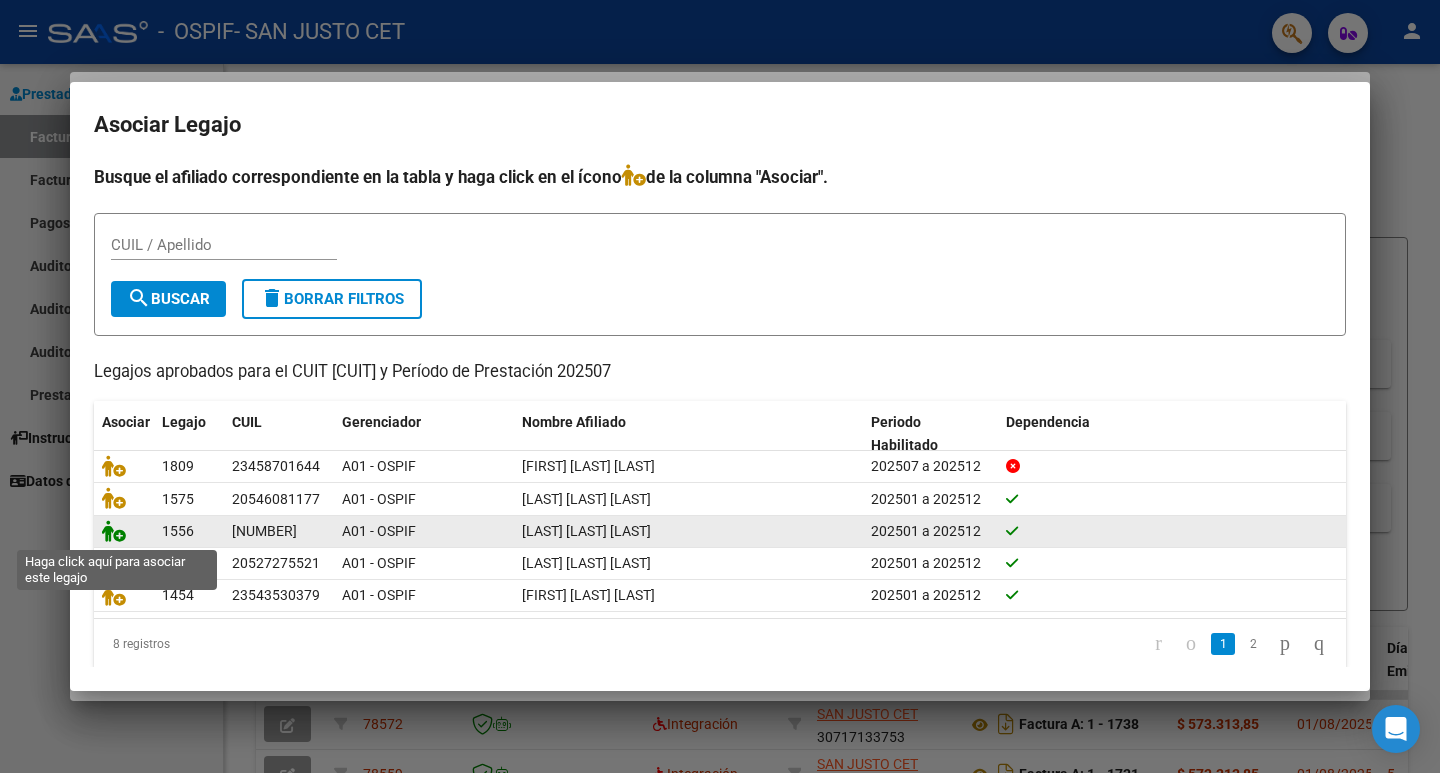 click 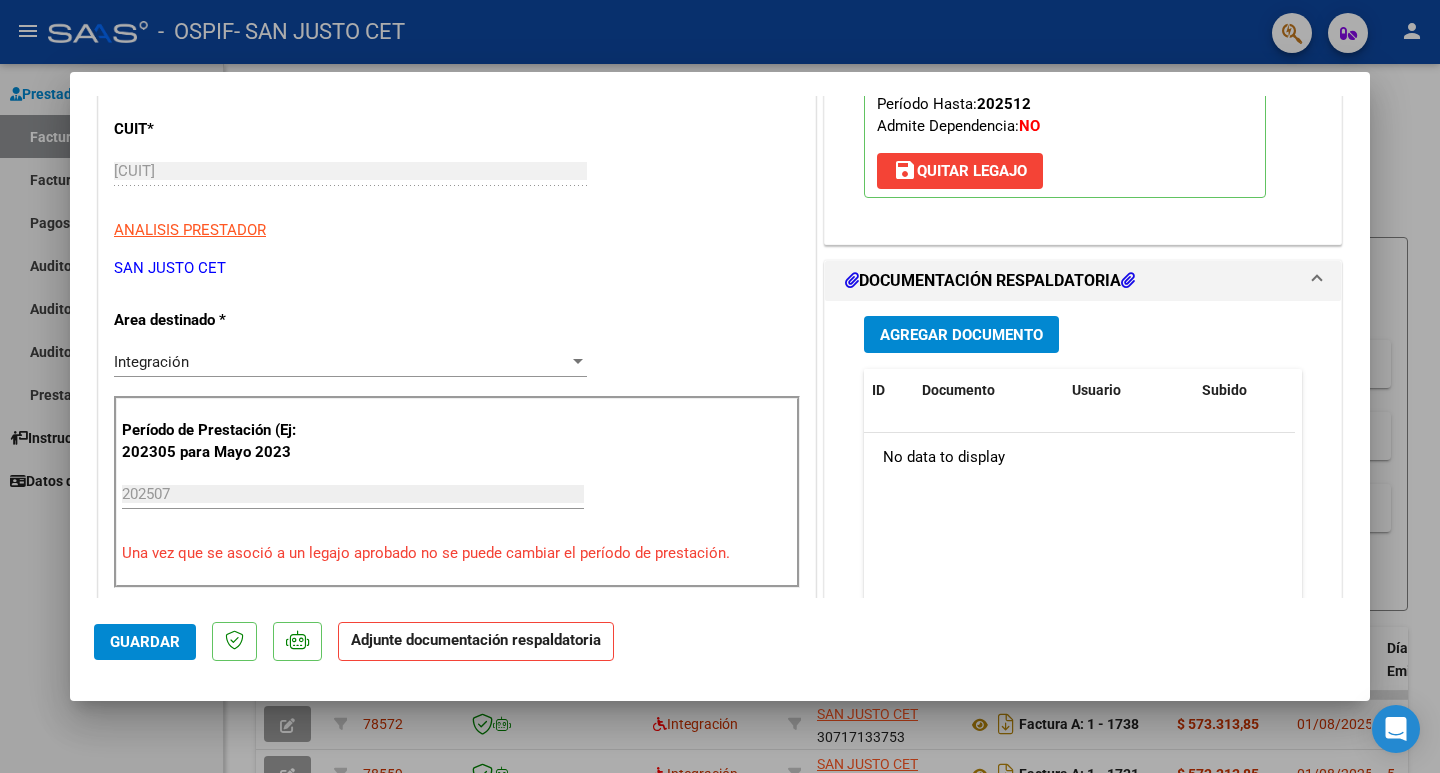 scroll, scrollTop: 300, scrollLeft: 0, axis: vertical 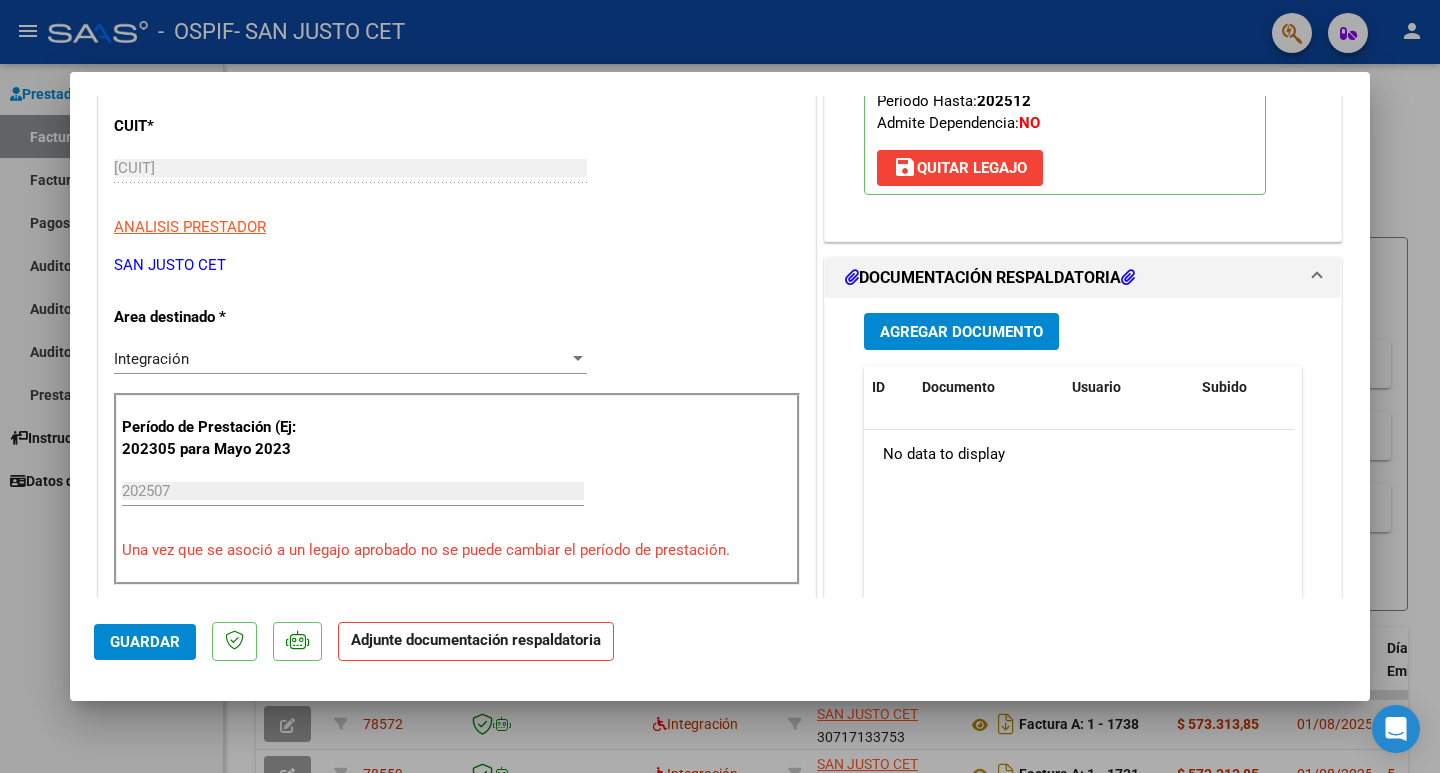 click on "Agregar Documento" at bounding box center [961, 331] 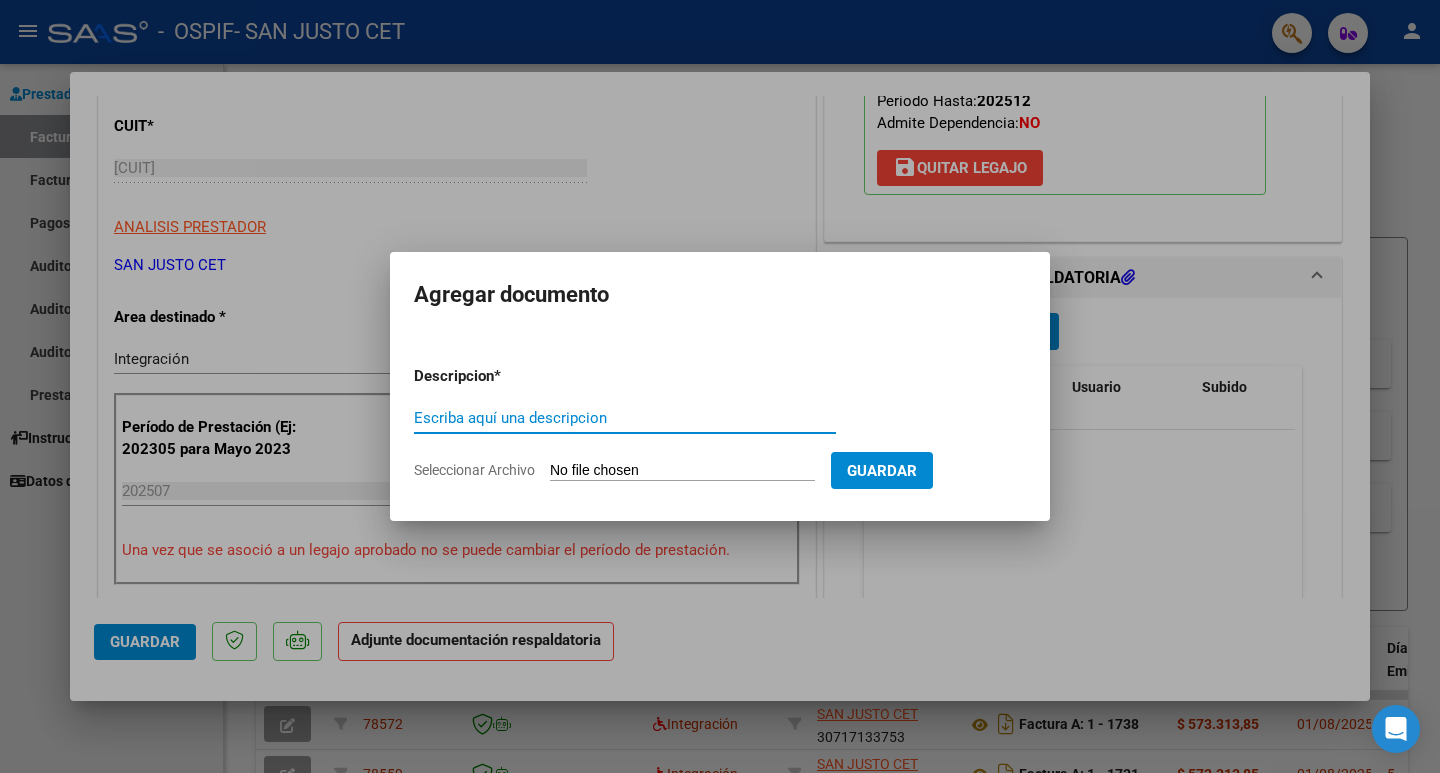 click on "Seleccionar Archivo" at bounding box center (682, 471) 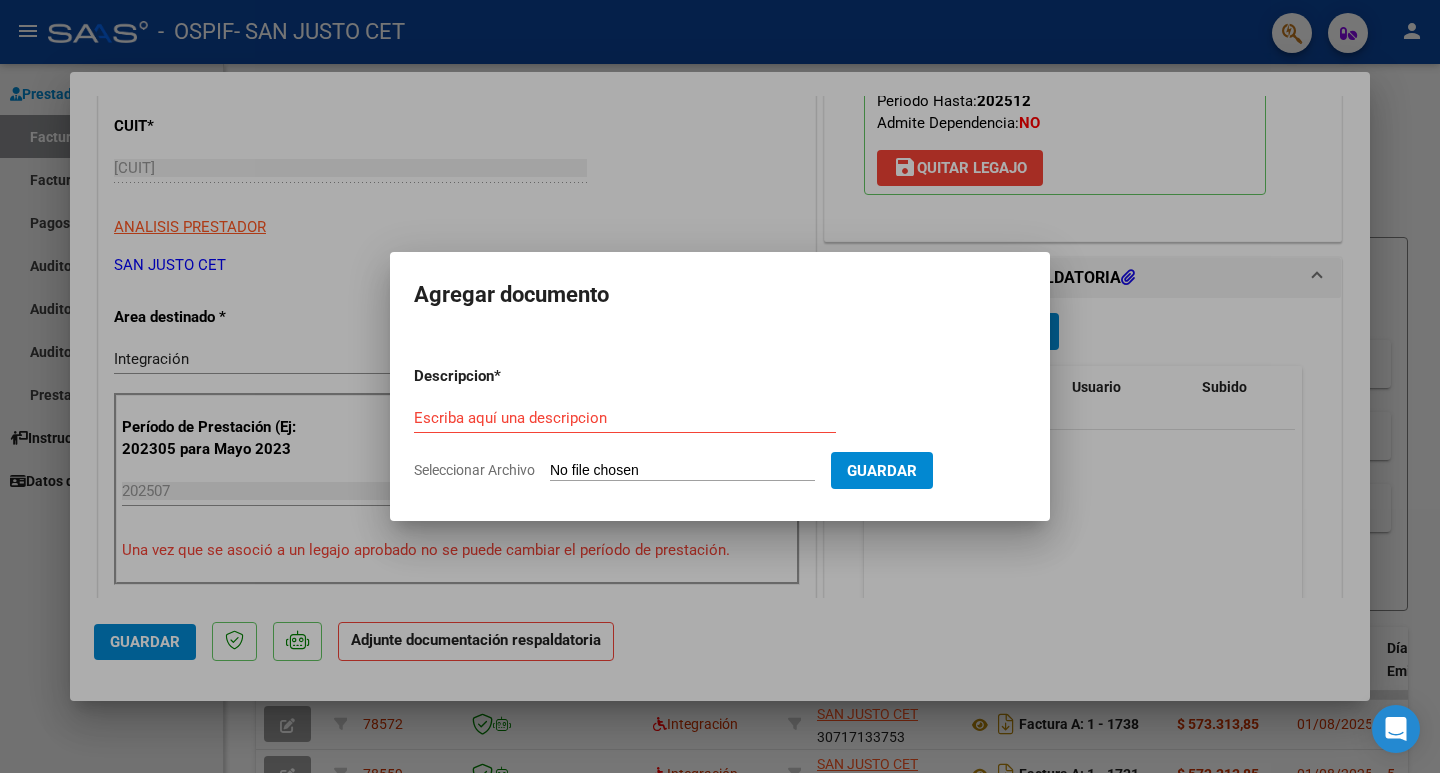type on "C:\fakepath\AUT 2025 - [LAST] [LAST] - OSPIF.pdf" 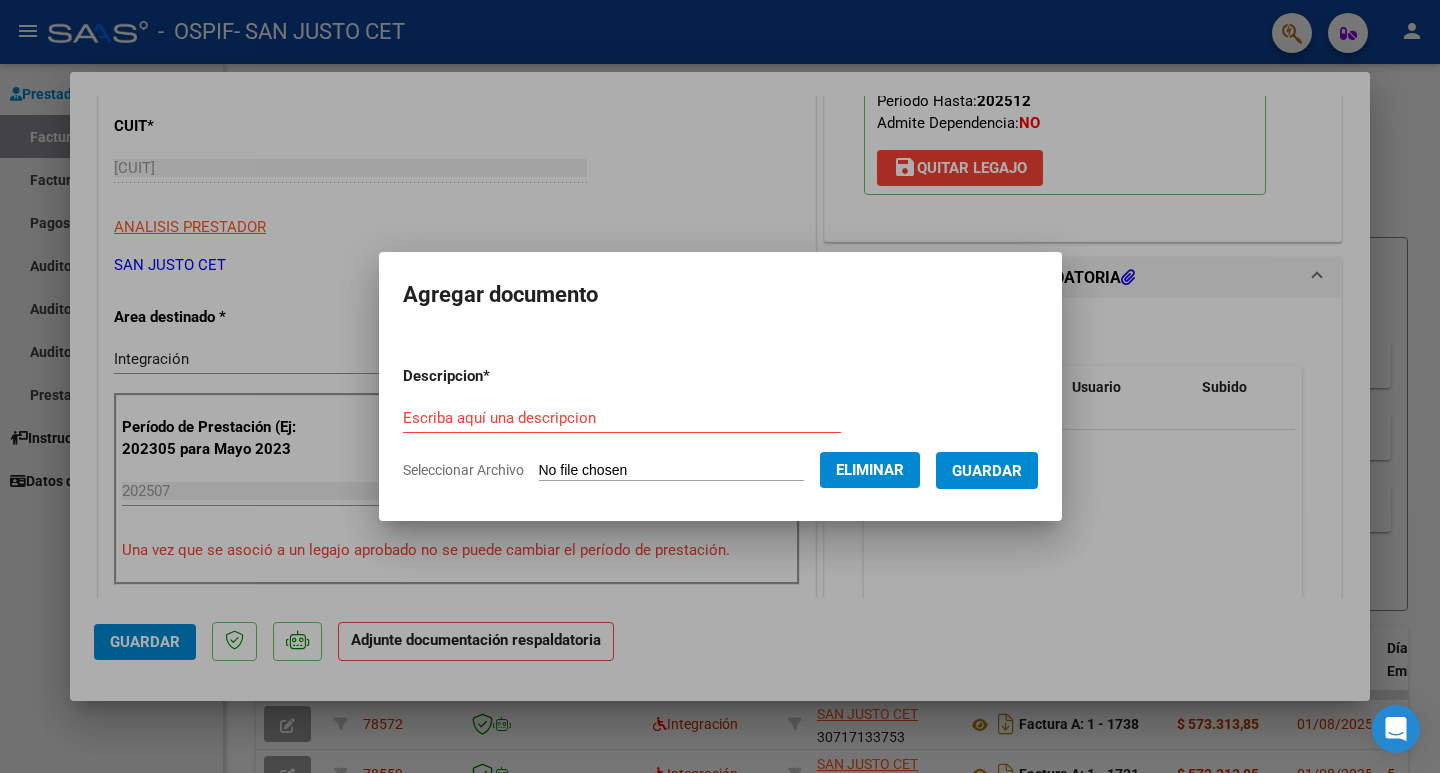 click on "Escriba aquí una descripcion" at bounding box center [622, 418] 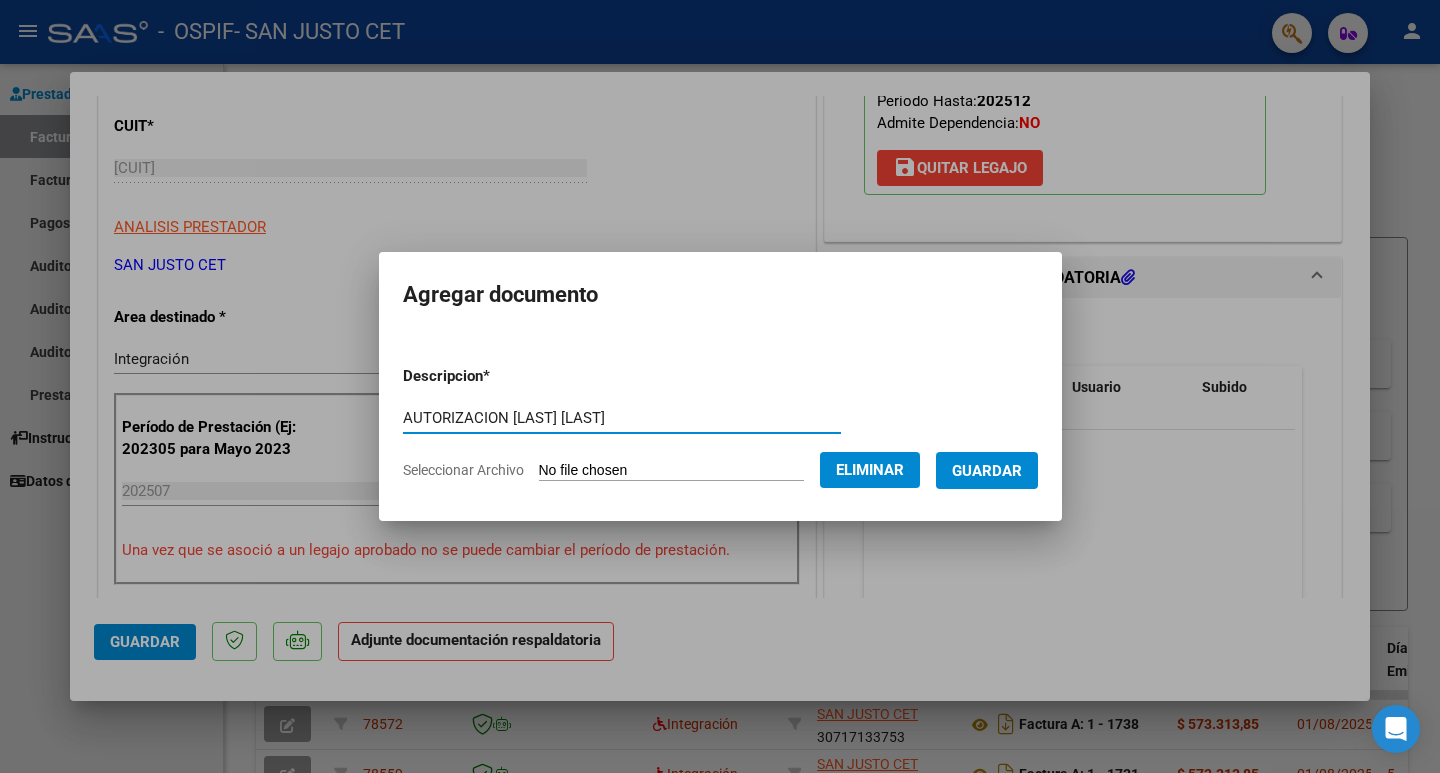 type on "AUTORIZACION [LAST] [LAST]" 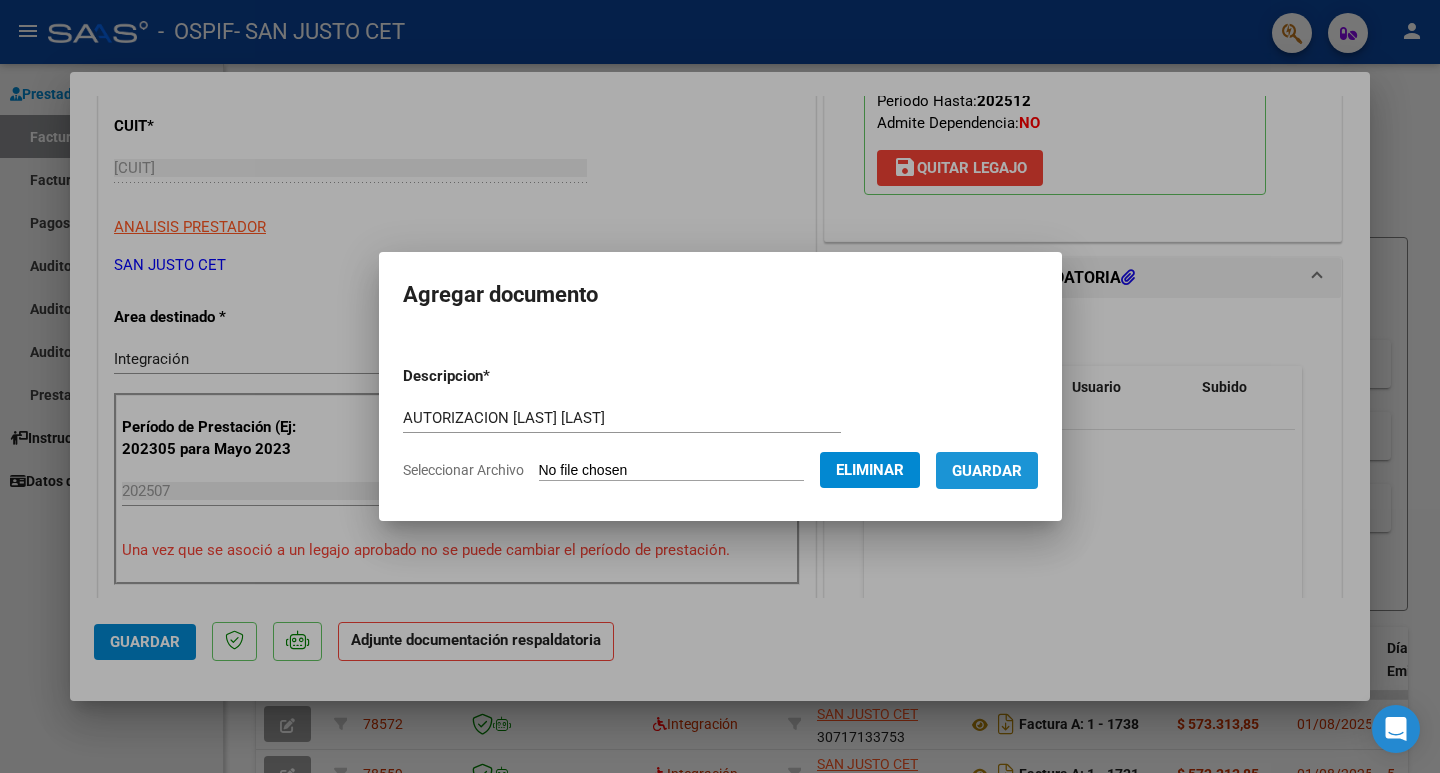click on "Guardar" at bounding box center (987, 471) 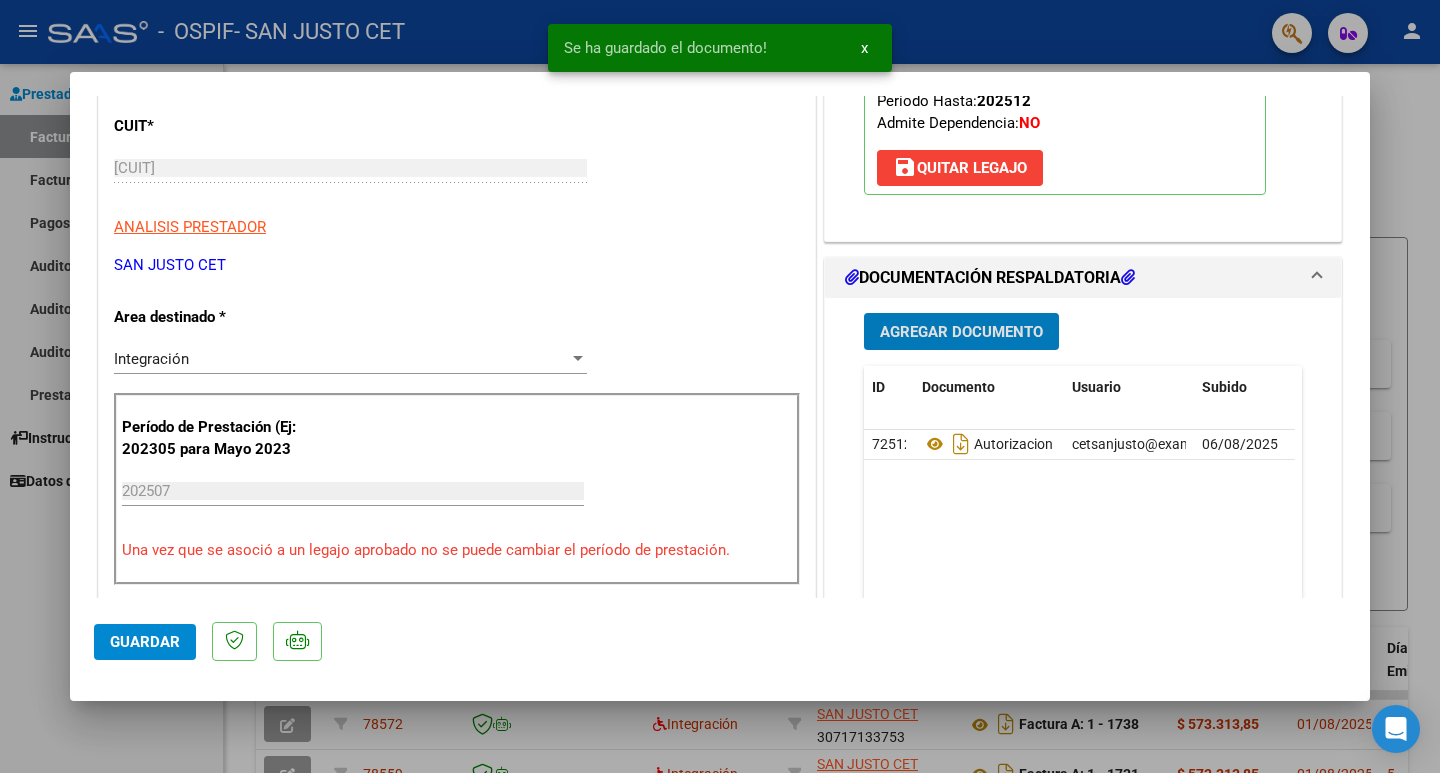 click on "Agregar Documento" at bounding box center (961, 332) 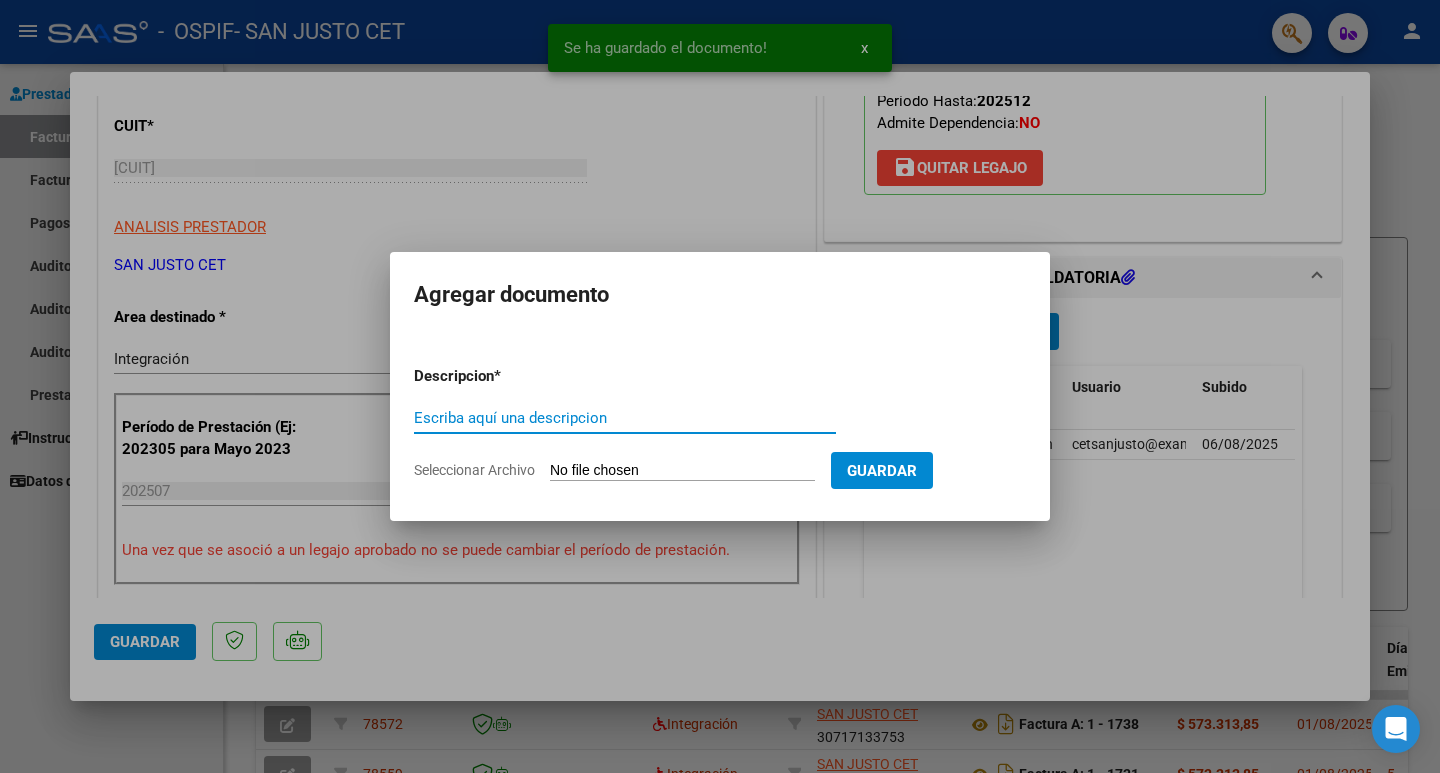 click on "Seleccionar Archivo" at bounding box center [682, 471] 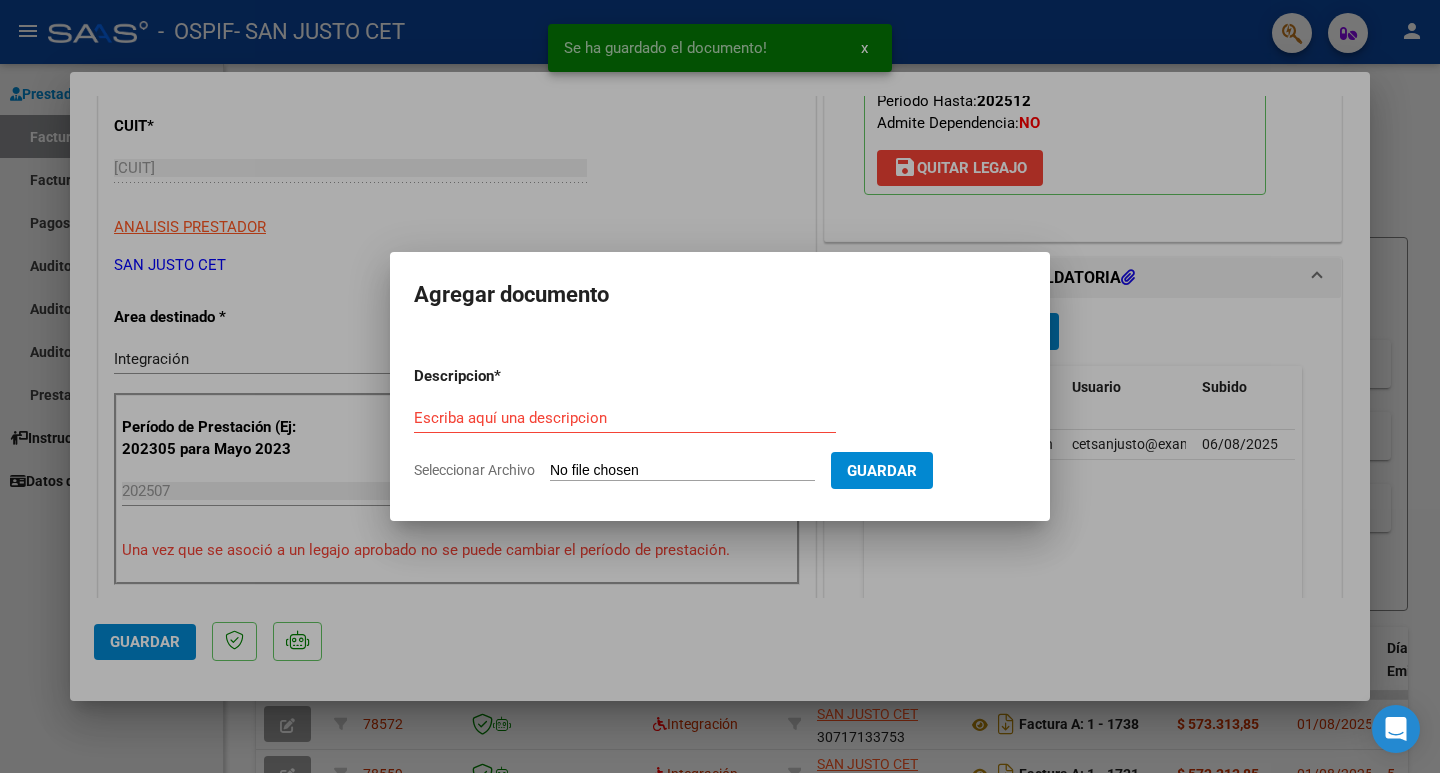 type on "C:\fakepath\CAE FC 1734.pdf" 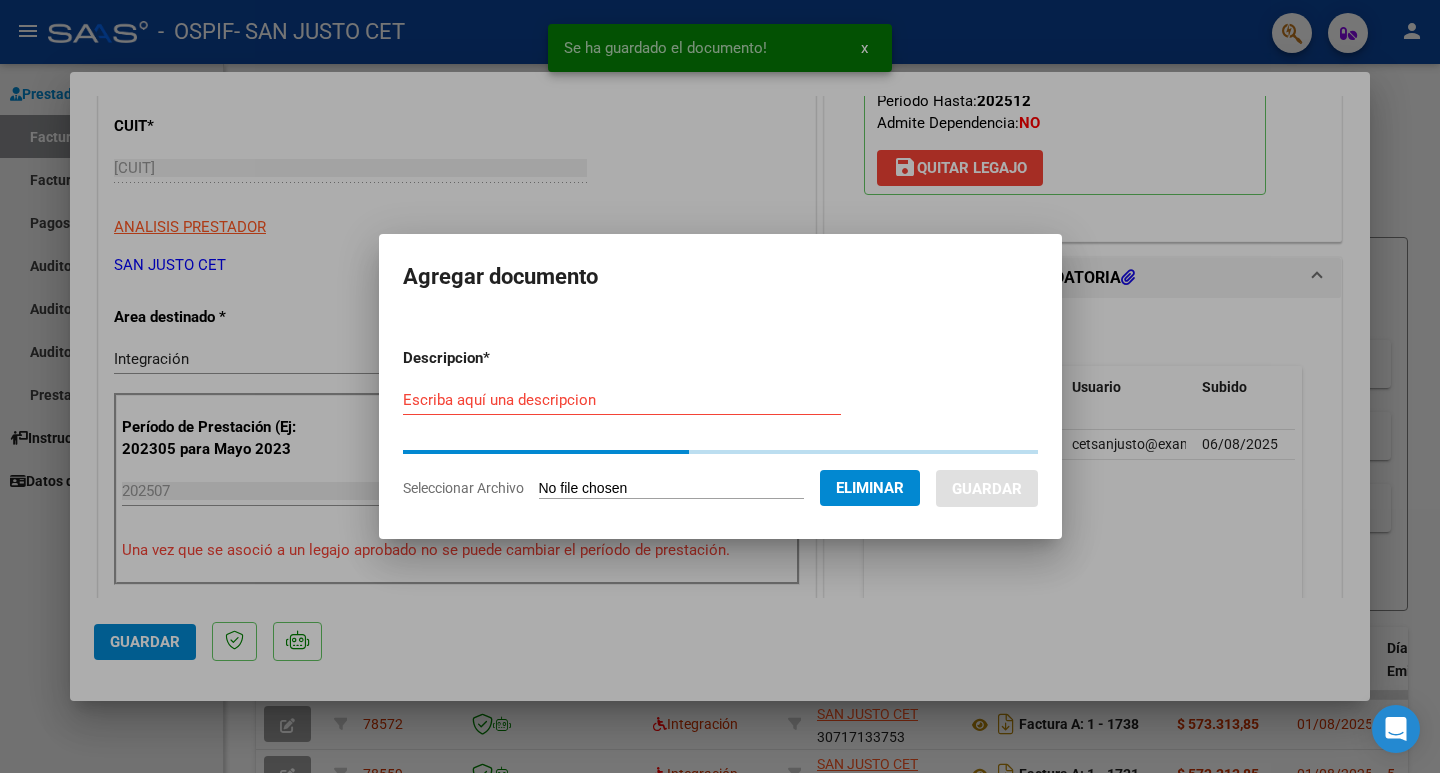 click on "Descripcion  *   Escriba aquí una descripcion  Seleccionar Archivo Eliminar Guardar" at bounding box center (720, 423) 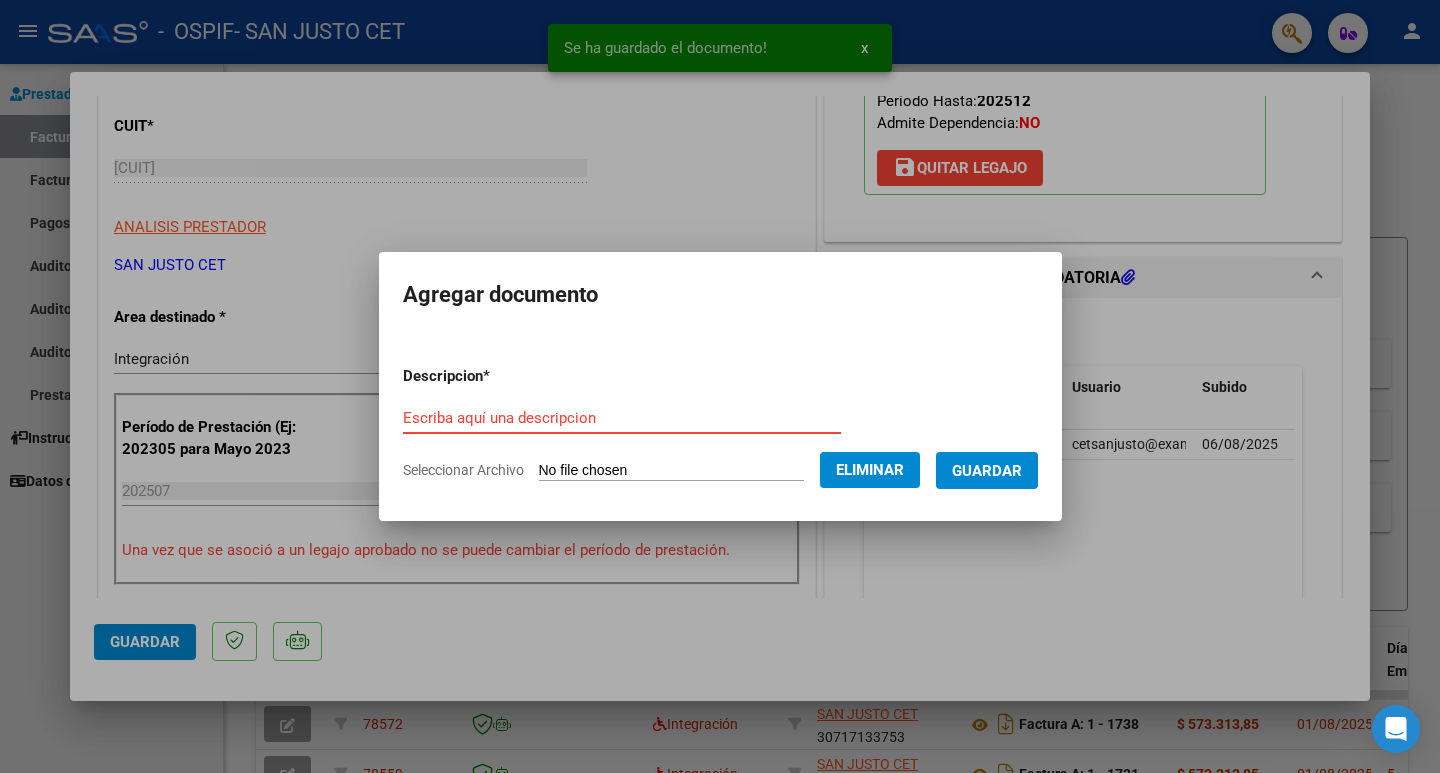 click on "Escriba aquí una descripcion" at bounding box center [622, 418] 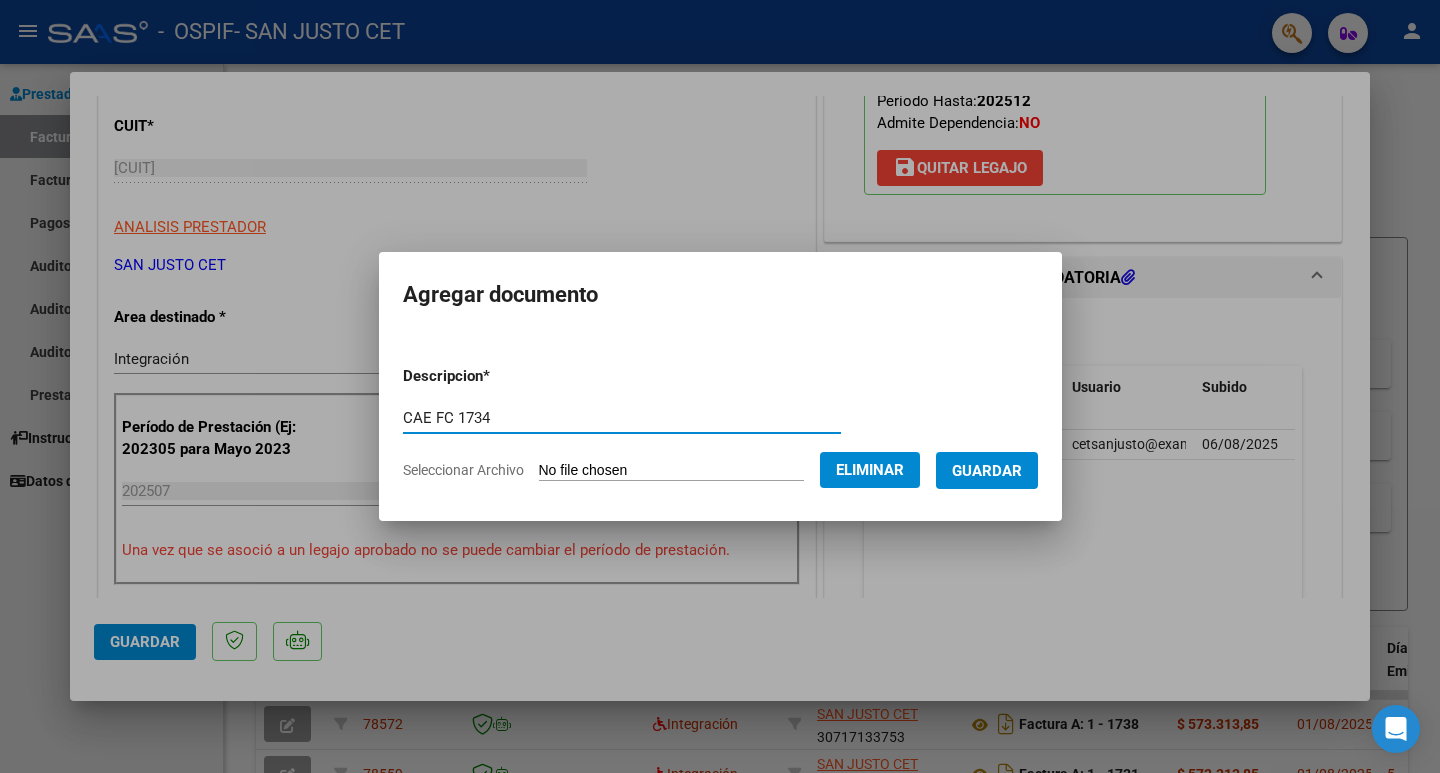 type on "CAE FC 1734" 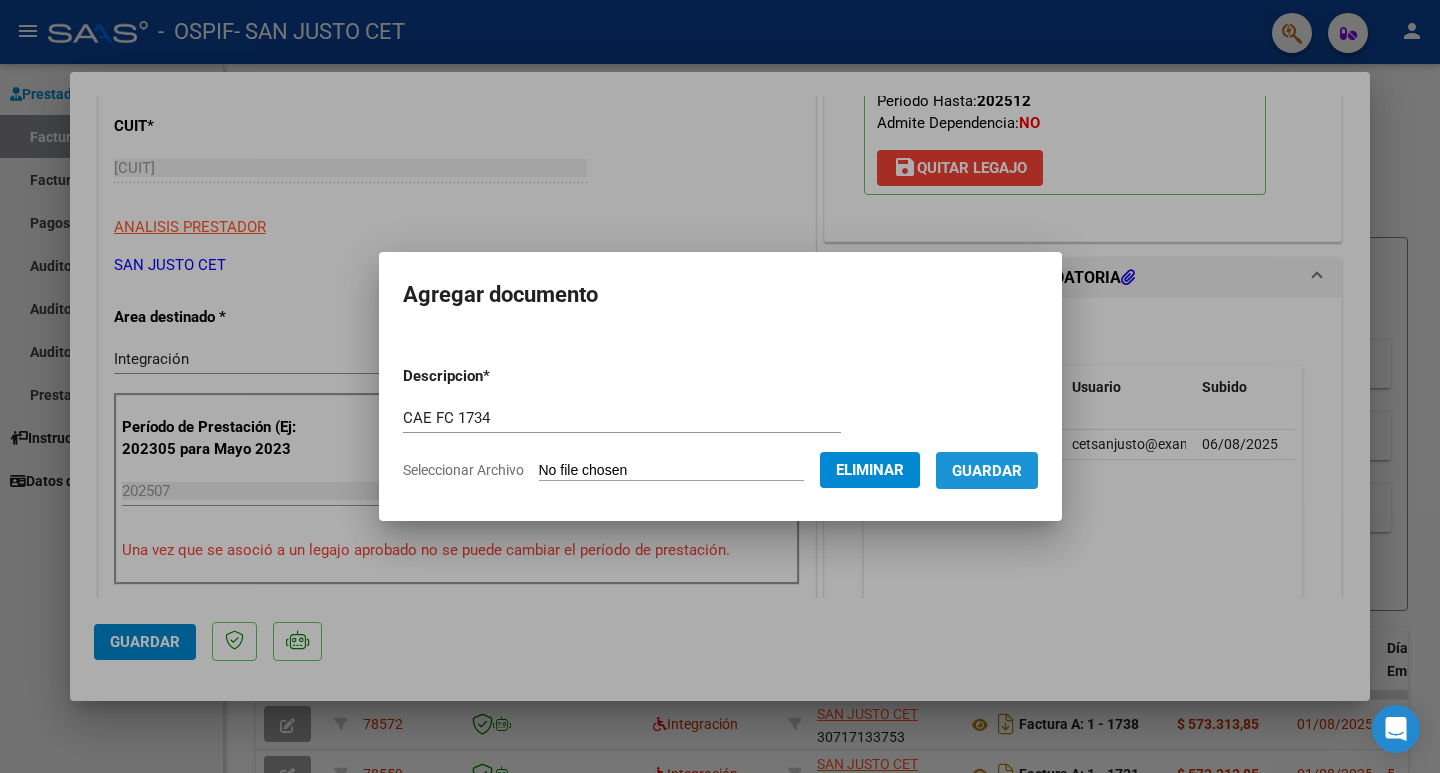click on "Guardar" at bounding box center (987, 471) 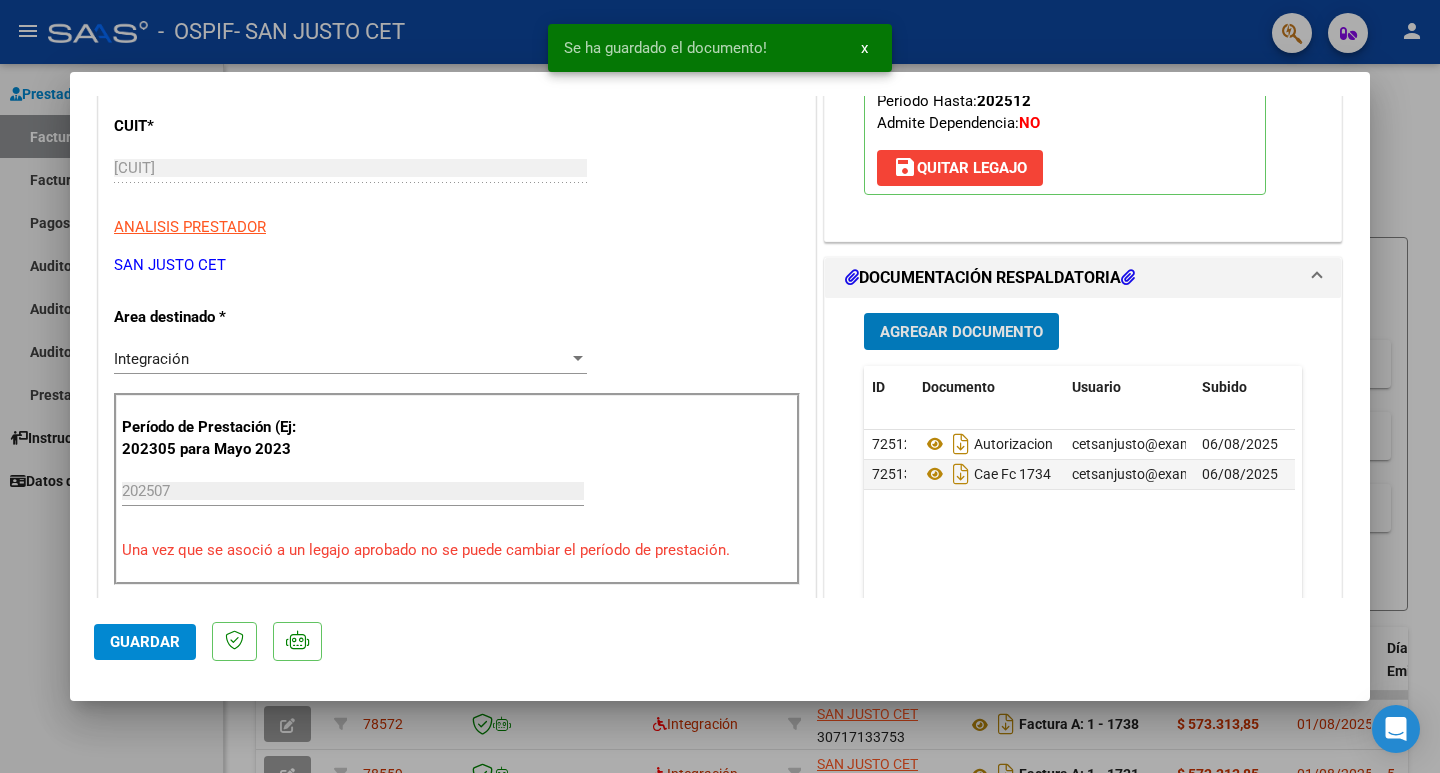 click on "Agregar Documento" at bounding box center (961, 332) 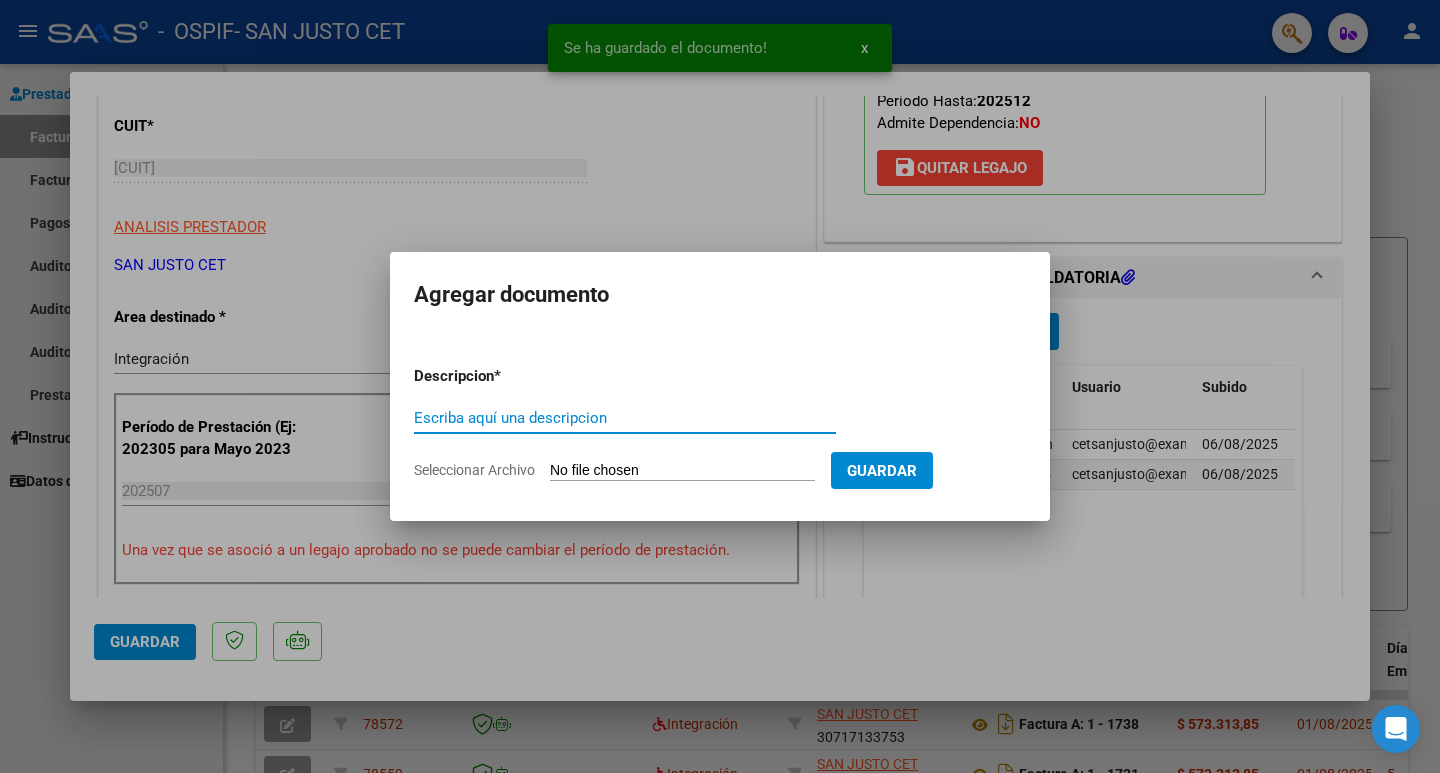 click on "Seleccionar Archivo" at bounding box center [682, 471] 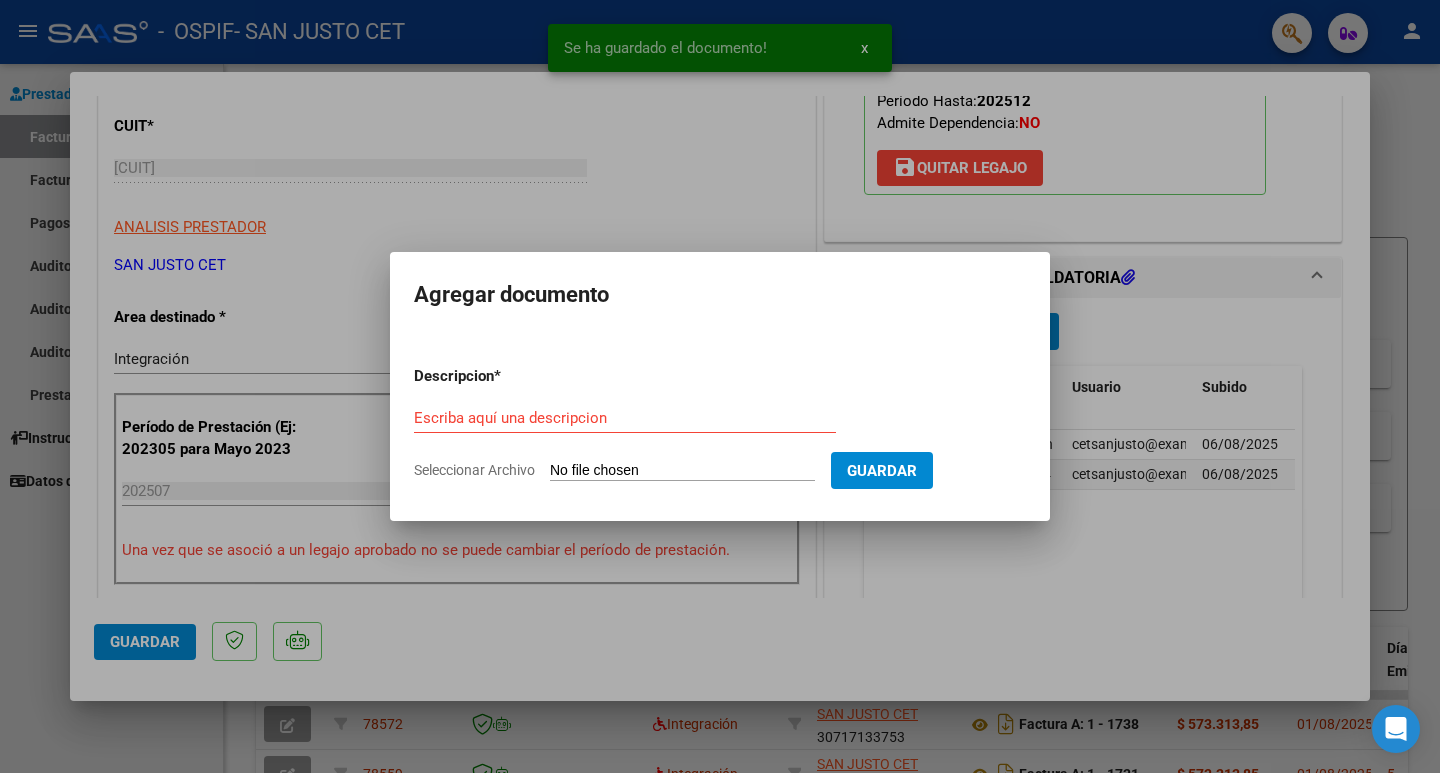 type on "C:\fakepath\FC OSPIF [LAST] [FIRST] 1734.pdf" 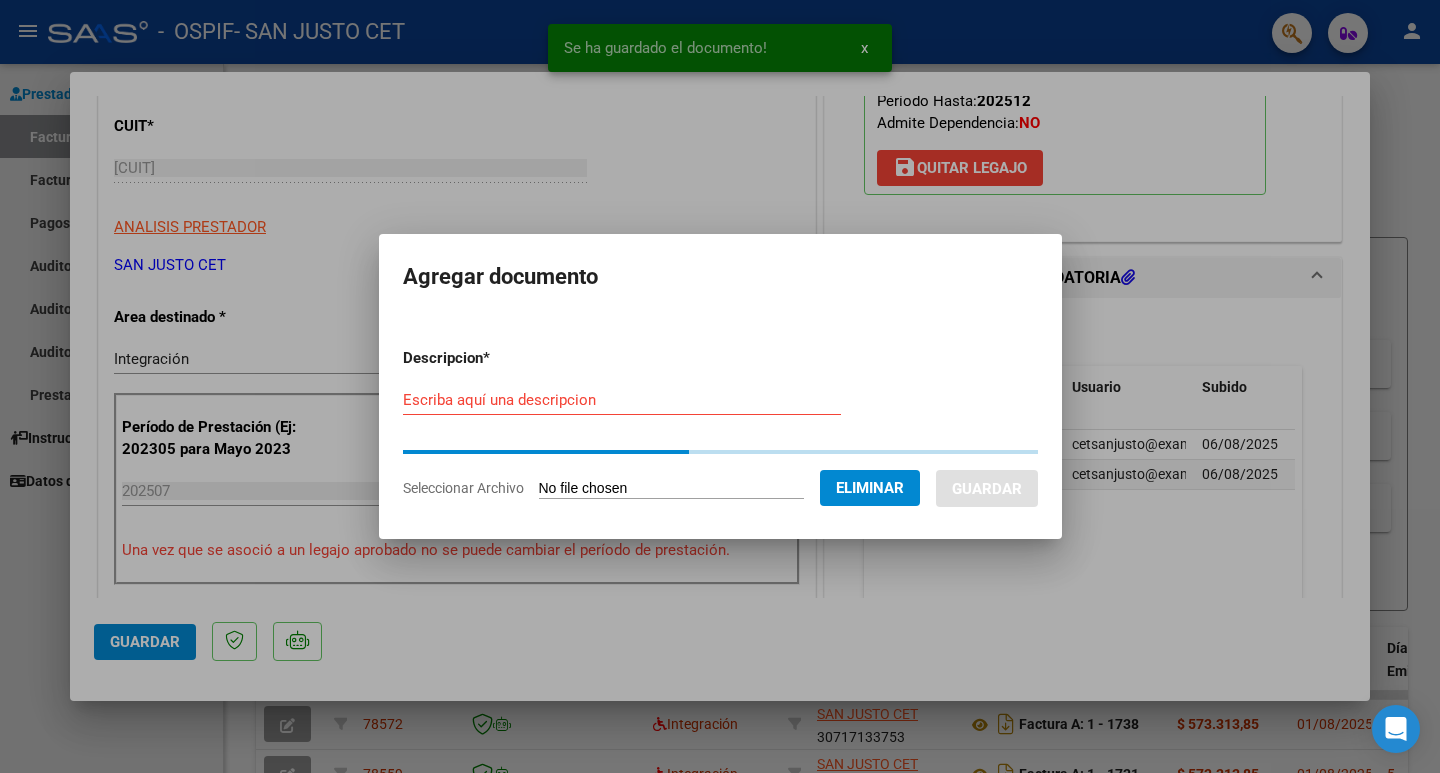 click on "Escriba aquí una descripcion" at bounding box center (622, 400) 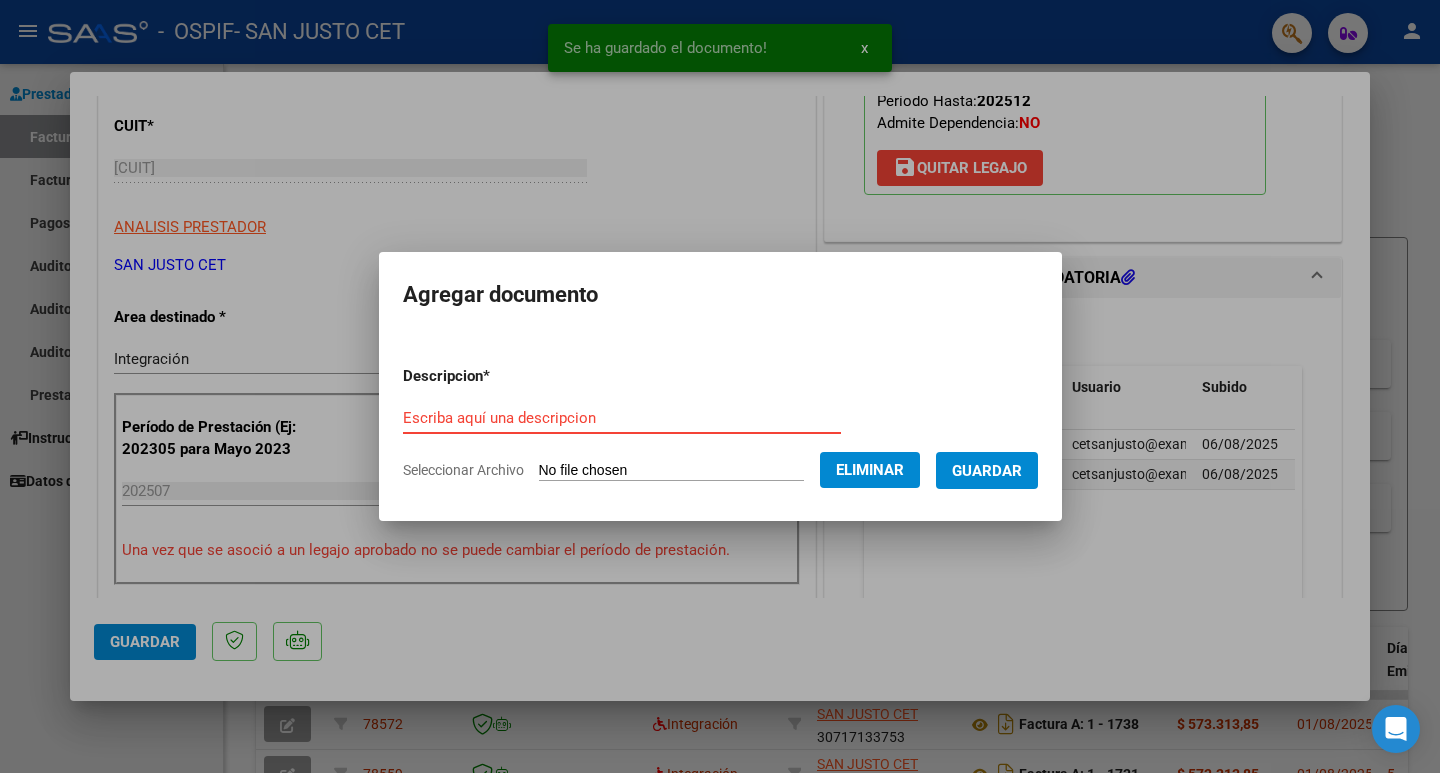 click on "Escriba aquí una descripcion" at bounding box center [622, 418] 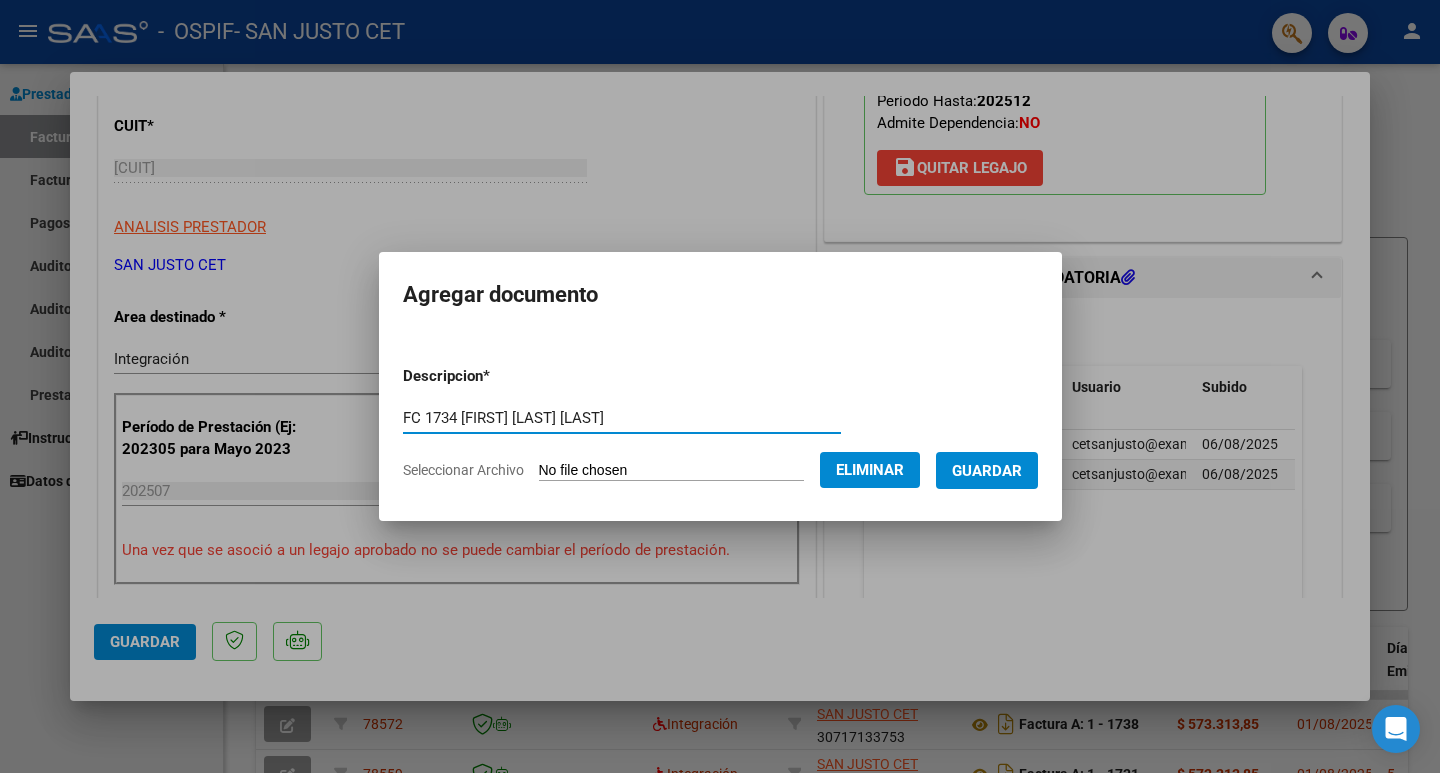 type on "FC 1734 [FIRST] [LAST] [LAST]" 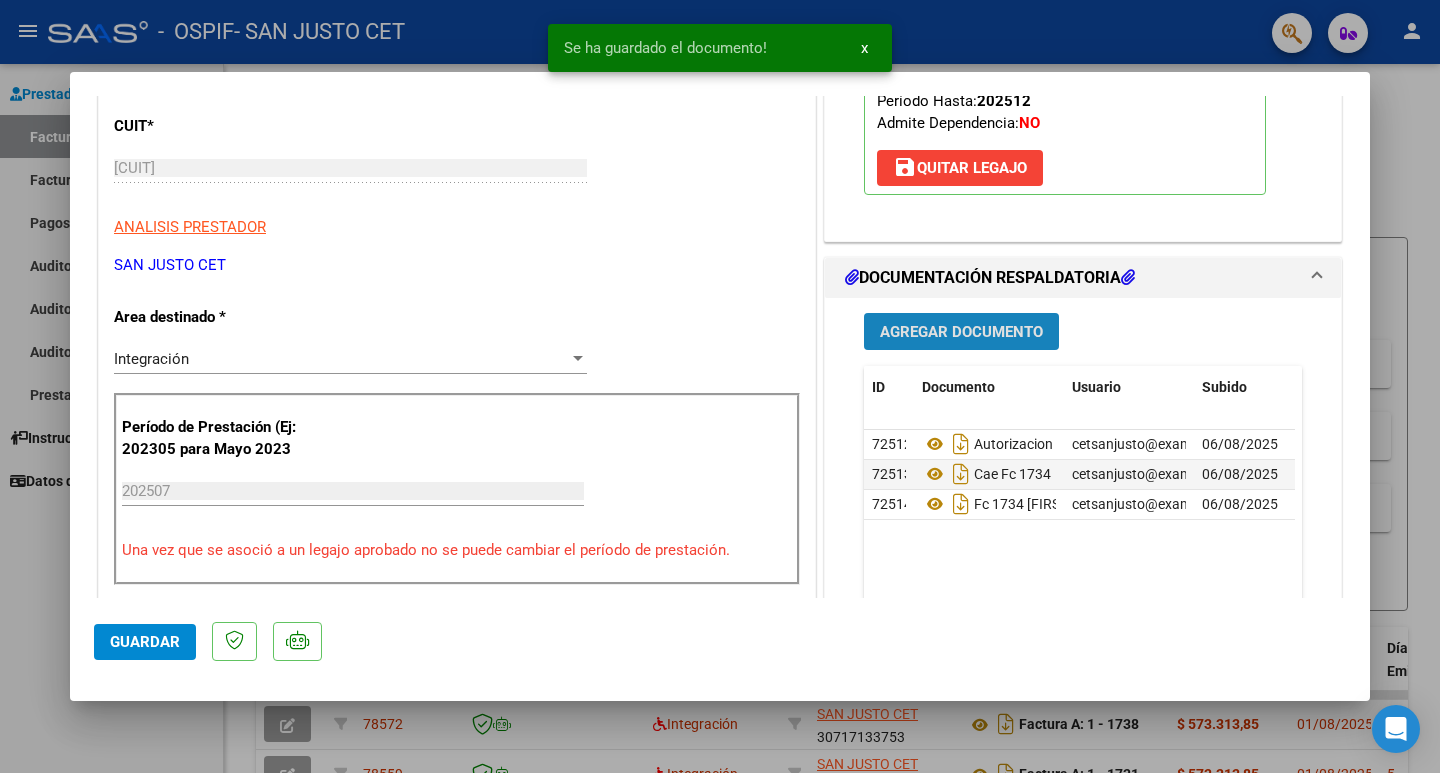 click on "Agregar Documento" at bounding box center [961, 332] 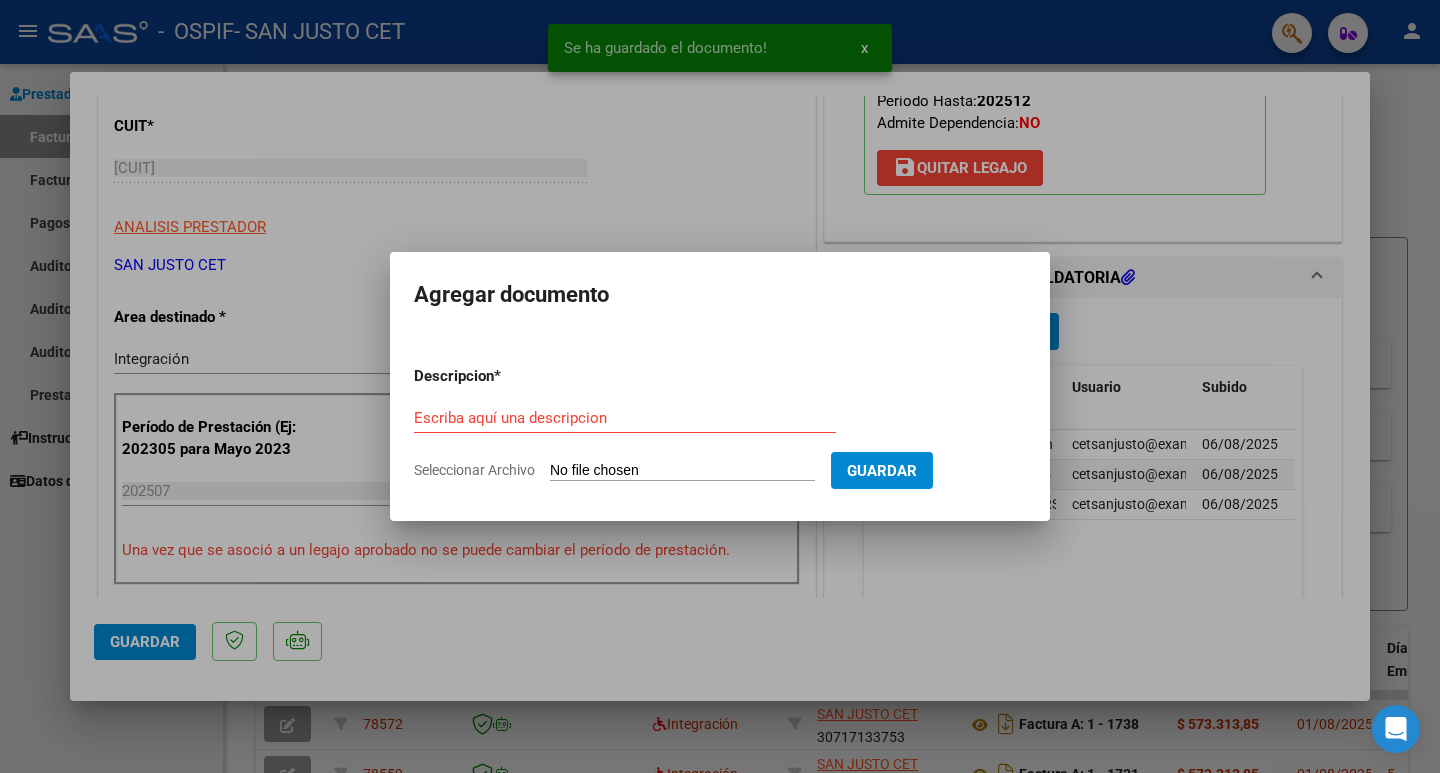 click on "Seleccionar Archivo" at bounding box center (682, 471) 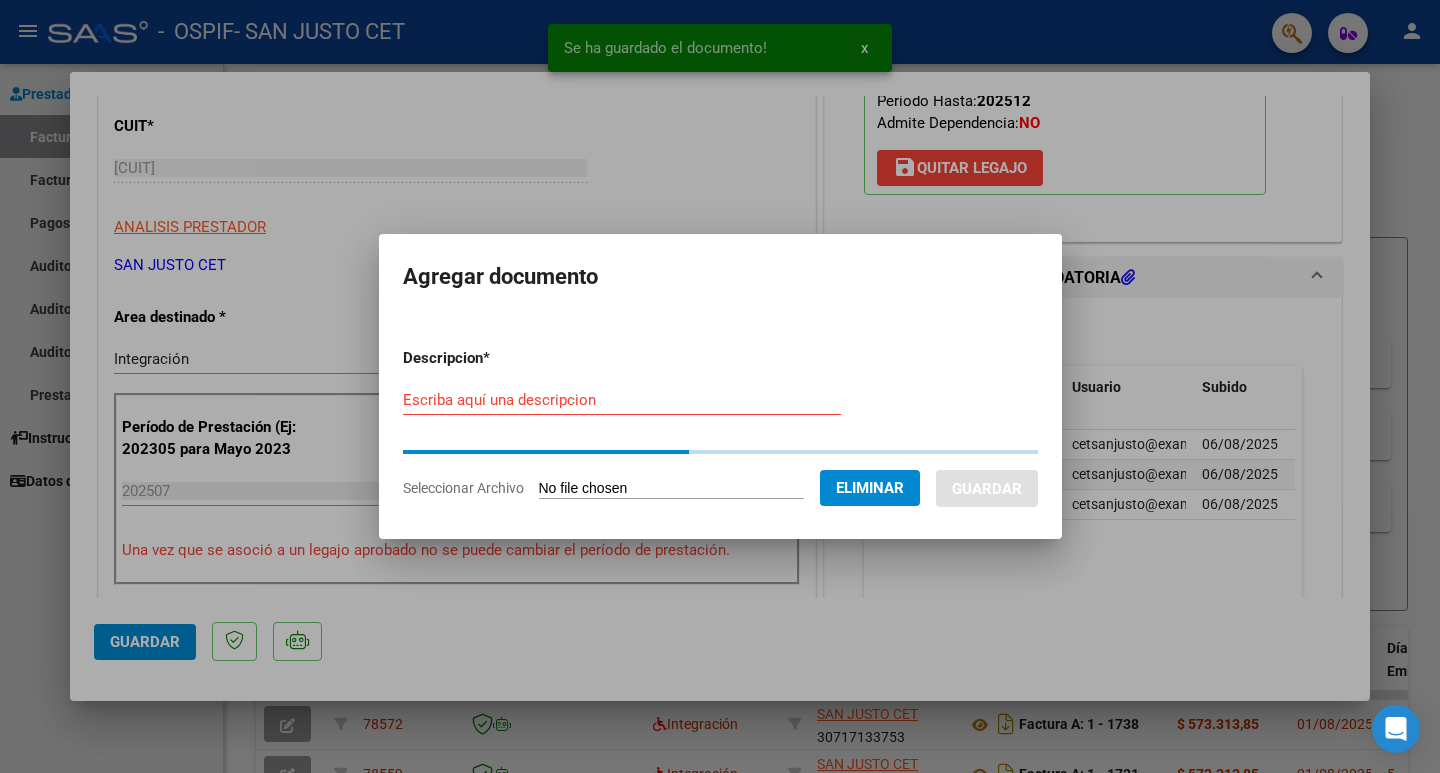 click on "Escriba aquí una descripcion" at bounding box center (622, 400) 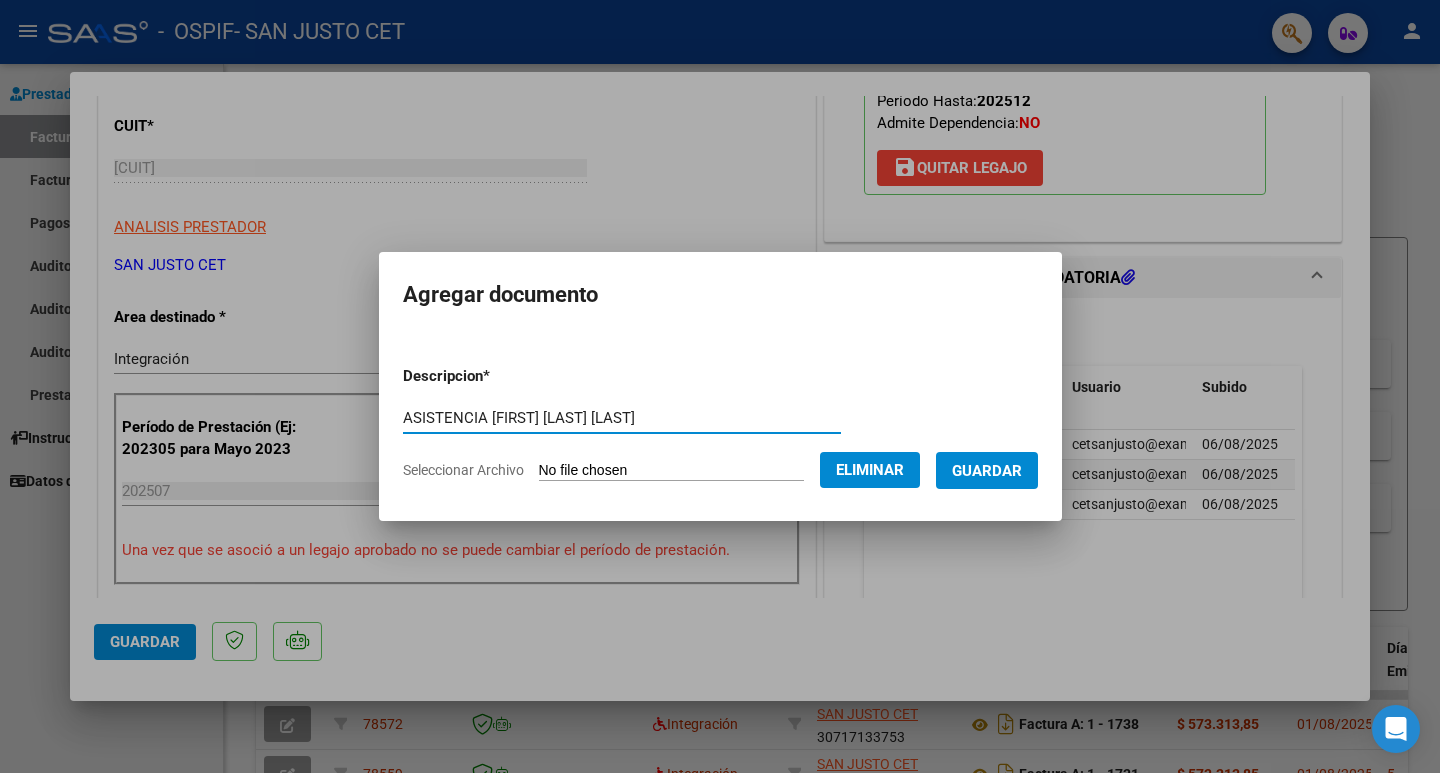 type on "ASISTENCIA [FIRST] [LAST] [LAST]" 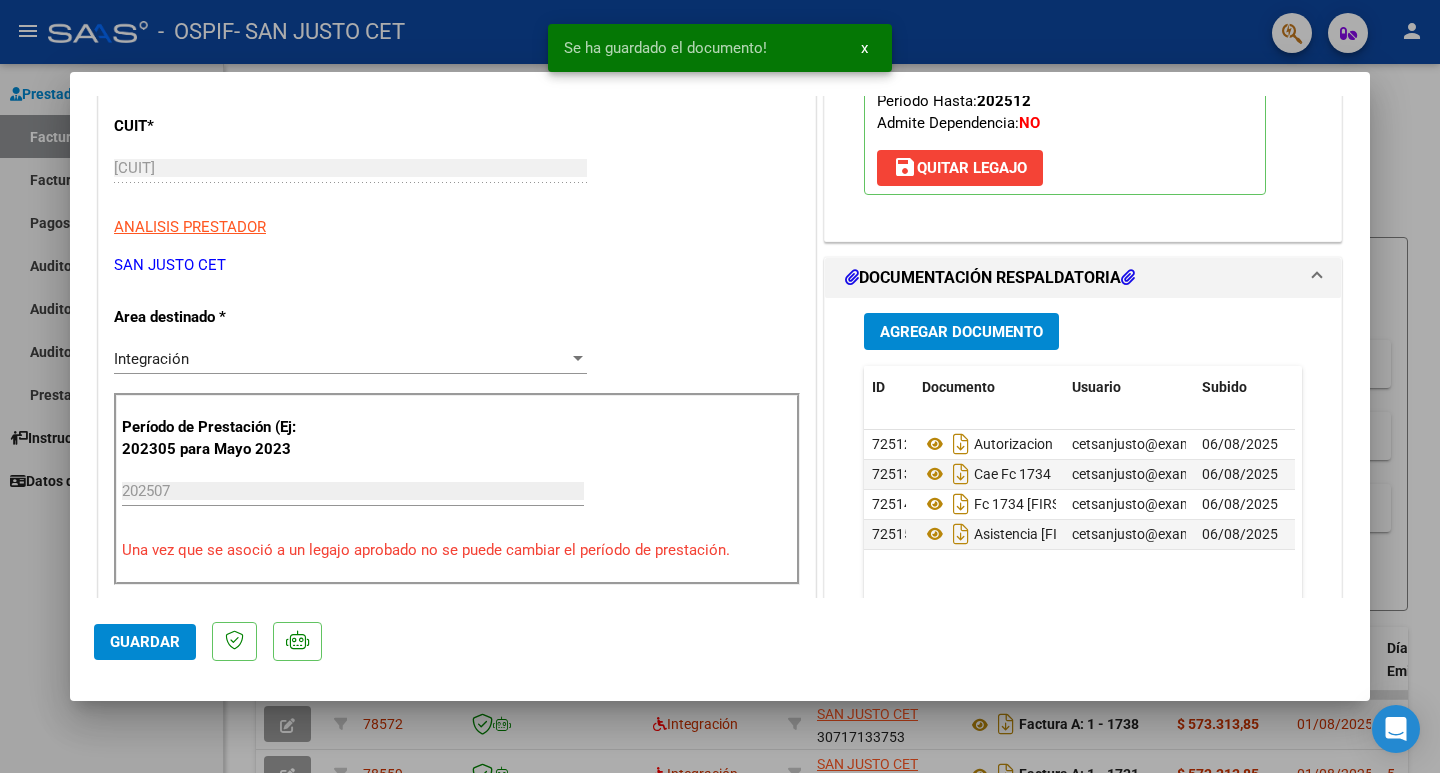 click on "Guardar" 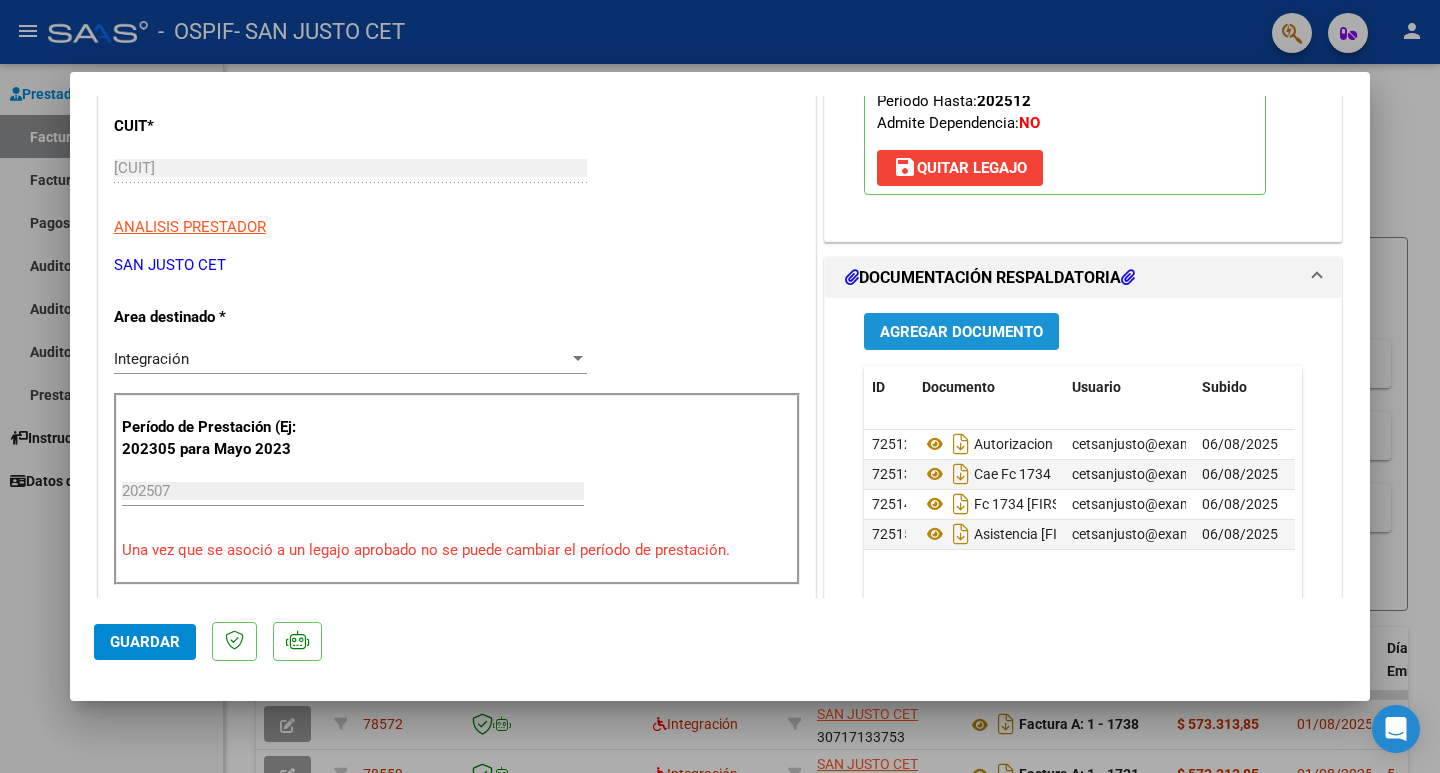 click on "Agregar Documento" at bounding box center (961, 331) 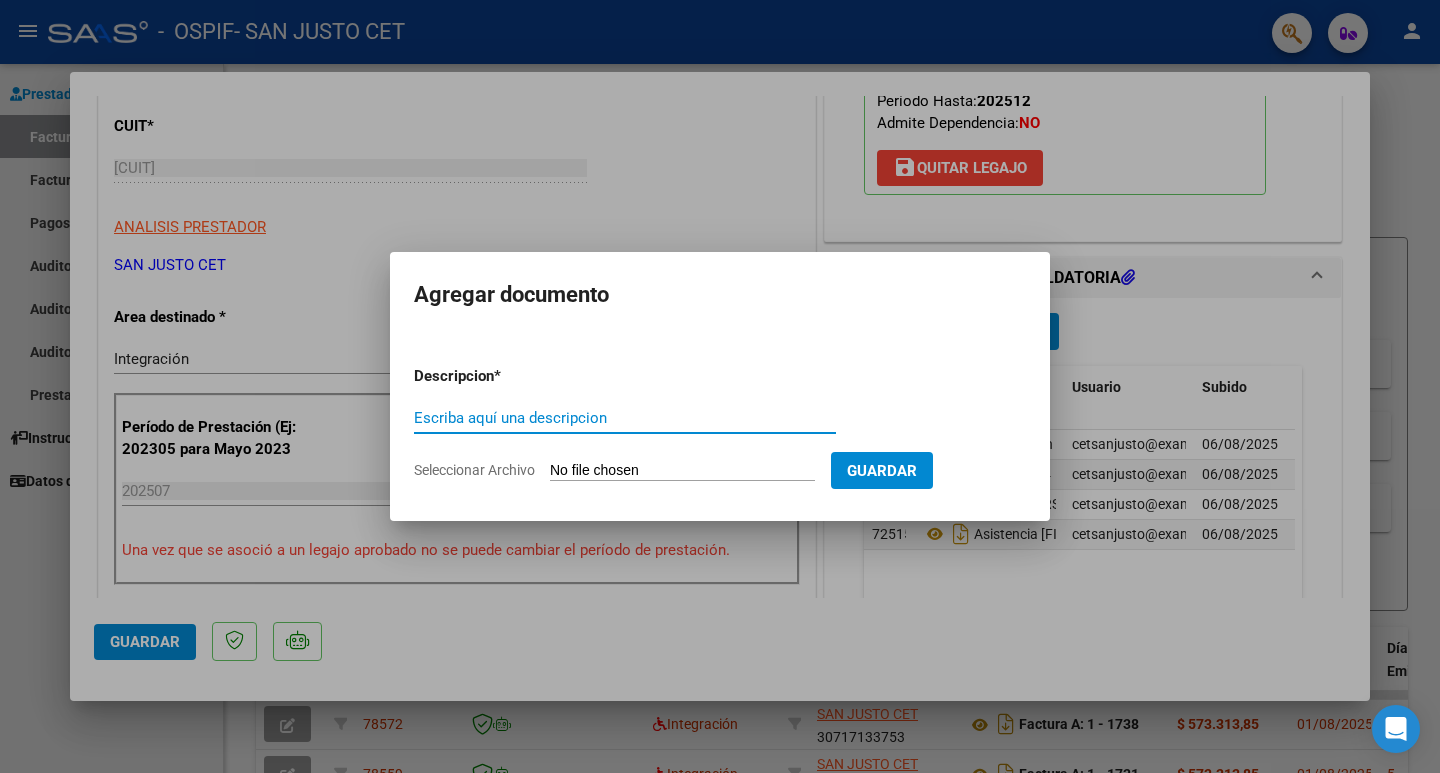click on "Seleccionar Archivo" at bounding box center [682, 471] 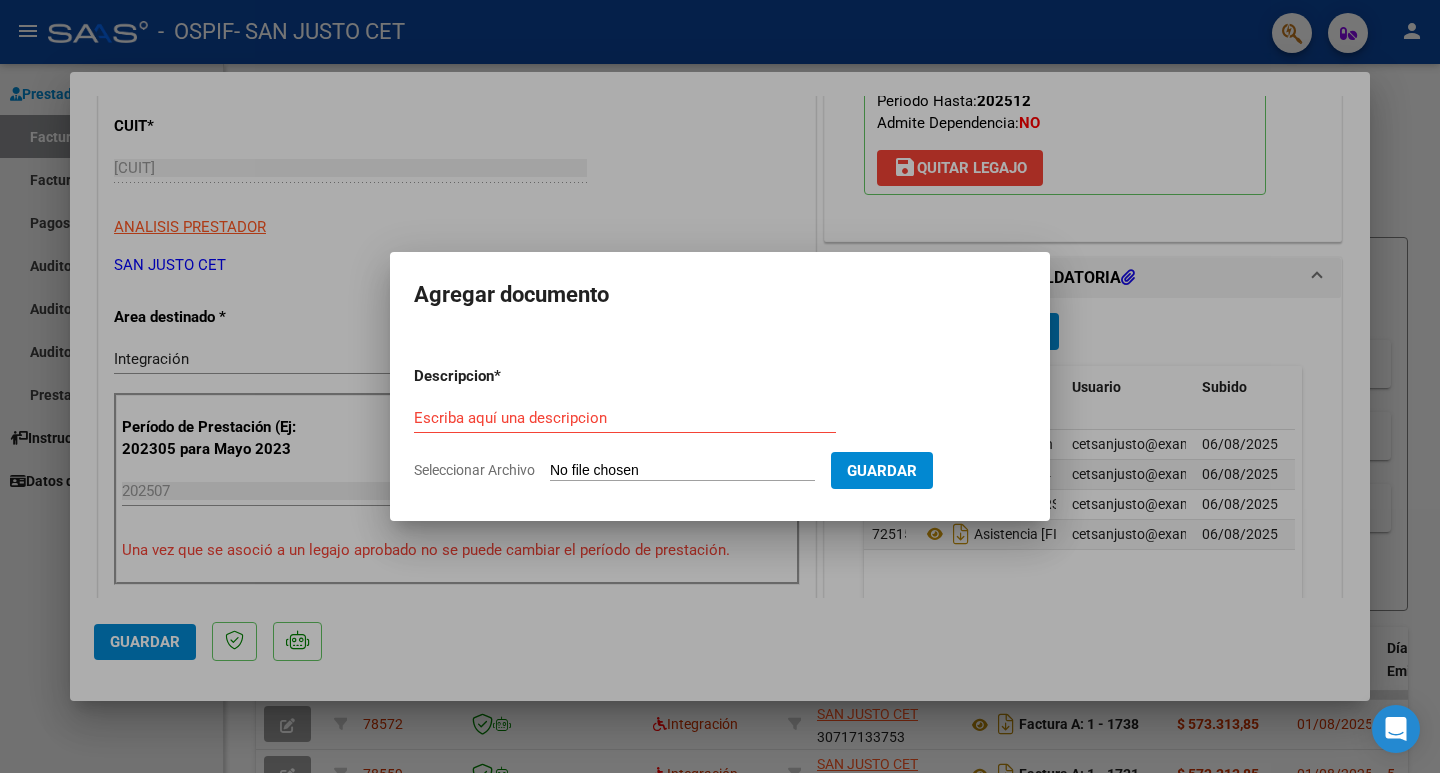 click at bounding box center [720, 386] 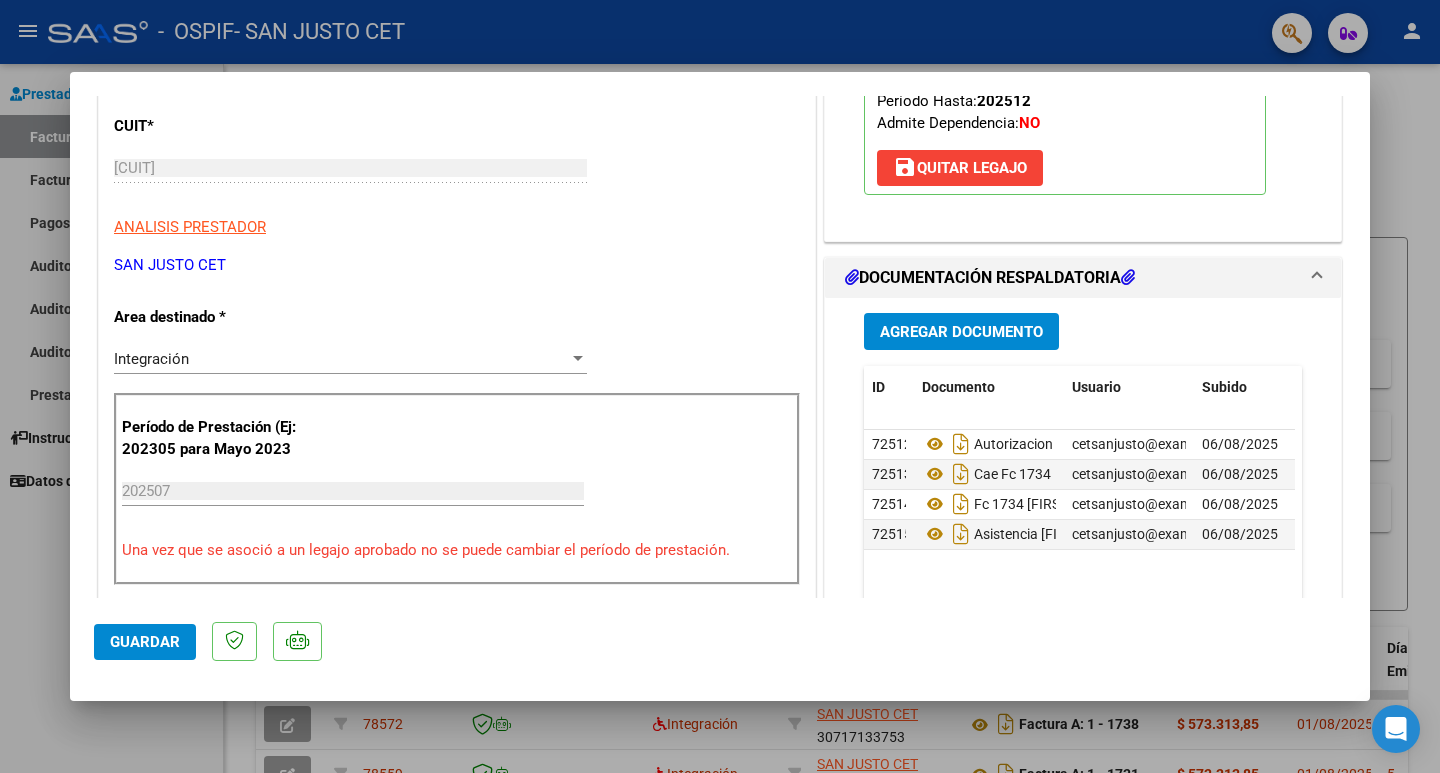 click on "72513  Autorizacion [LAST] [LAST]   cetsanjusto@example.com - SAN JUSTO CET   06/08/2025  72513  Cae Fc 1734   cetsanjusto@example.com - SAN JUSTO CET   06/08/2025  72514  Fc 1734 [FIRST] [LAST] [LAST]   cetsanjusto@example.com - SAN JUSTO CET   06/08/2025  72515  Asistencia [FIRST] [LAST] [LAST]   cetsanjusto@example.com - SAN JUSTO CET   06/08/2025" 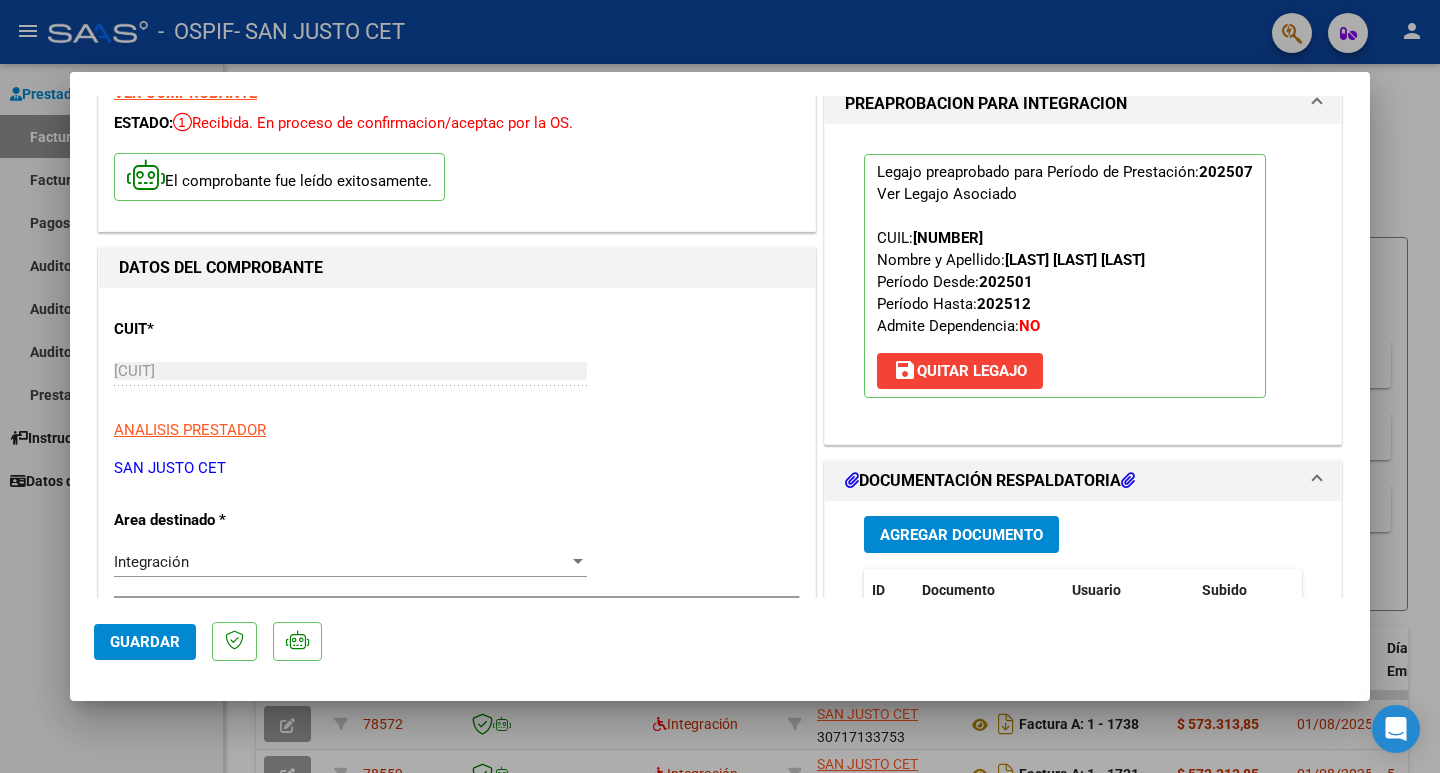 scroll, scrollTop: 0, scrollLeft: 0, axis: both 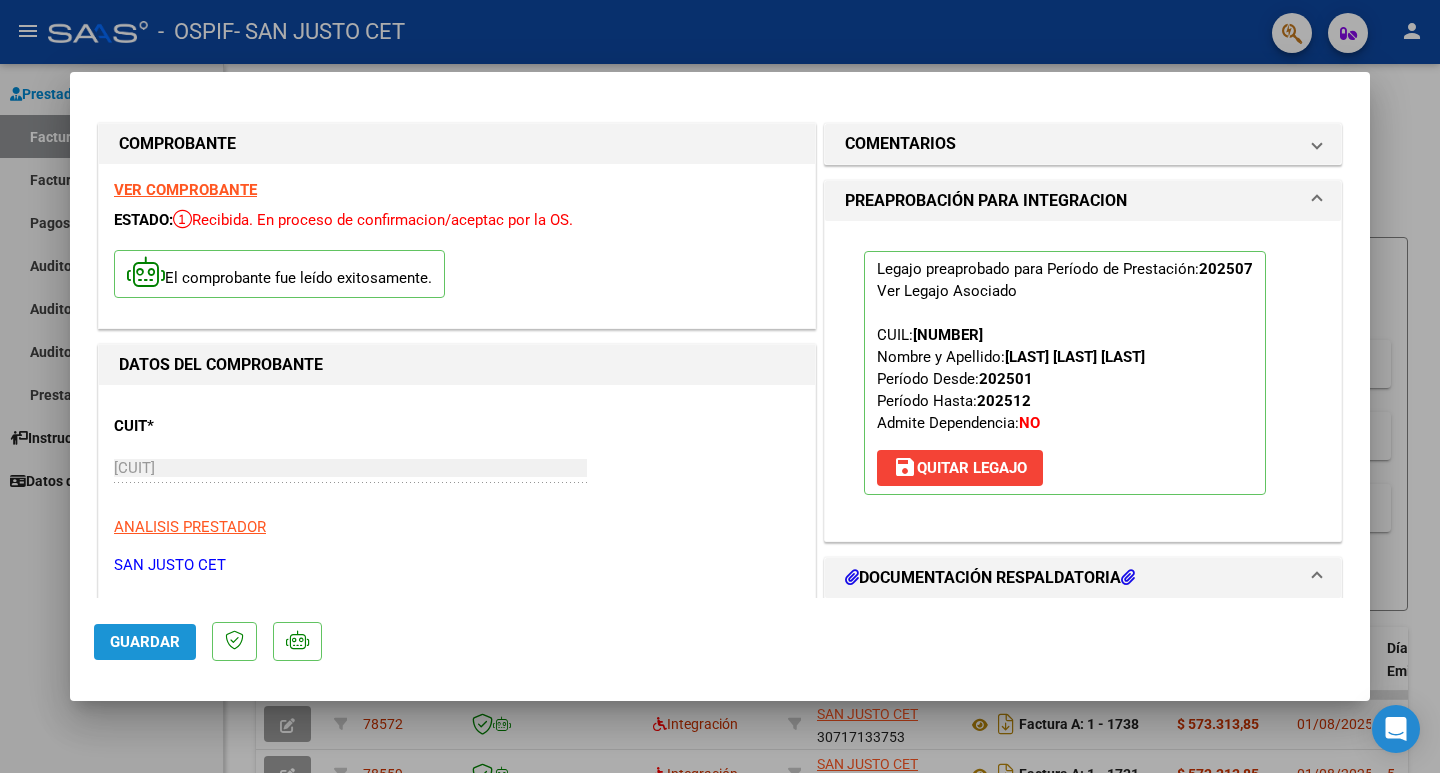 click on "Guardar" 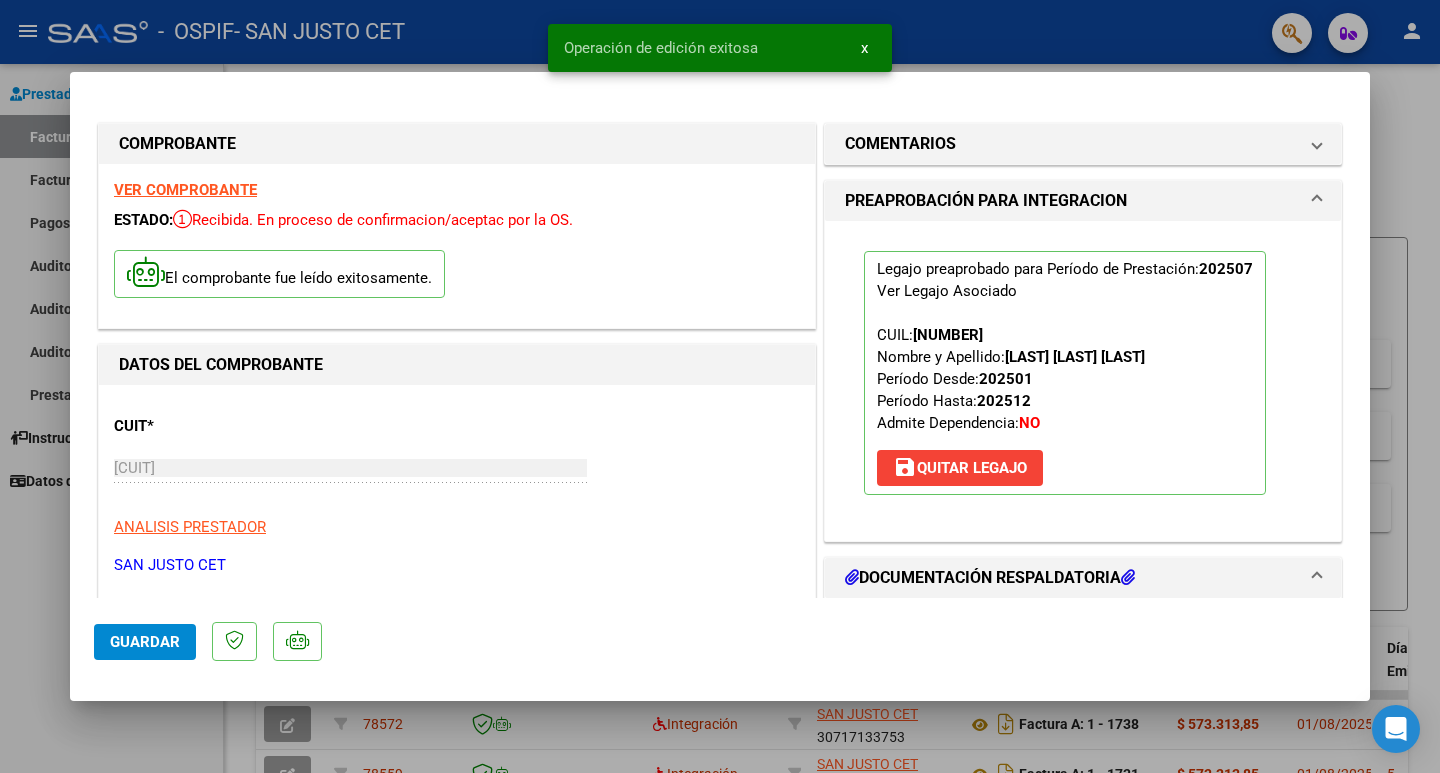 click at bounding box center (720, 386) 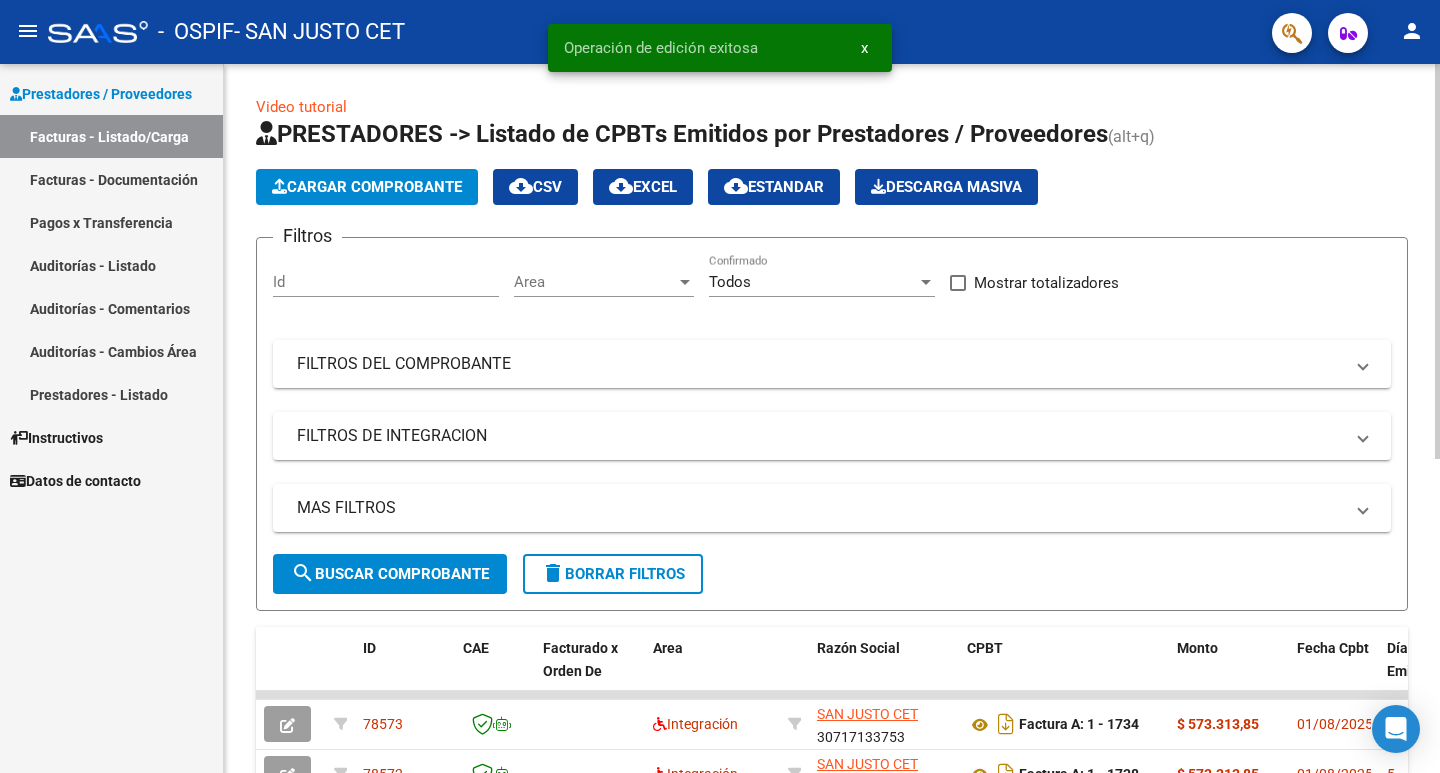 click on "Cargar Comprobante" 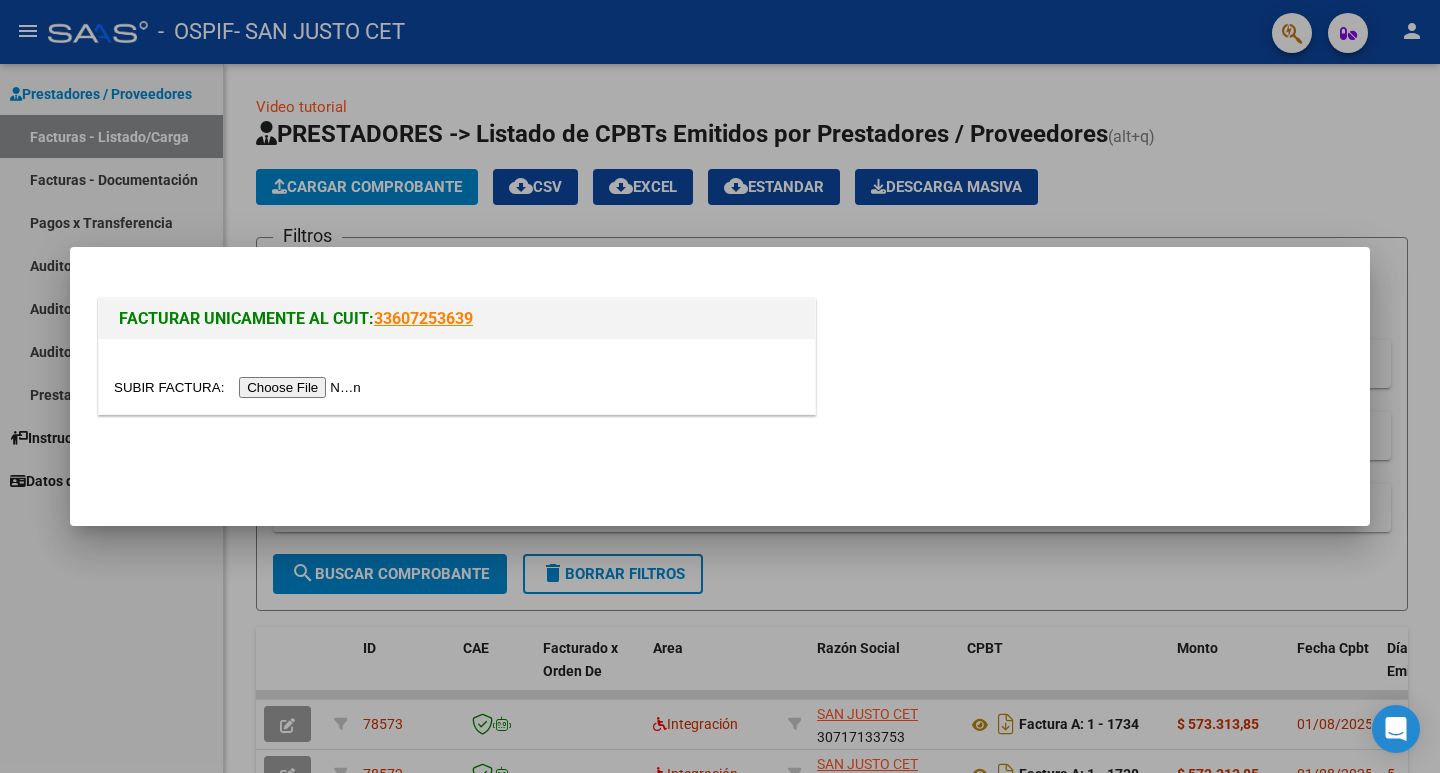 click at bounding box center [240, 387] 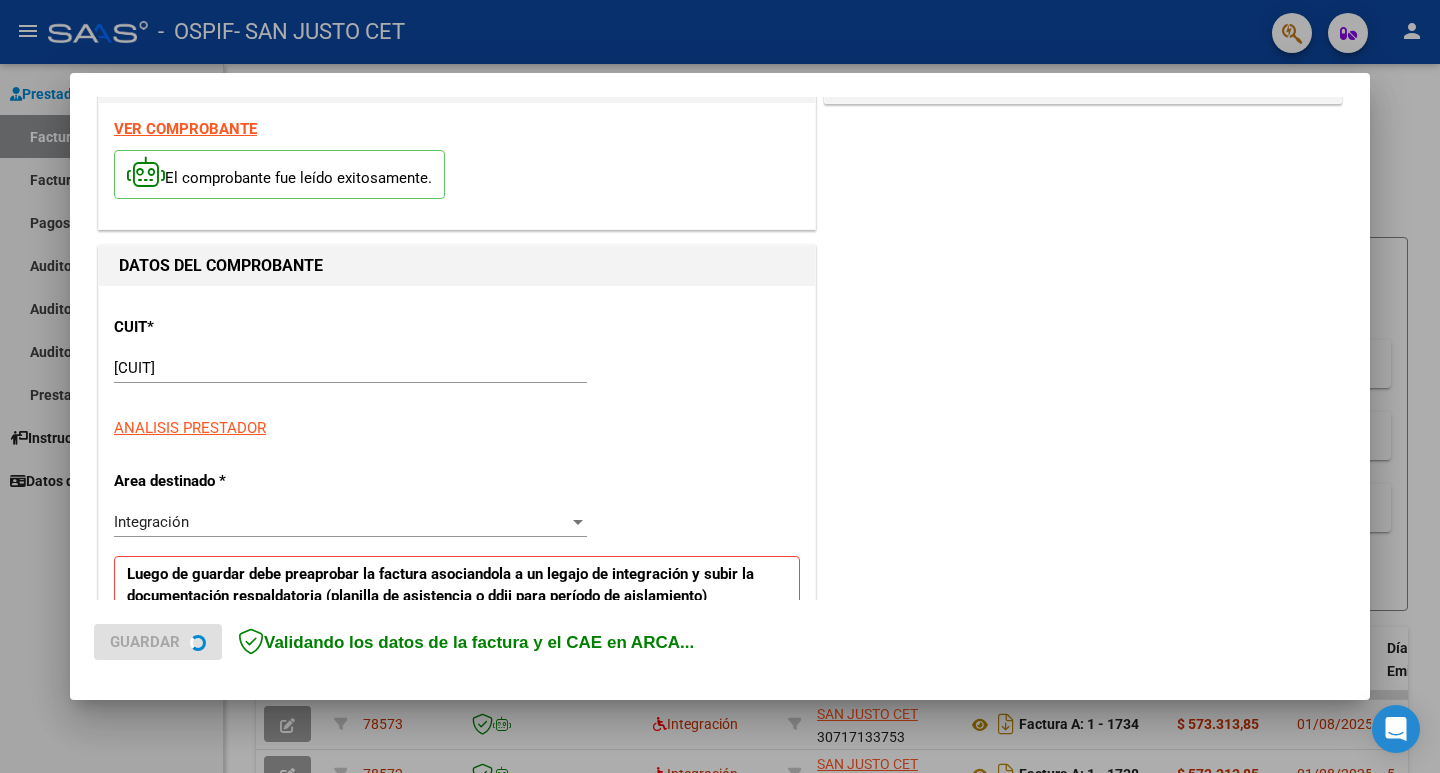 scroll, scrollTop: 300, scrollLeft: 0, axis: vertical 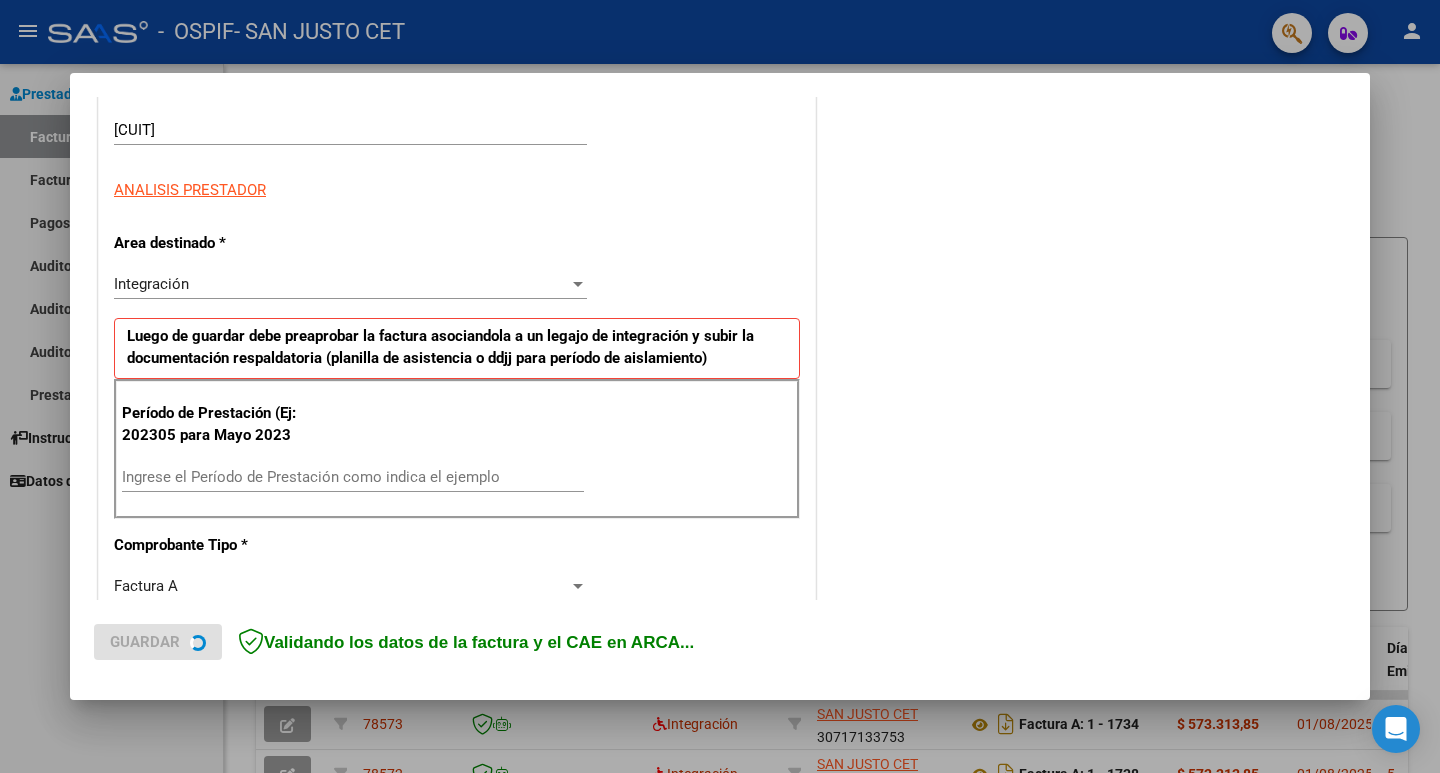 click on "Ingrese el Período de Prestación como indica el ejemplo" at bounding box center (353, 477) 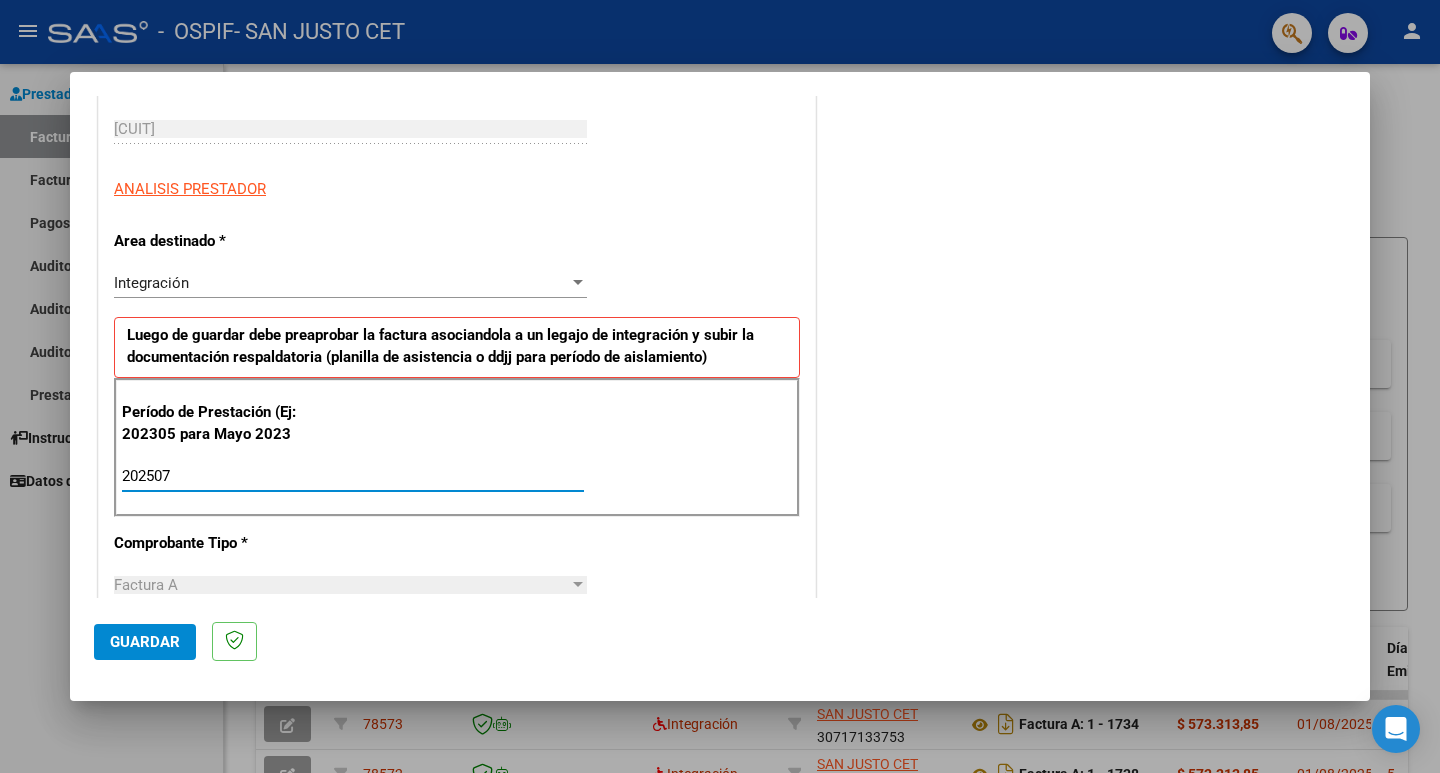 type on "202507" 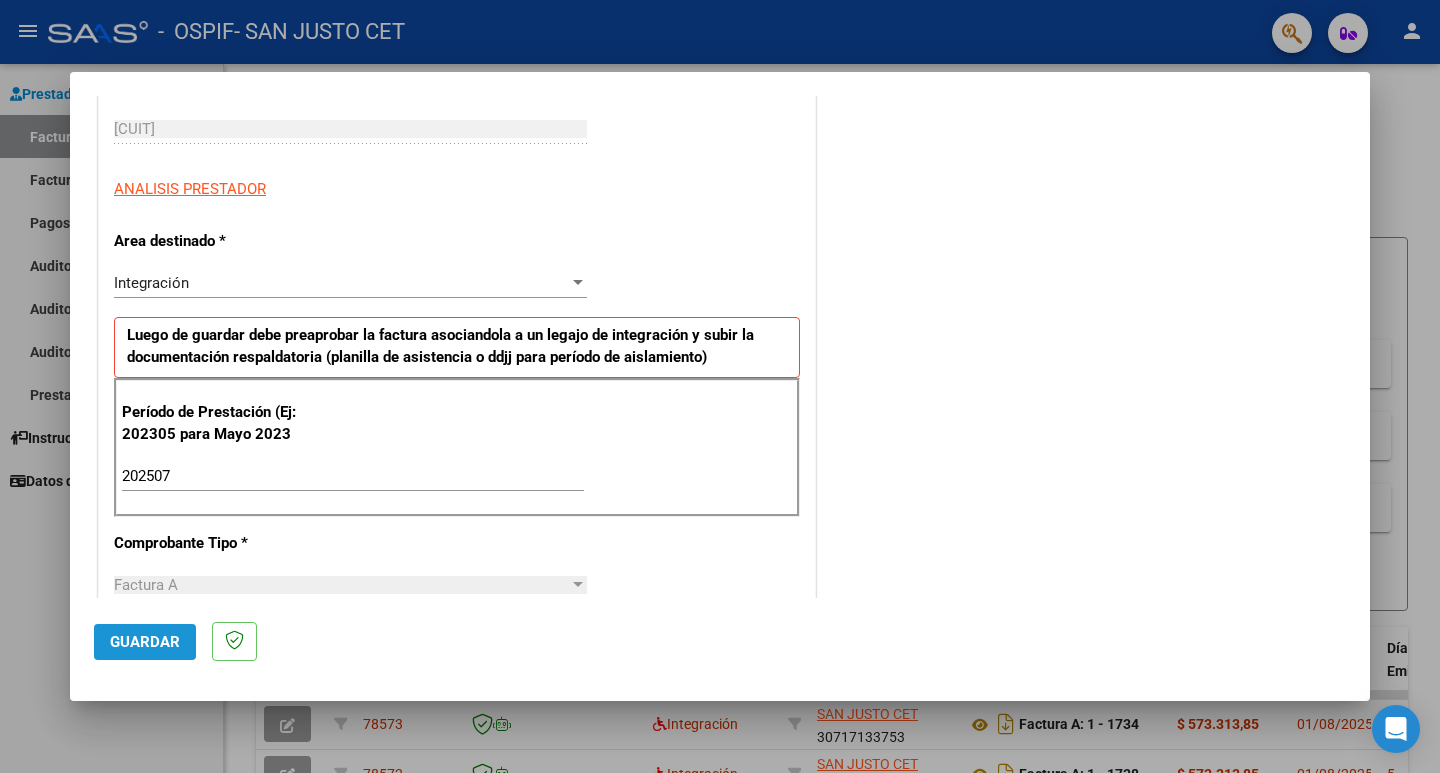 click on "Guardar" 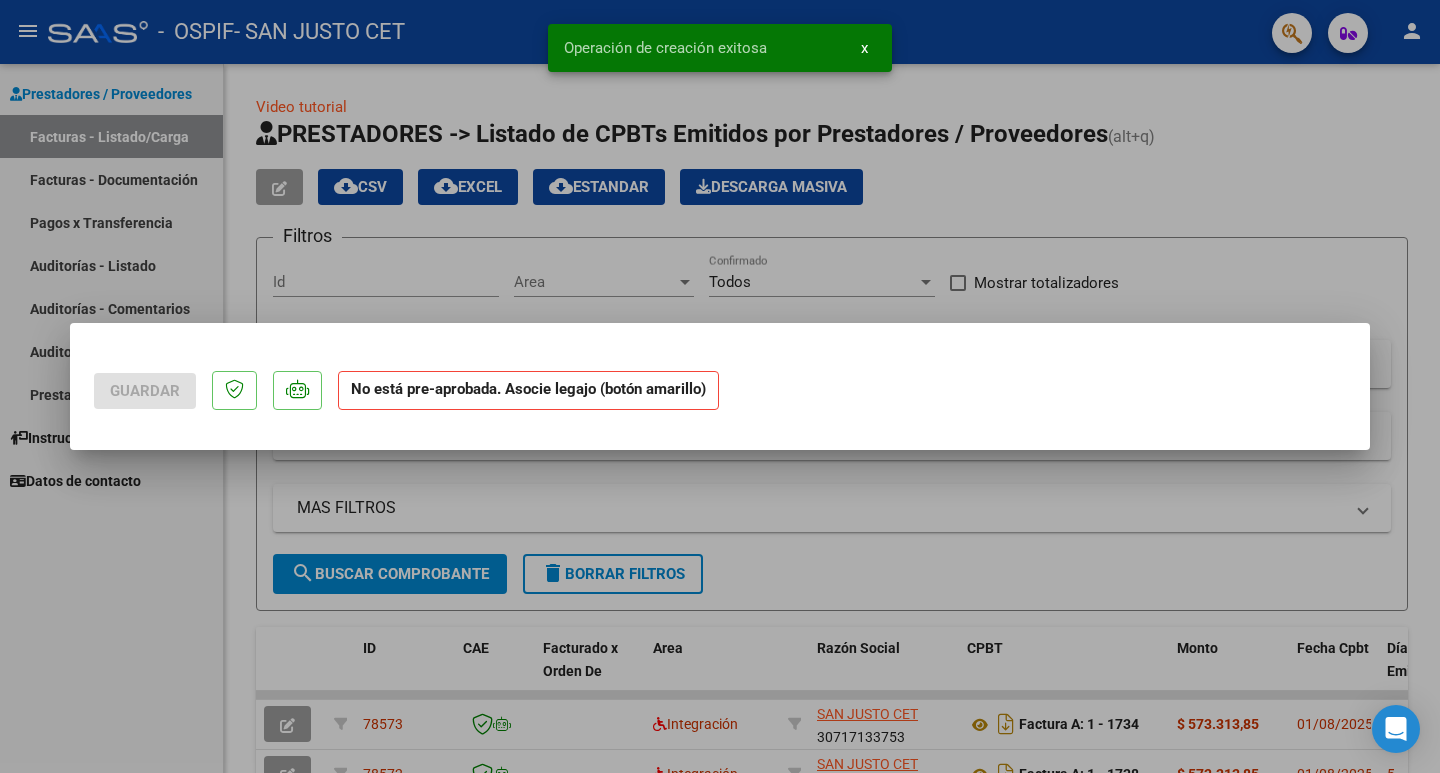 scroll, scrollTop: 0, scrollLeft: 0, axis: both 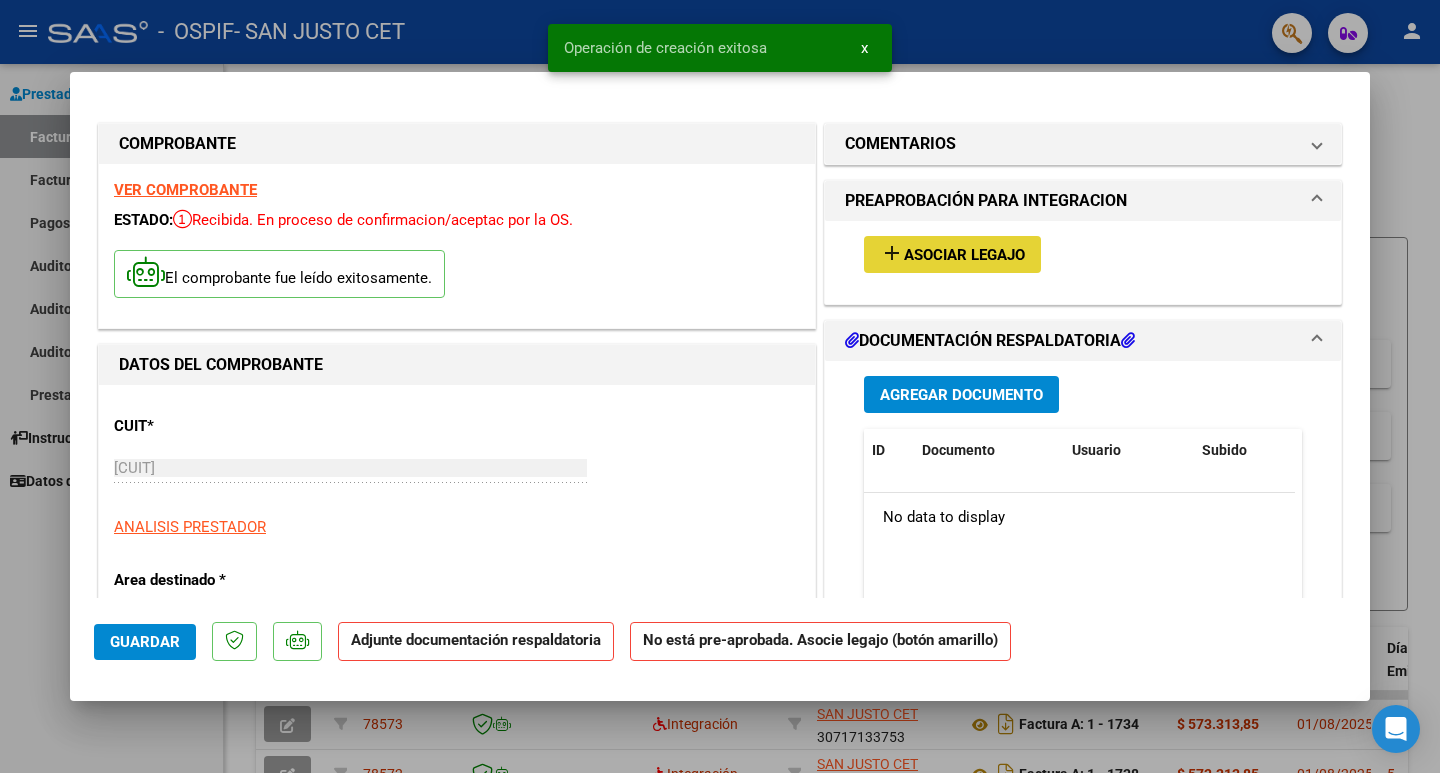 click on "Asociar Legajo" at bounding box center (964, 255) 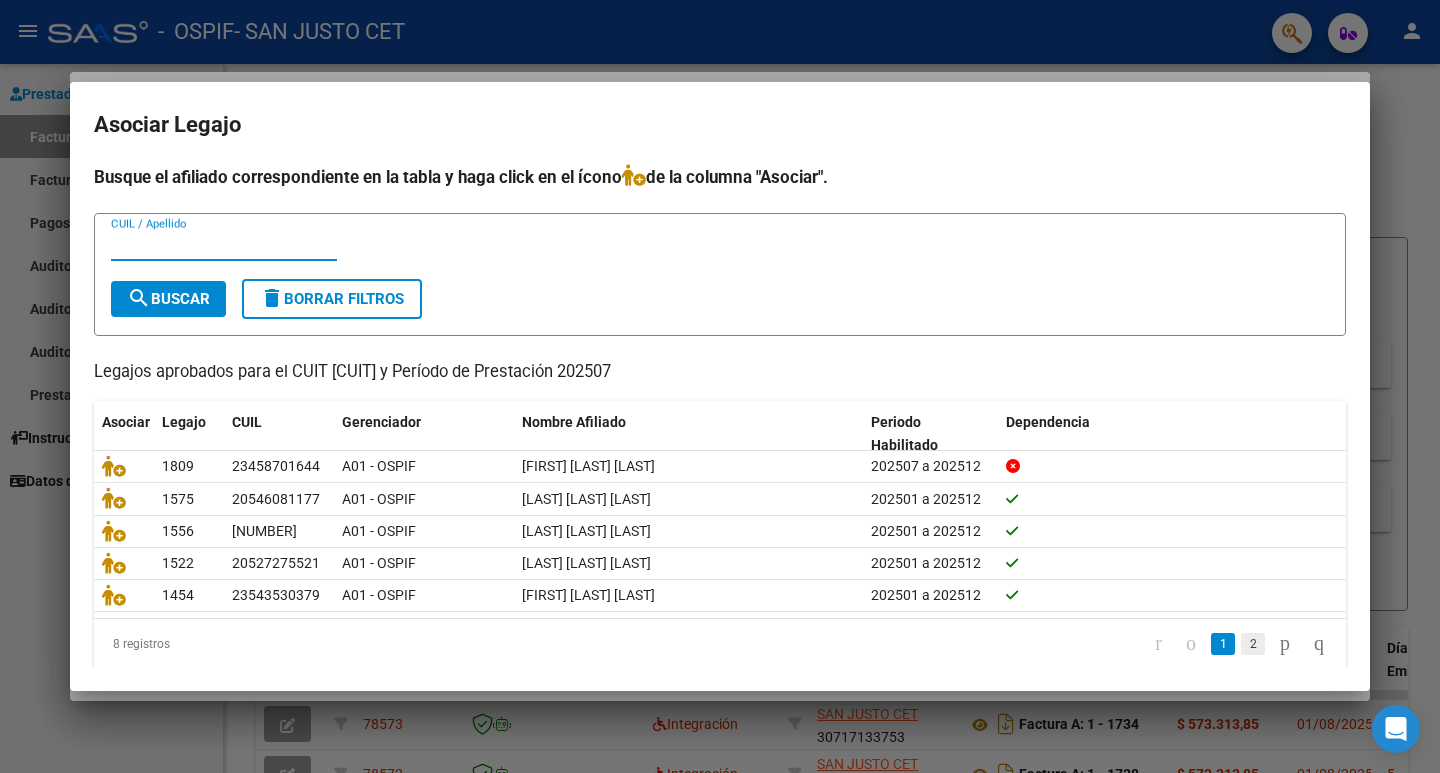 click on "2" 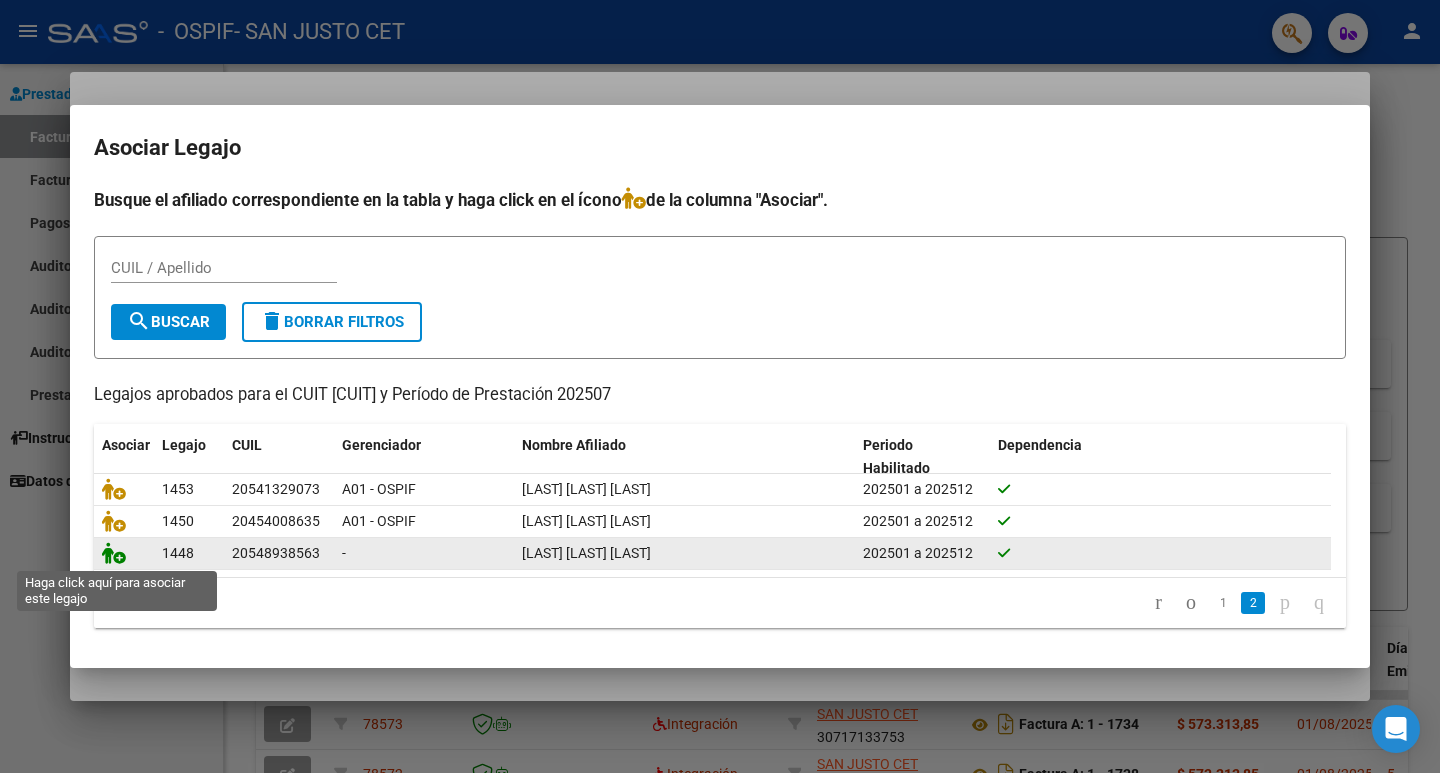click 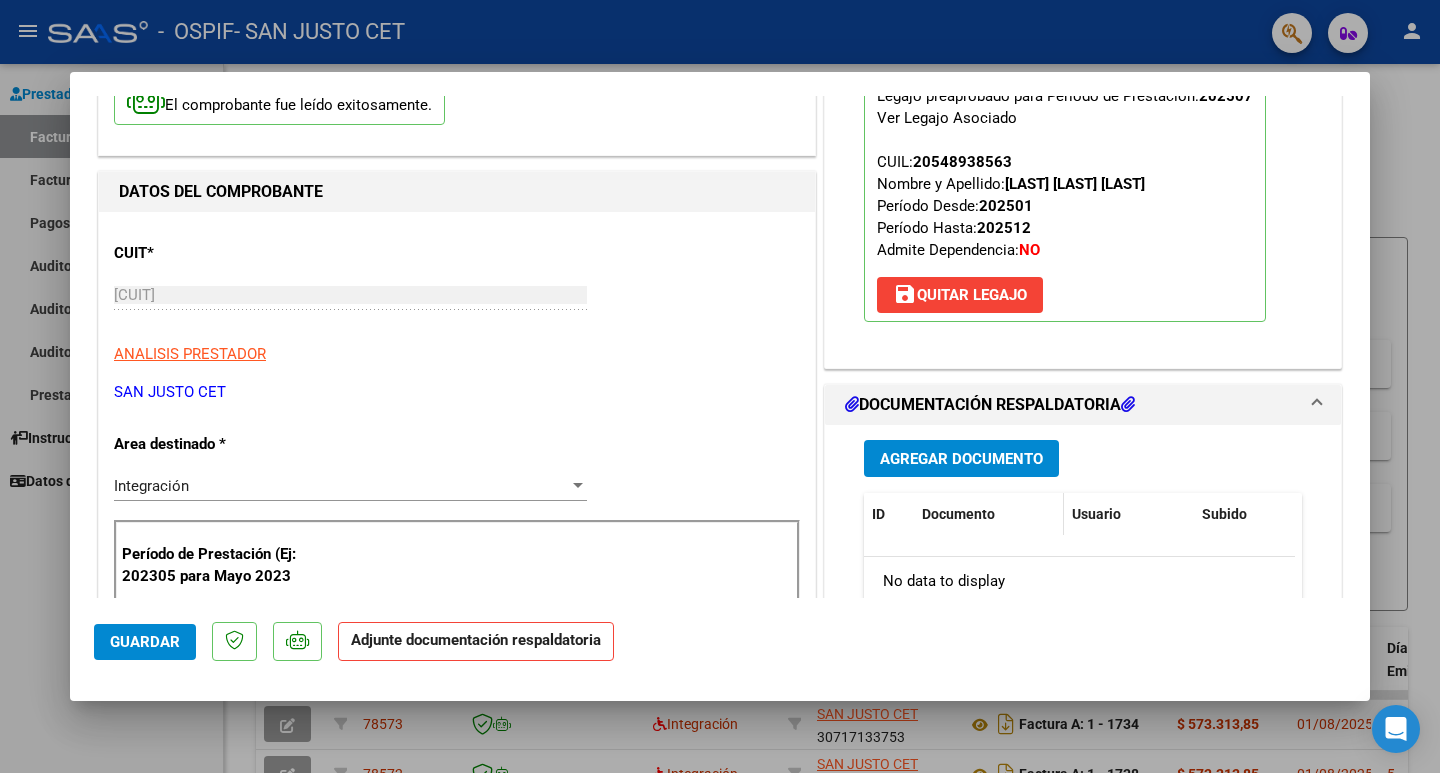 scroll, scrollTop: 200, scrollLeft: 0, axis: vertical 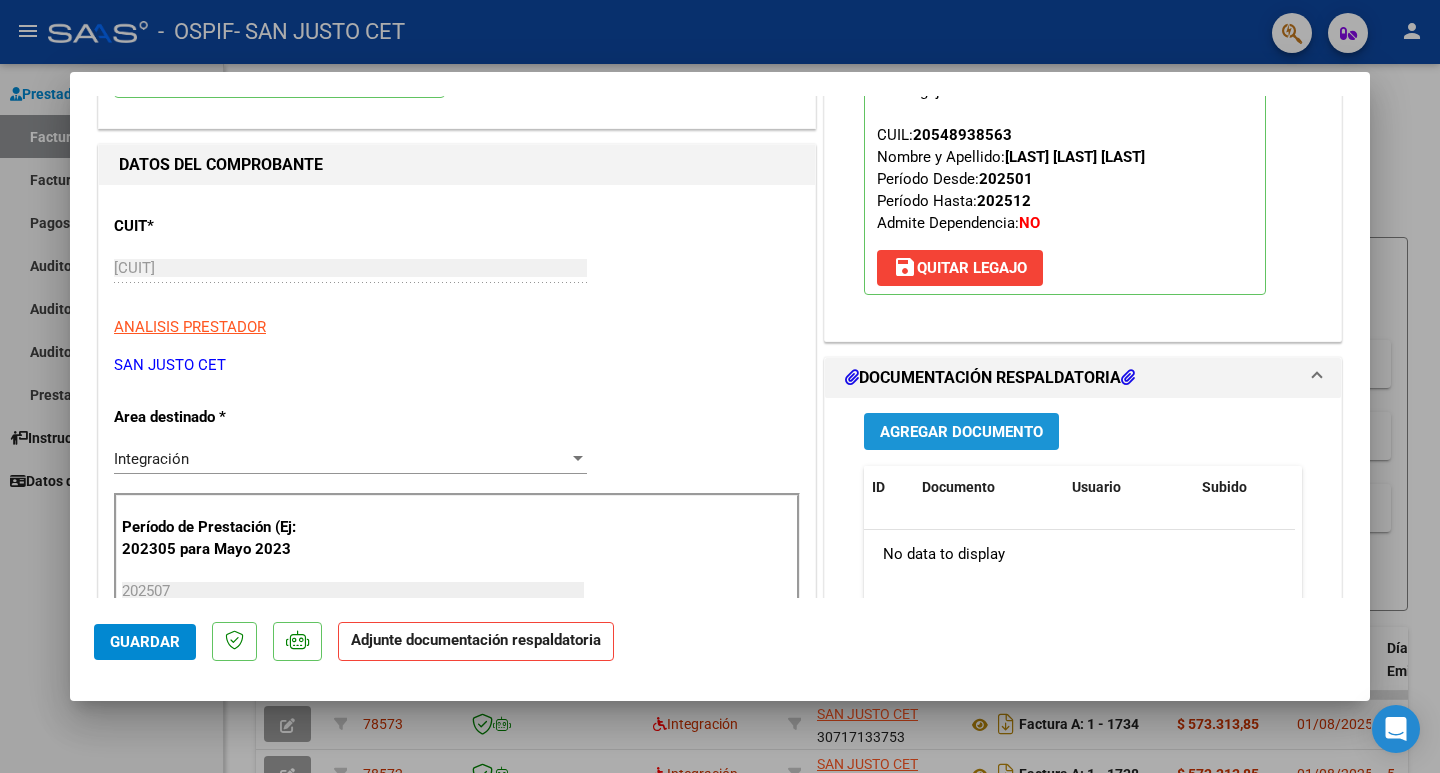 click on "Agregar Documento" at bounding box center [961, 432] 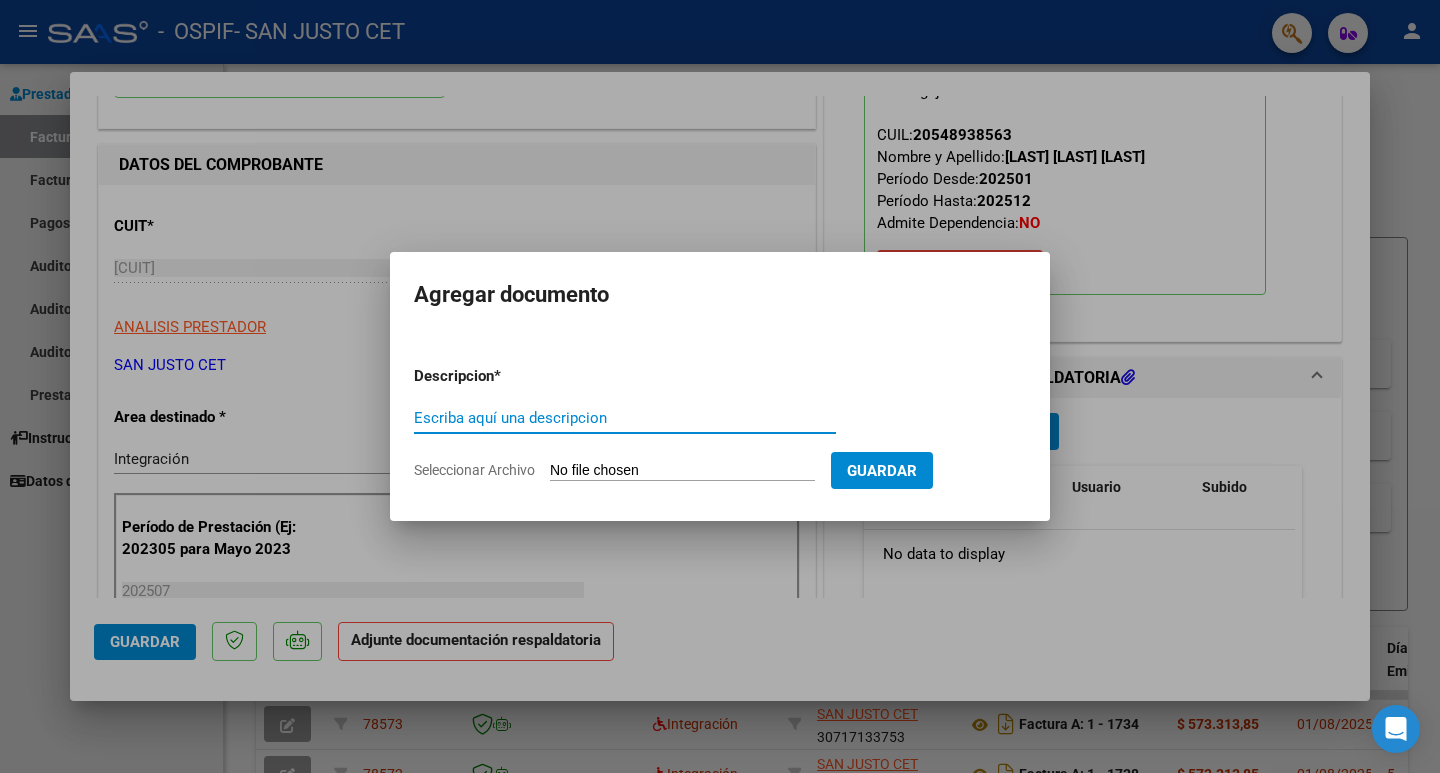 click on "Seleccionar Archivo" at bounding box center [682, 471] 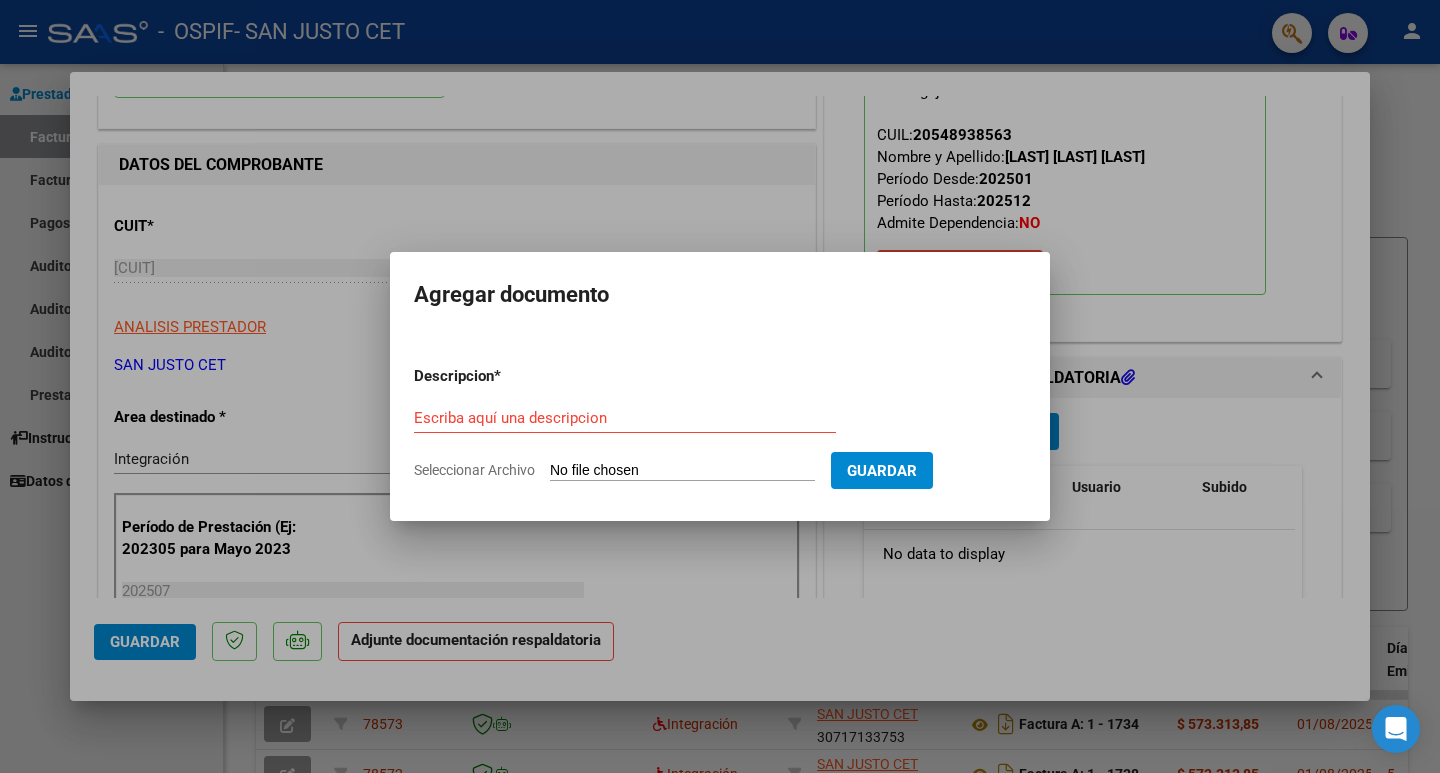 type on "C:\fakepath\AUT 2025 - [LAST] [LAST] - OSPIF.pdf" 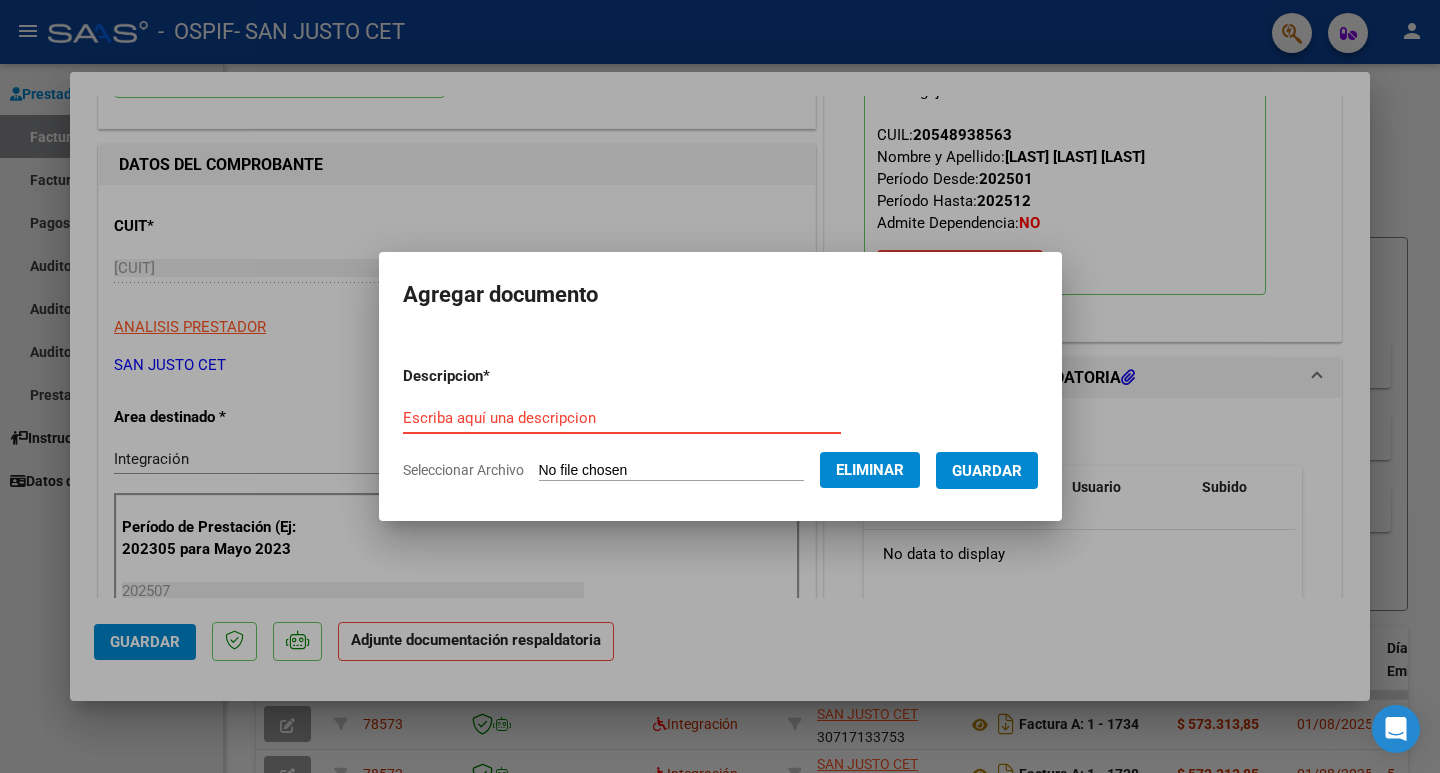 click on "Escriba aquí una descripcion" at bounding box center (622, 418) 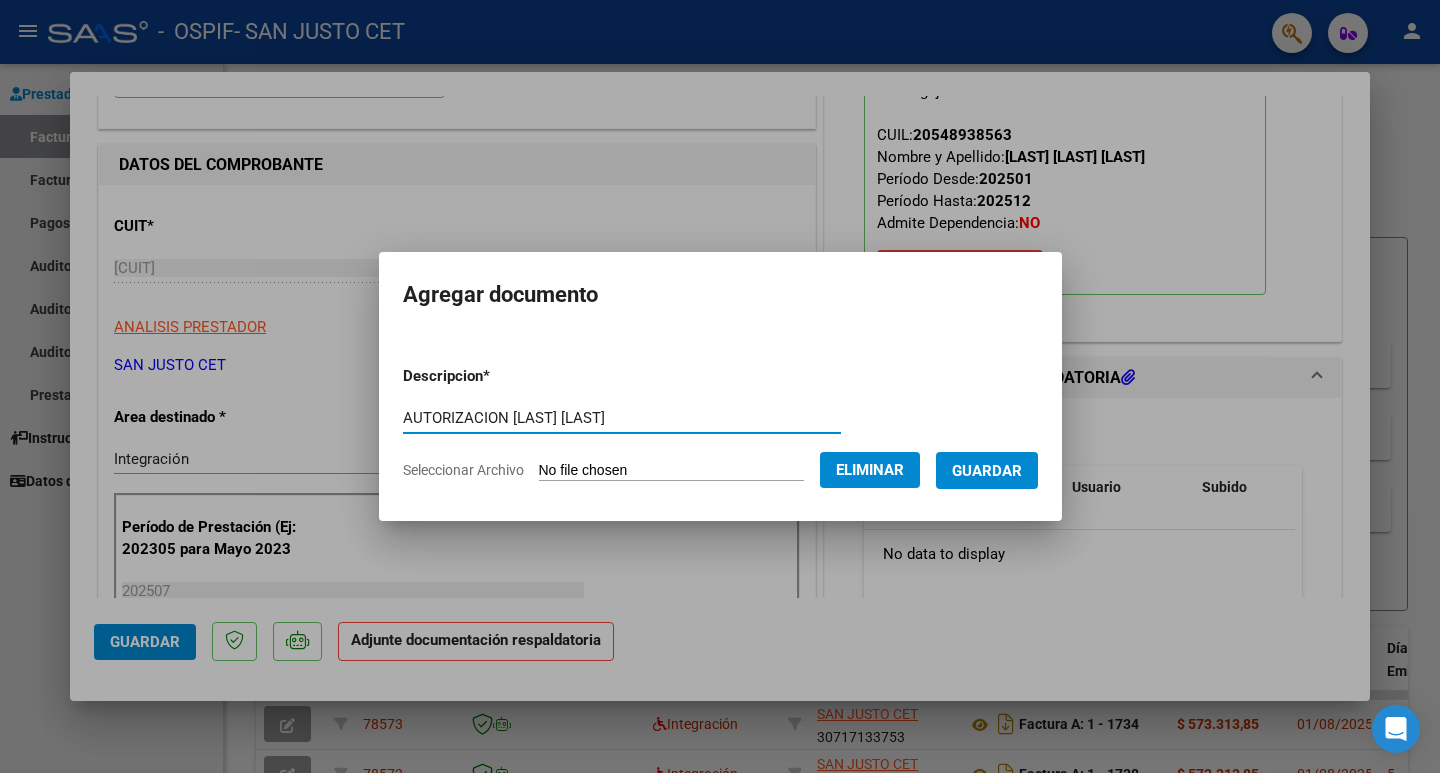type on "AUTORIZACION [LAST] [LAST]" 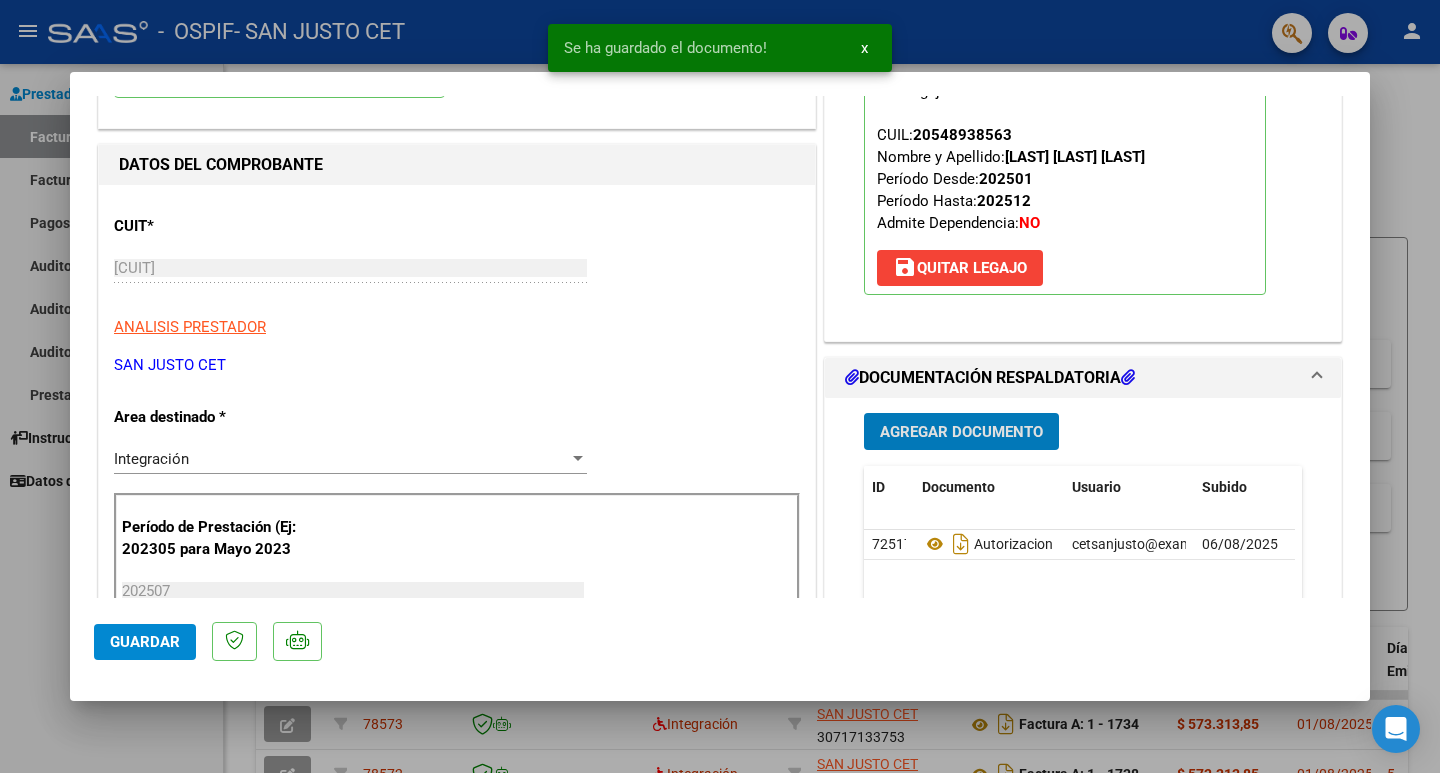 click on "Agregar Documento" at bounding box center (961, 432) 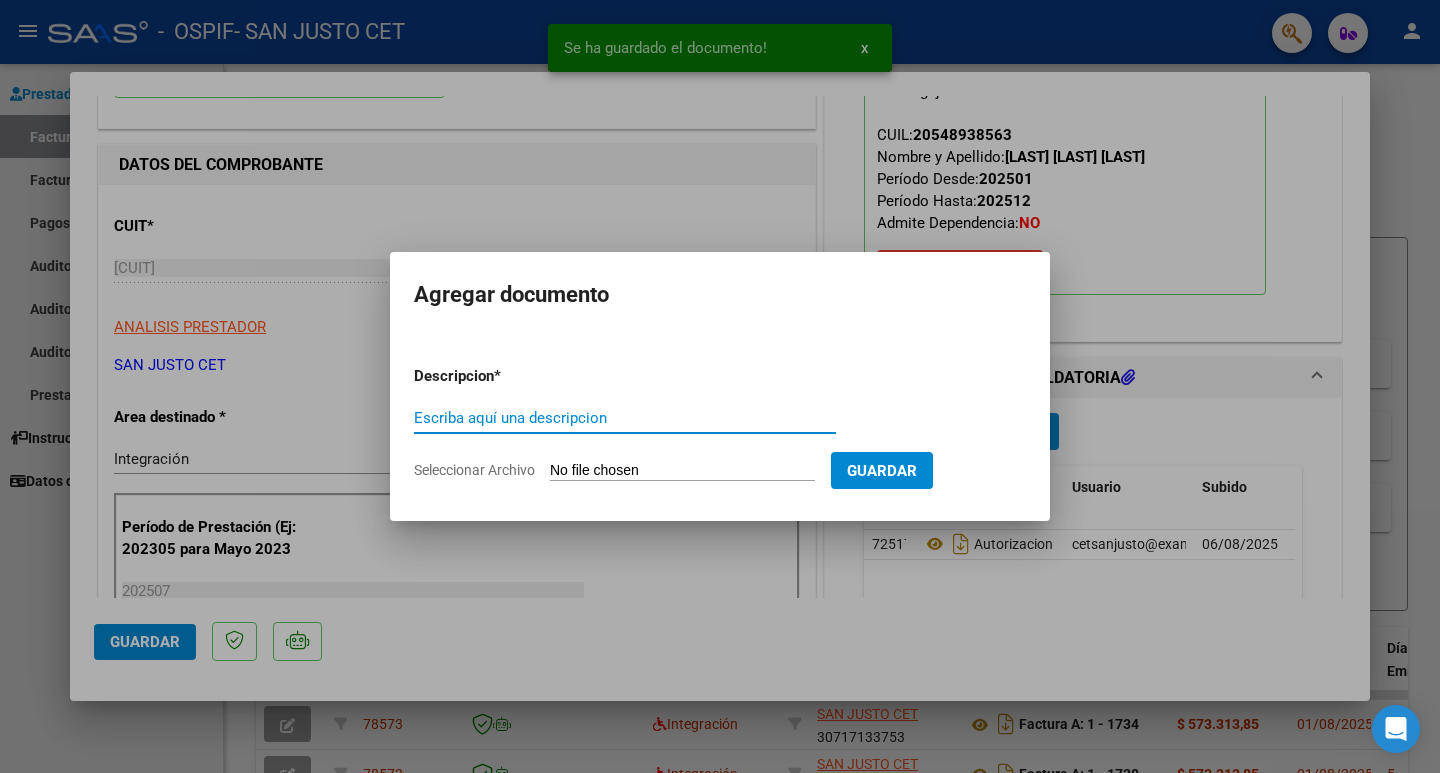 click on "Descripcion  *   Escriba aquí una descripcion  Seleccionar Archivo Guardar" at bounding box center (720, 423) 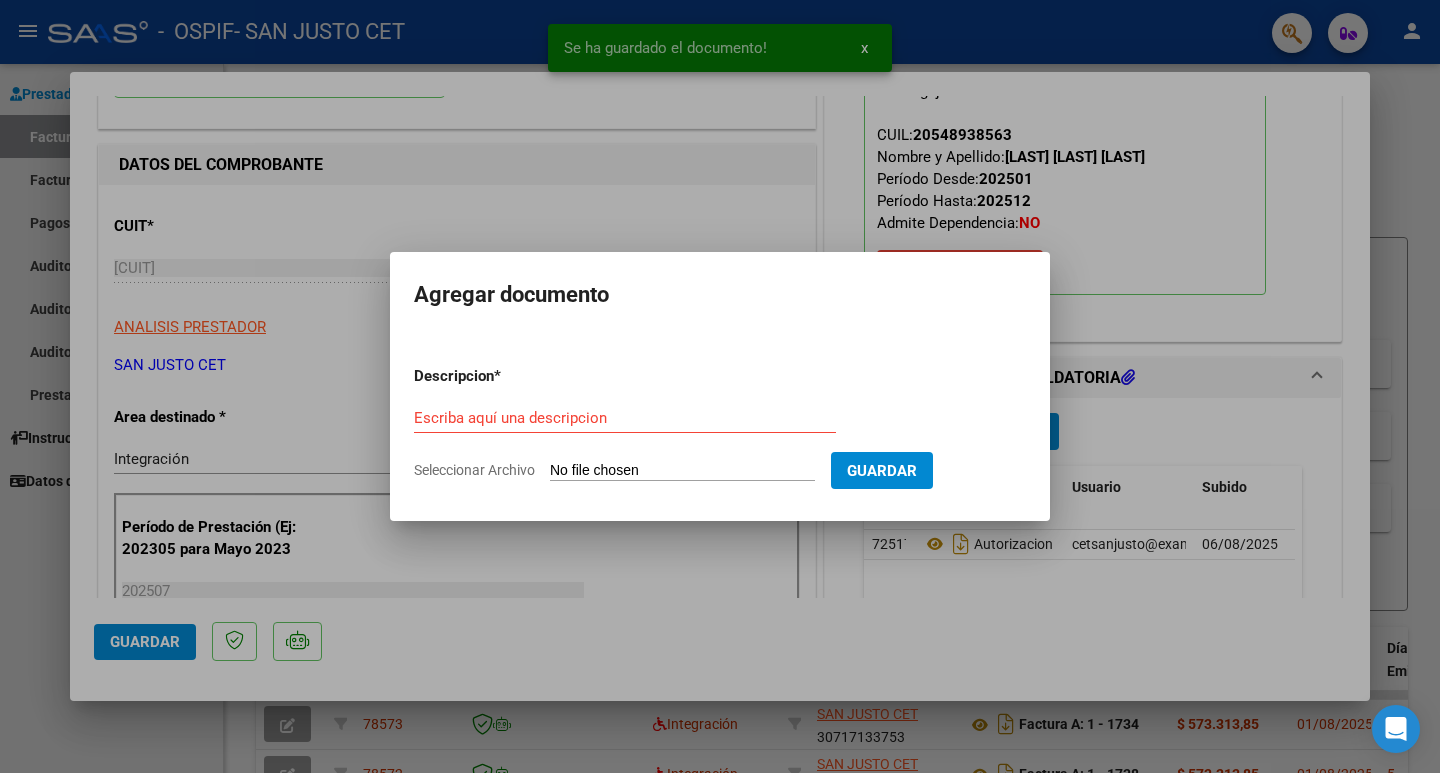 click on "Seleccionar Archivo" at bounding box center [682, 471] 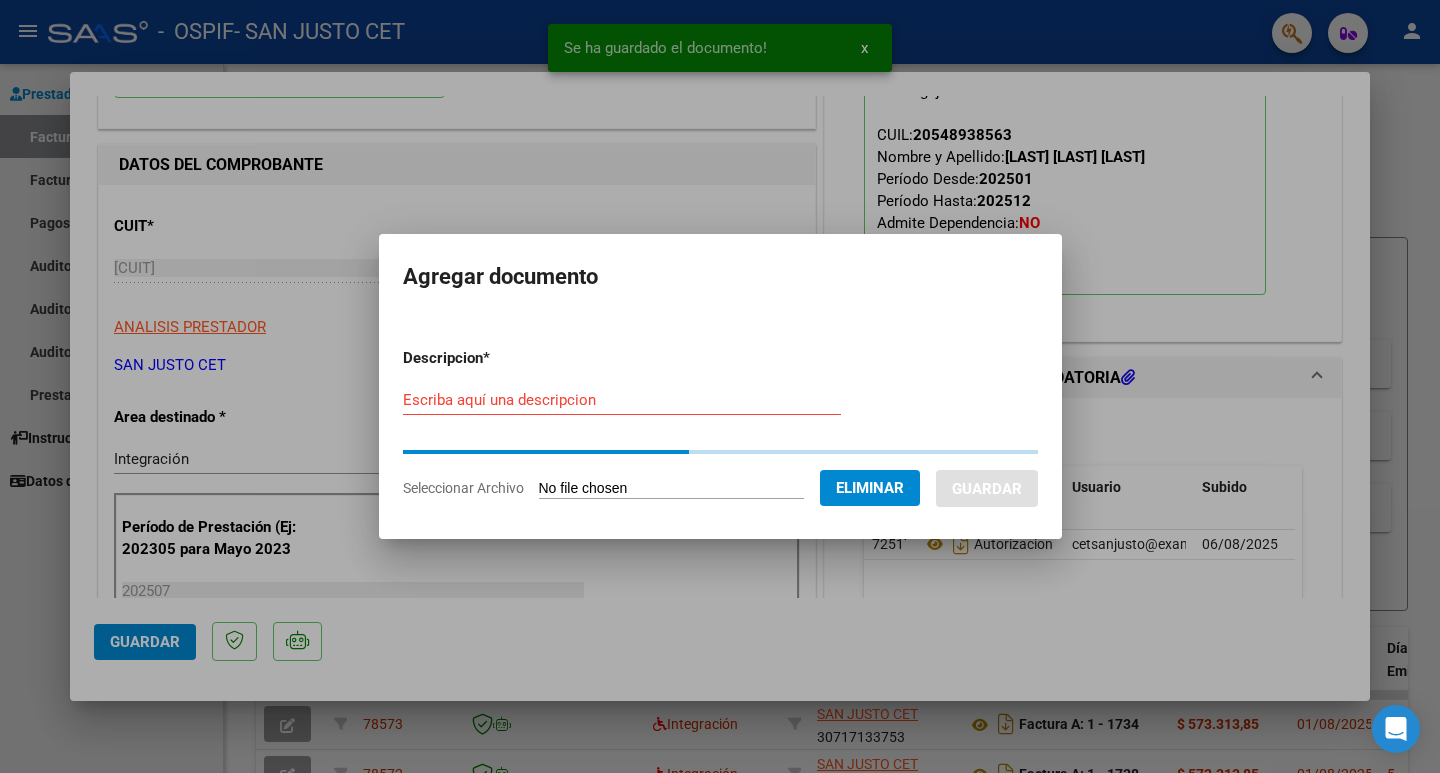 click on "Escriba aquí una descripcion" at bounding box center [622, 400] 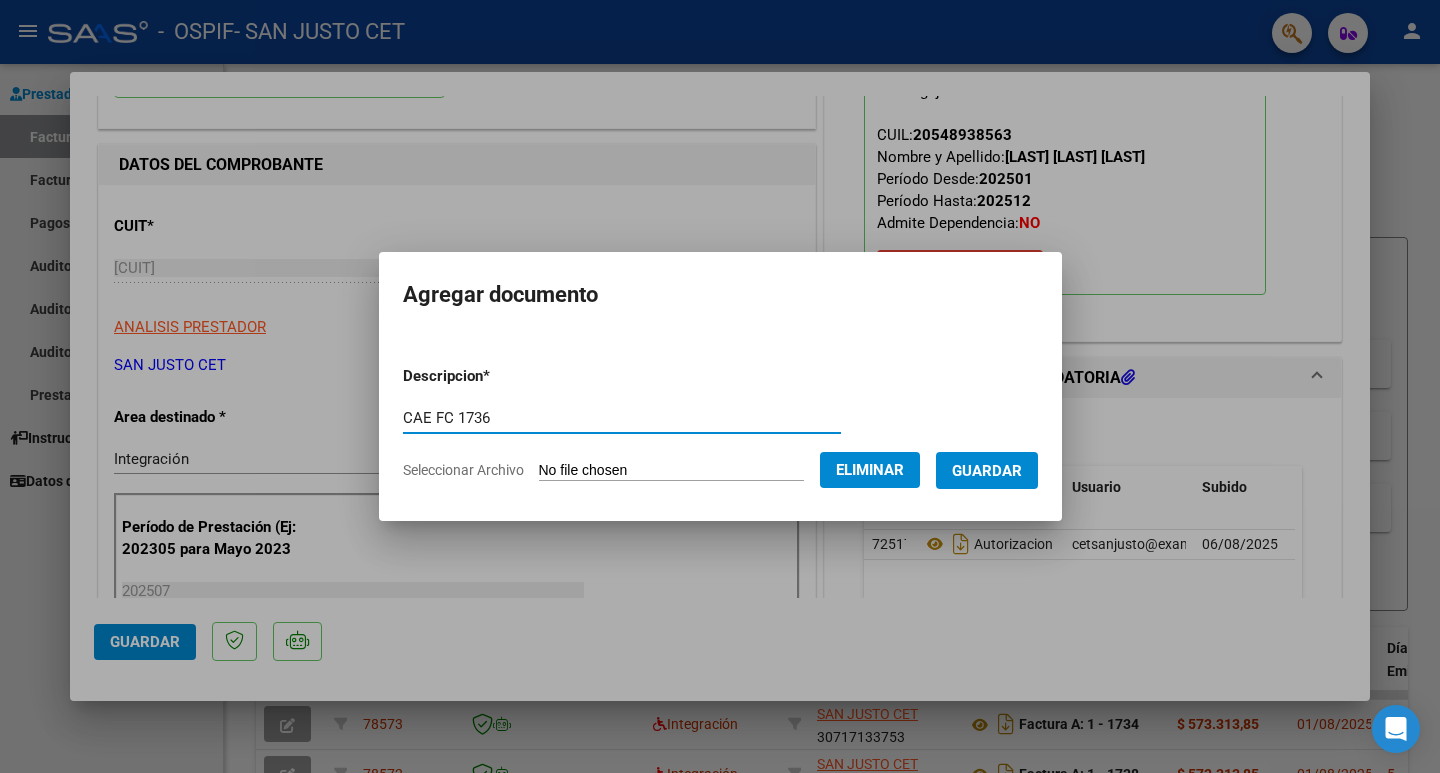 type on "CAE FC 1736" 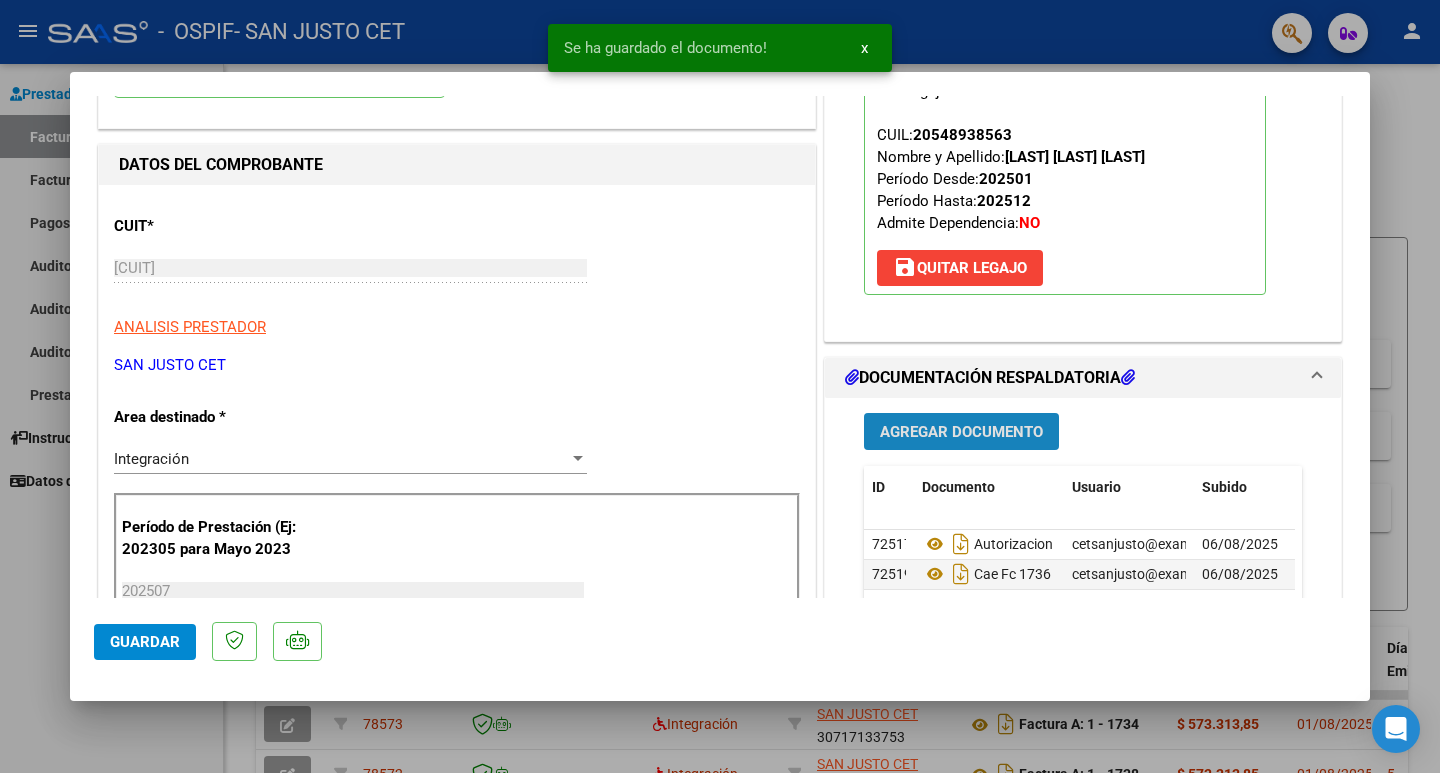 click on "Agregar Documento" at bounding box center (961, 431) 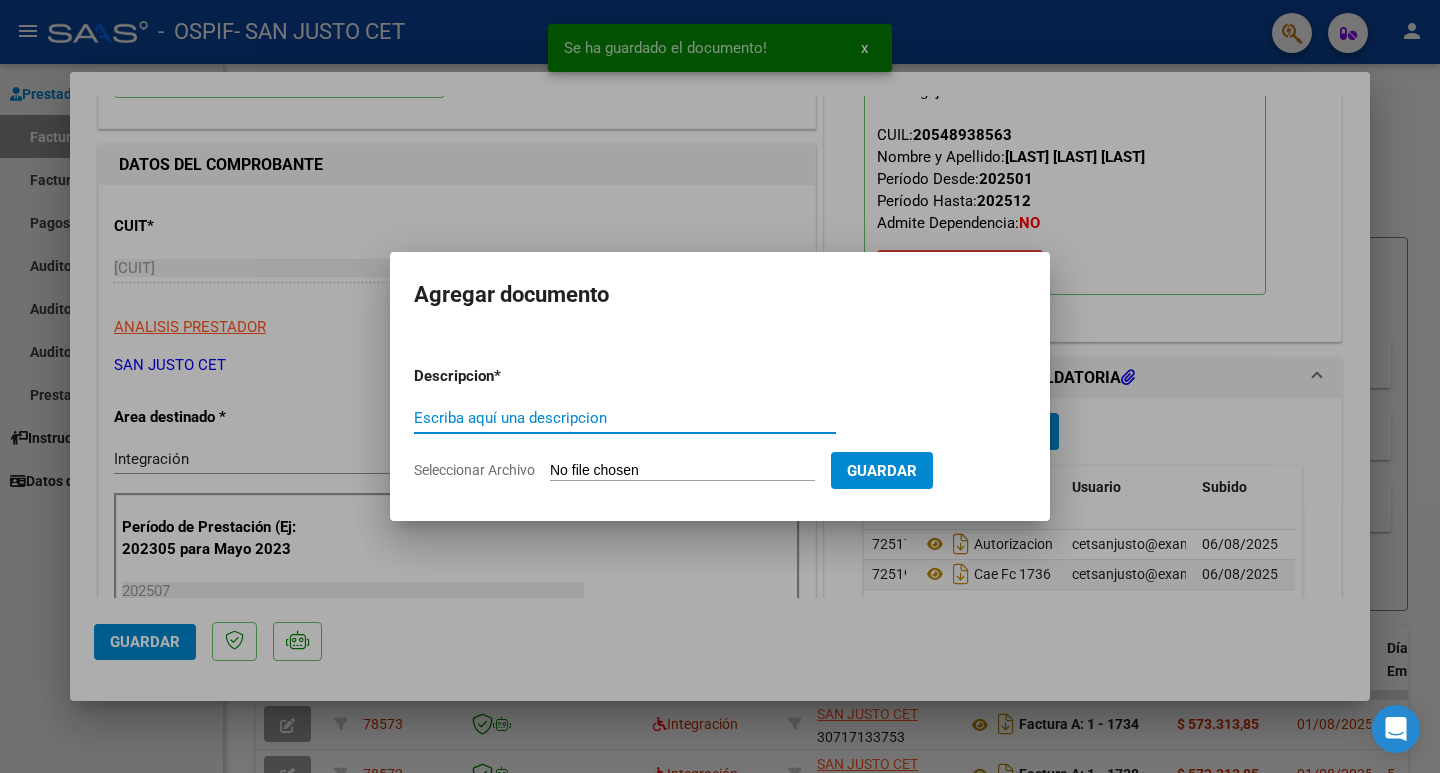click on "Seleccionar Archivo" at bounding box center (682, 471) 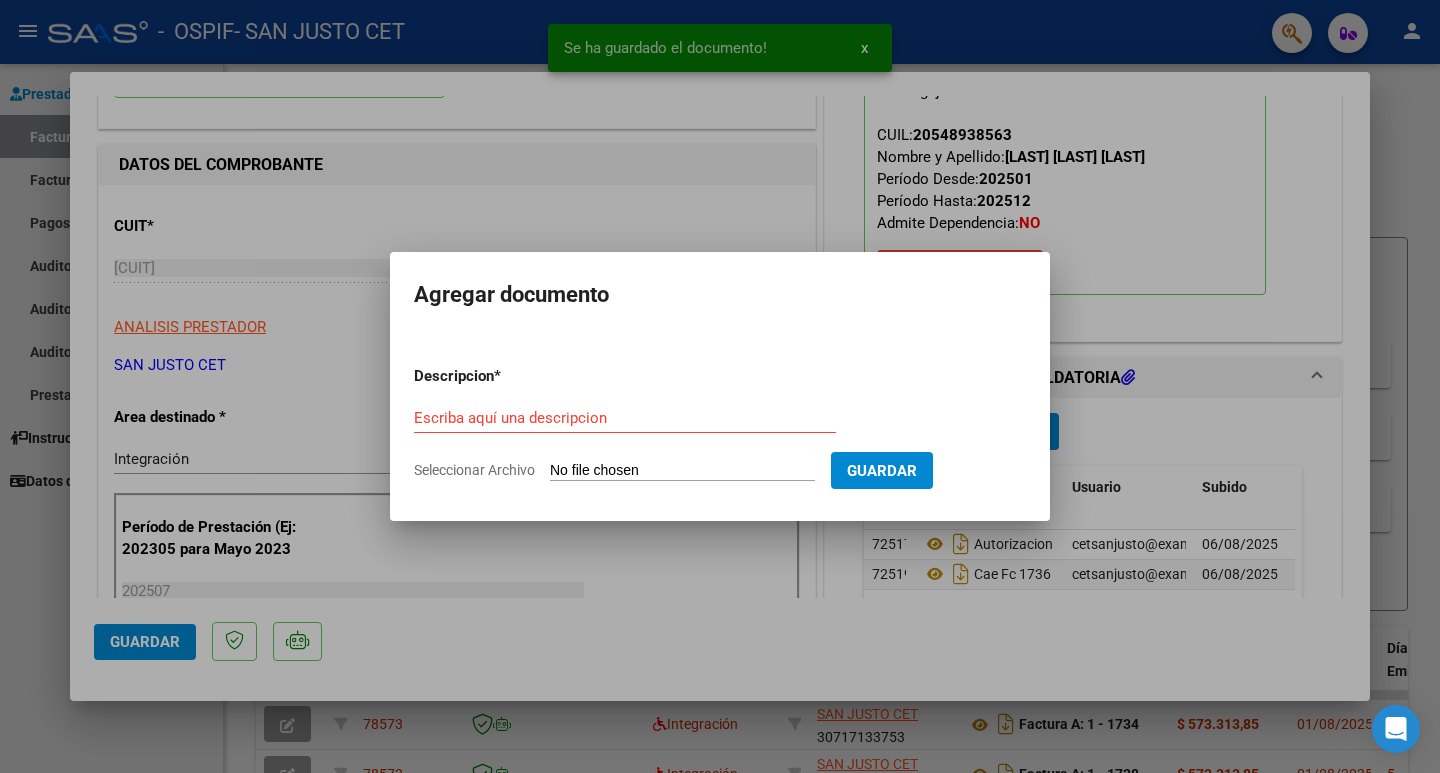 type on "C:\fakepath\FC OSPIF [LAST] [LAST] 1736.pdf" 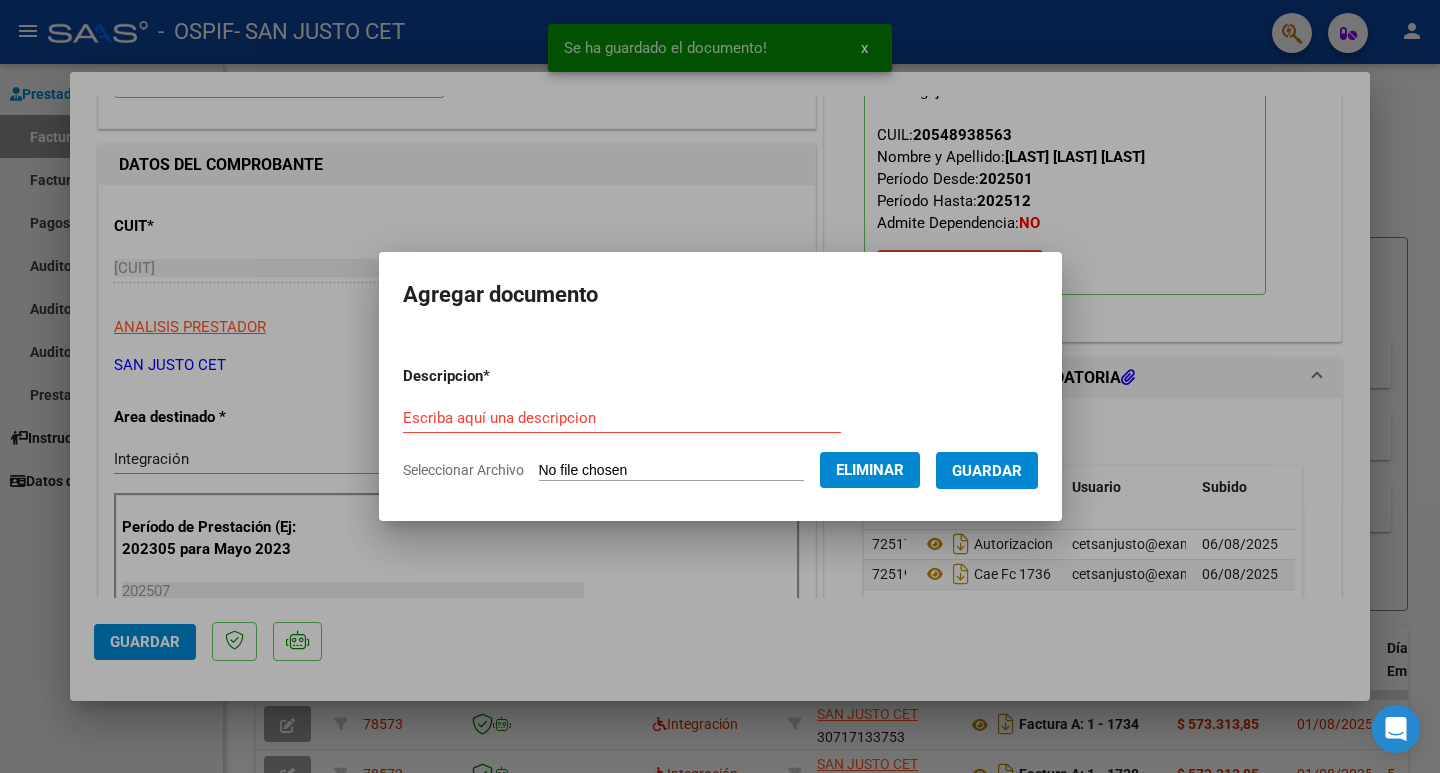 click on "Escriba aquí una descripcion" at bounding box center (622, 418) 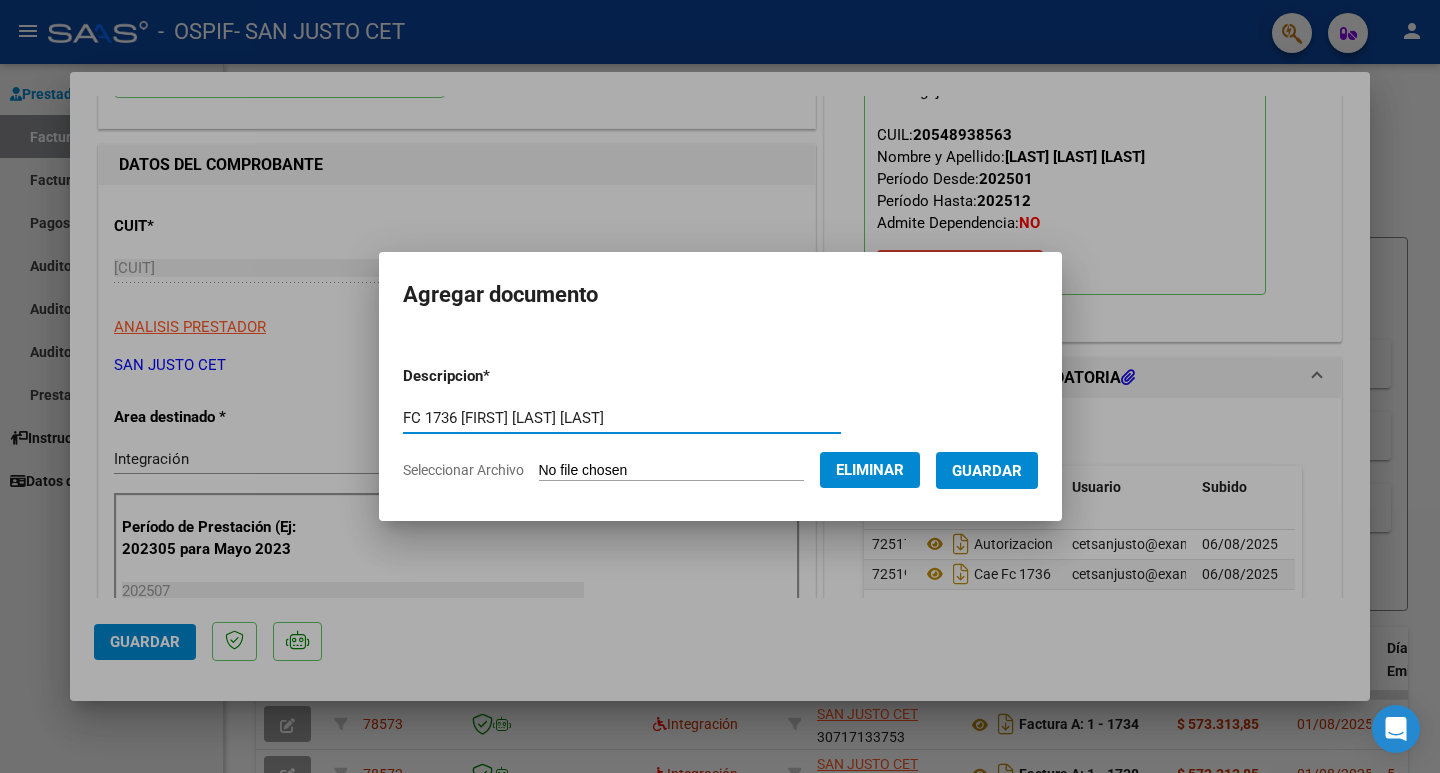 type on "FC 1736 [FIRST] [LAST] [LAST]" 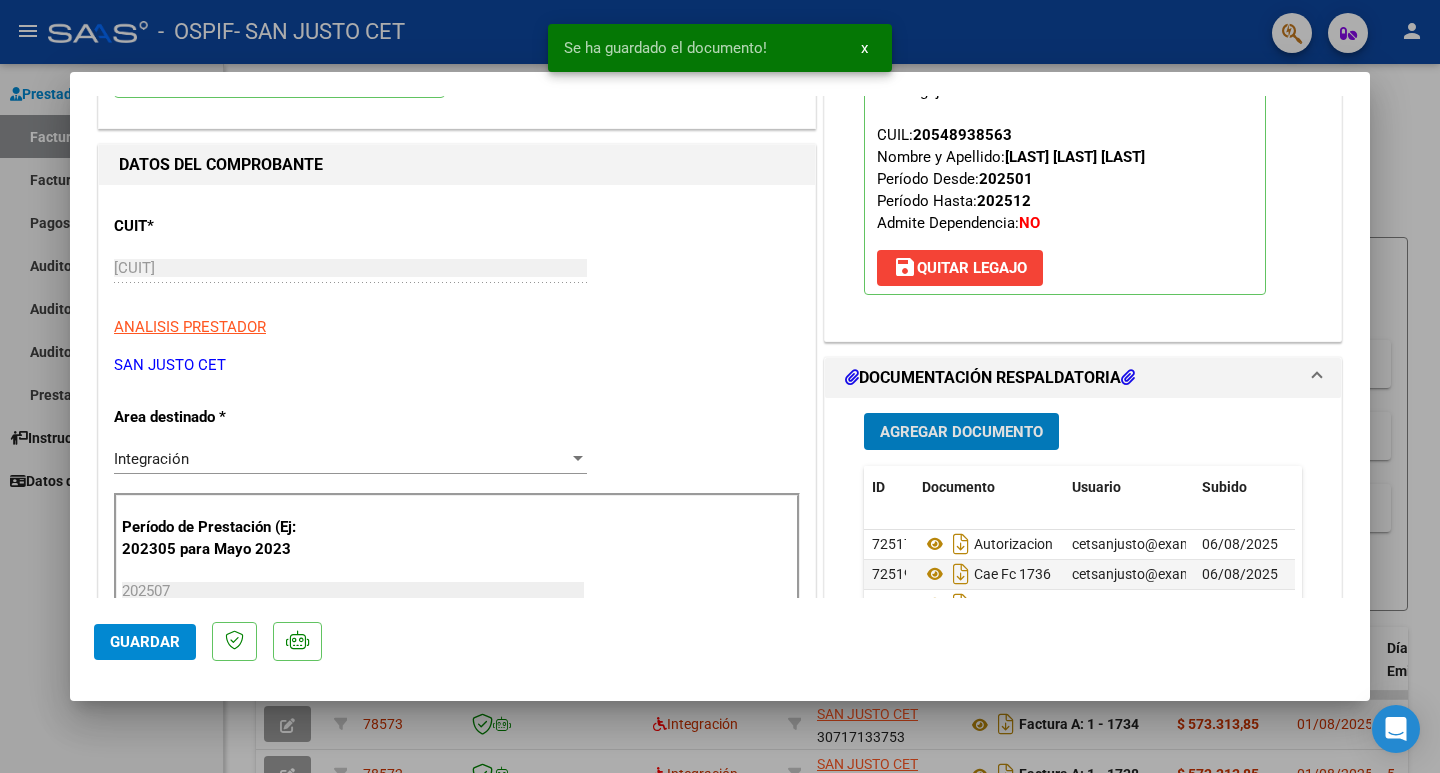click on "Agregar Documento" at bounding box center [961, 432] 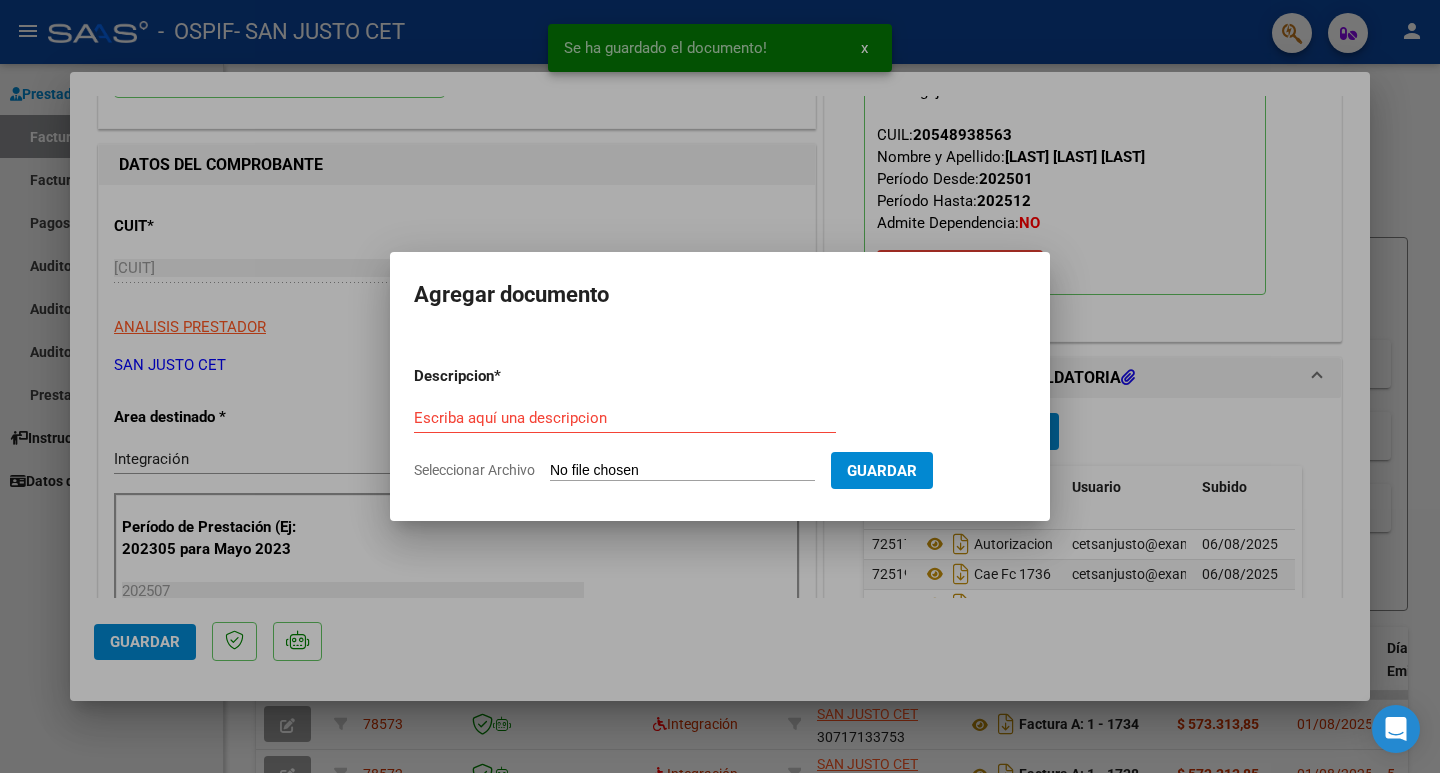 click on "Seleccionar Archivo" at bounding box center [682, 471] 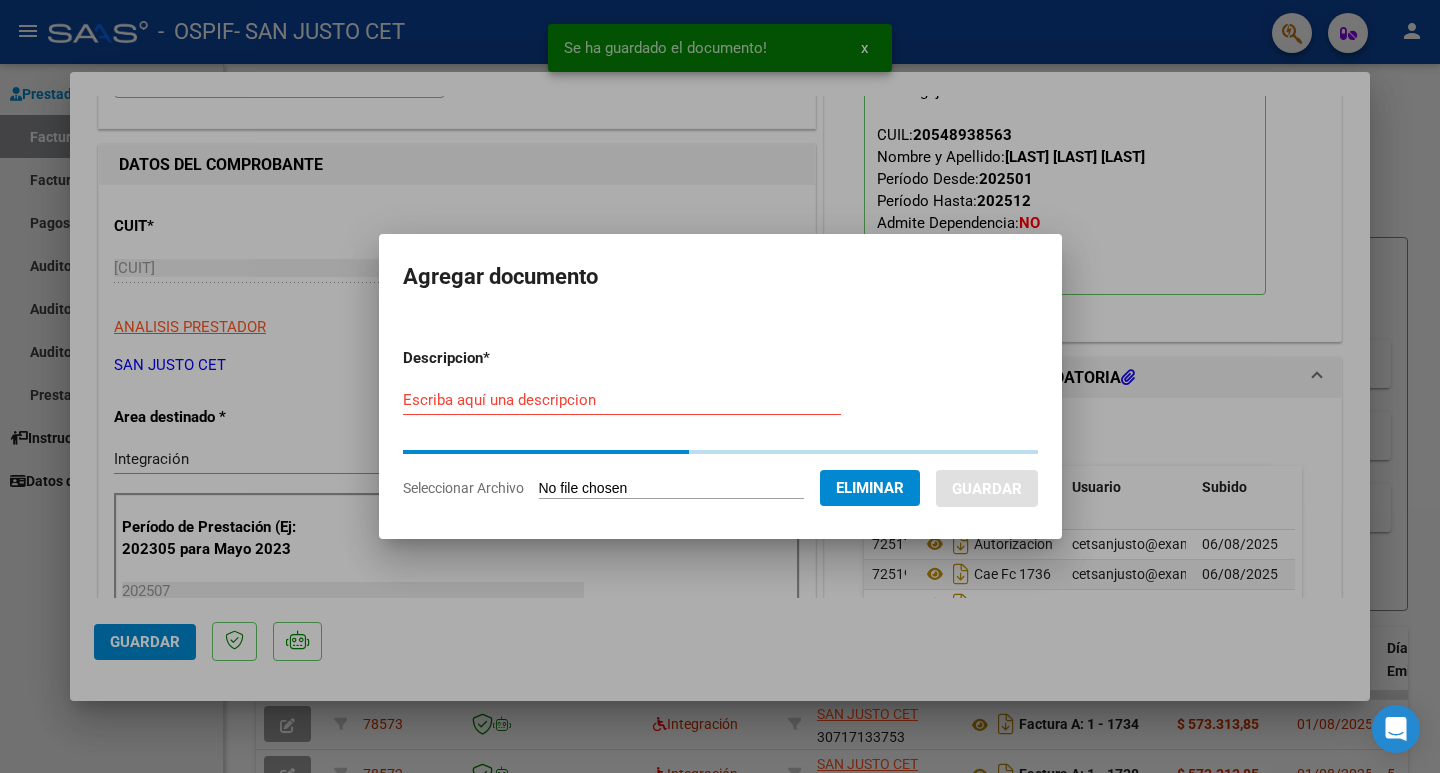 click on "Escriba aquí una descripcion" at bounding box center [622, 400] 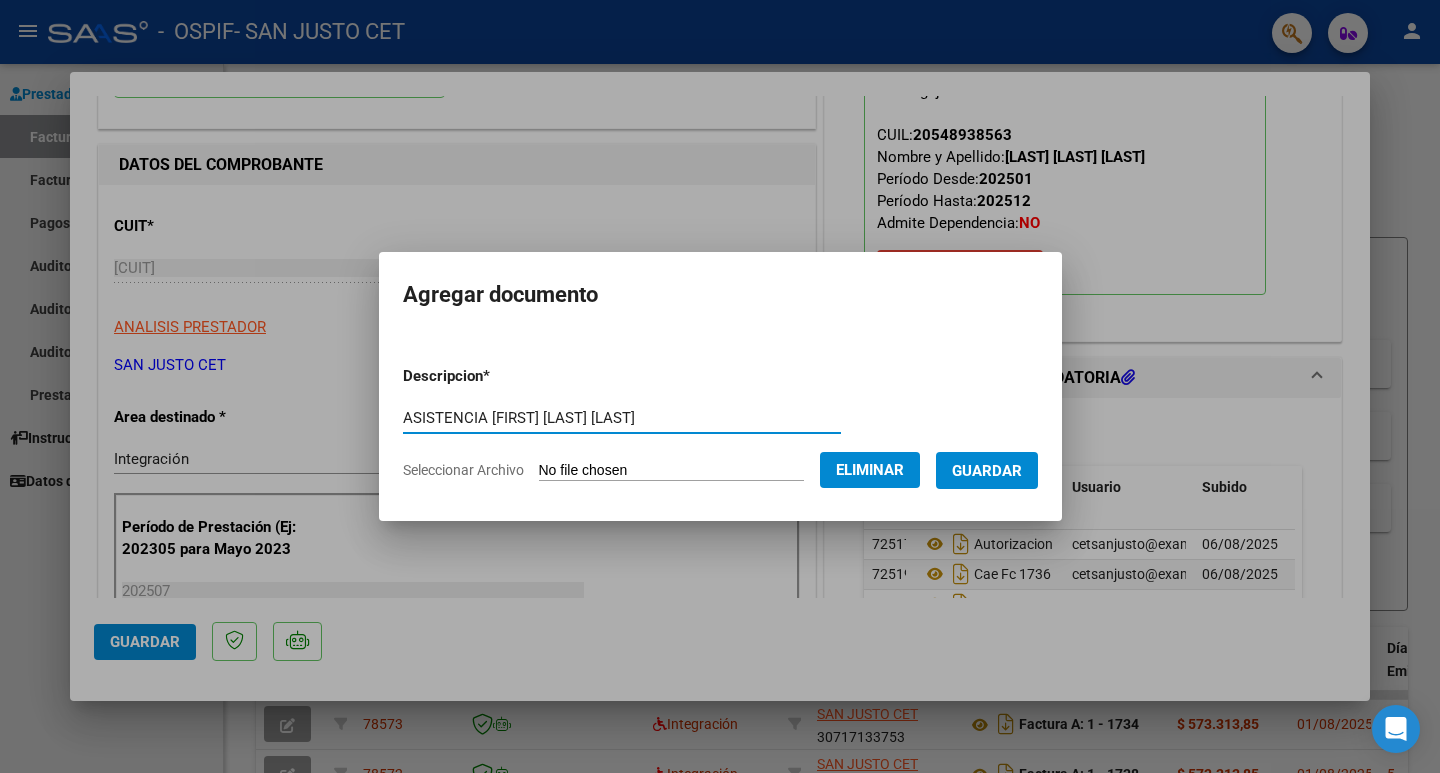 type on "ASISTENCIA [FIRST] [LAST] [LAST]" 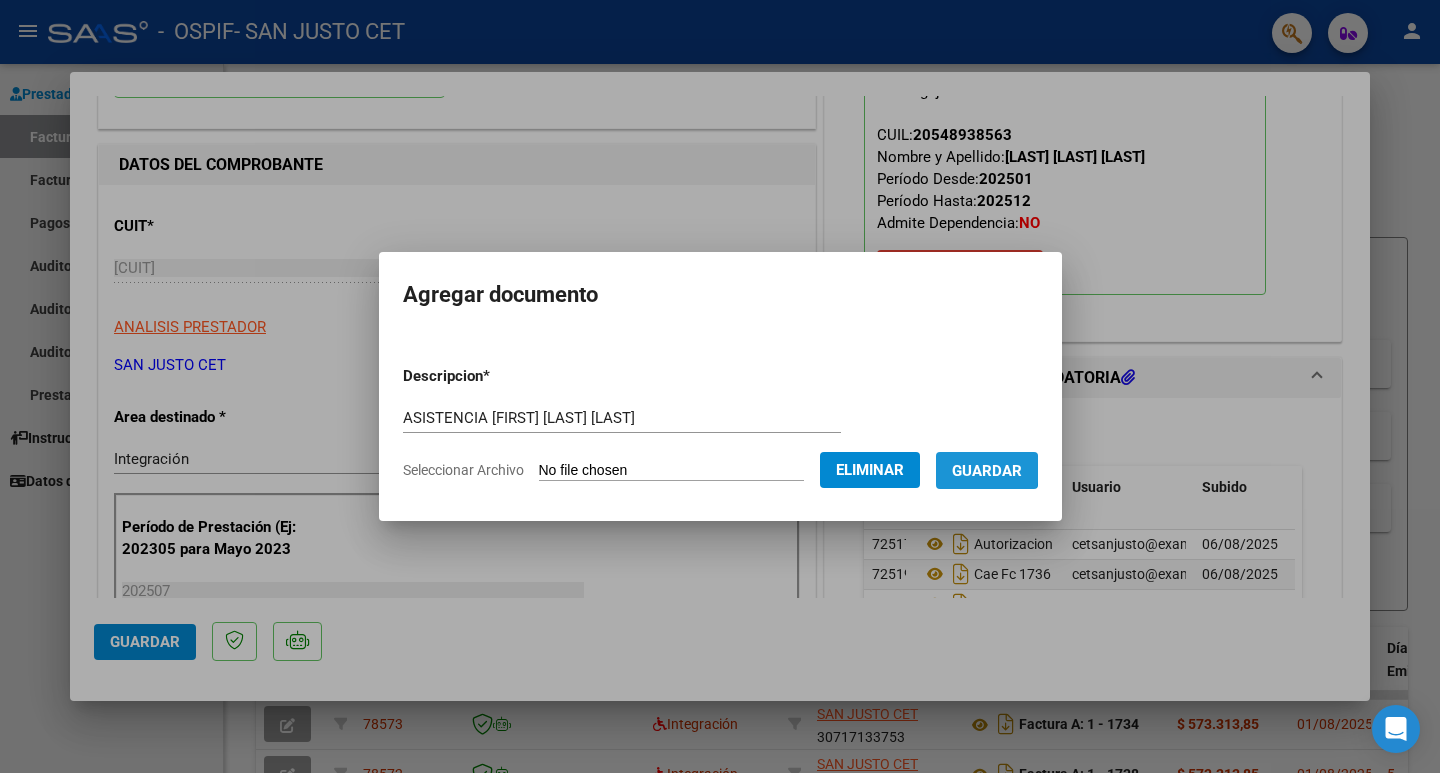 click on "Guardar" at bounding box center (987, 471) 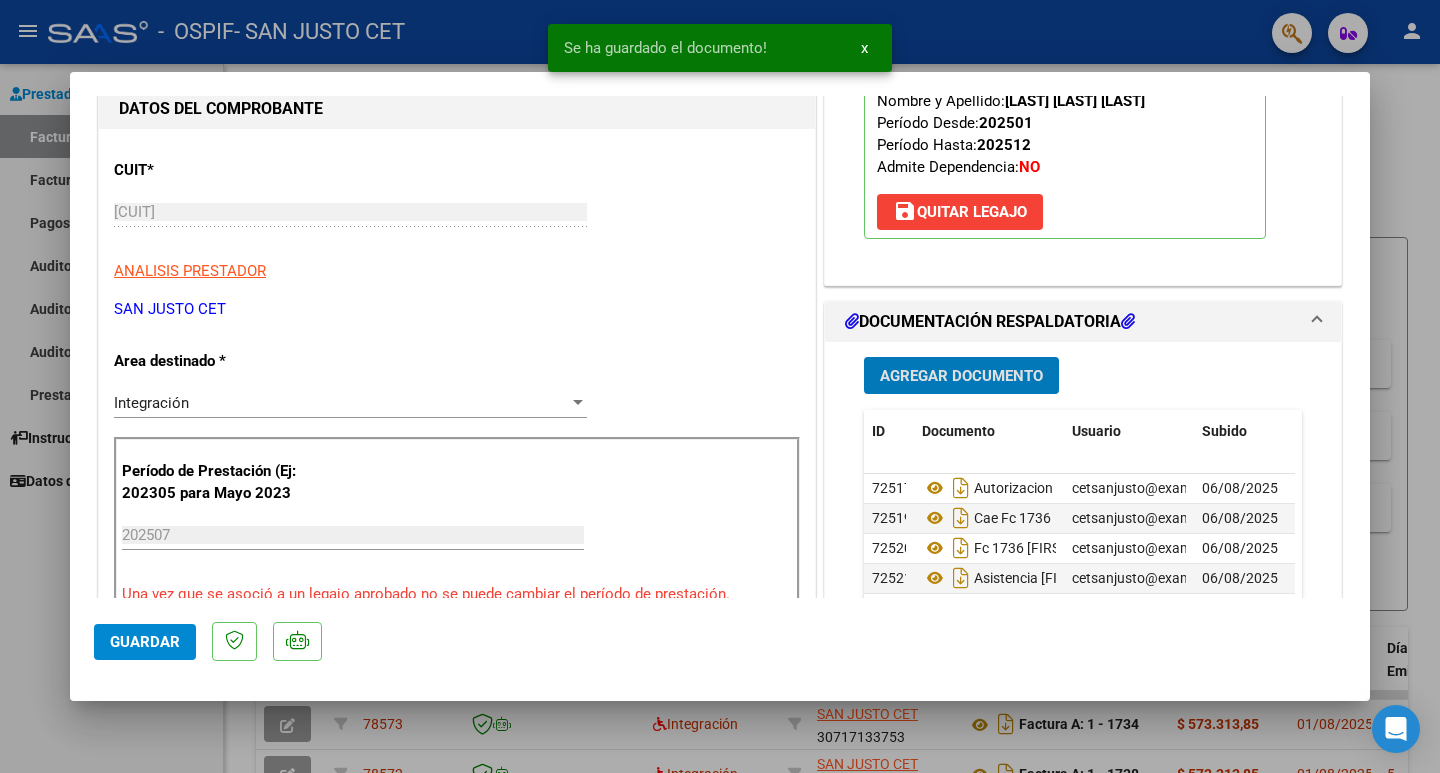 scroll, scrollTop: 400, scrollLeft: 0, axis: vertical 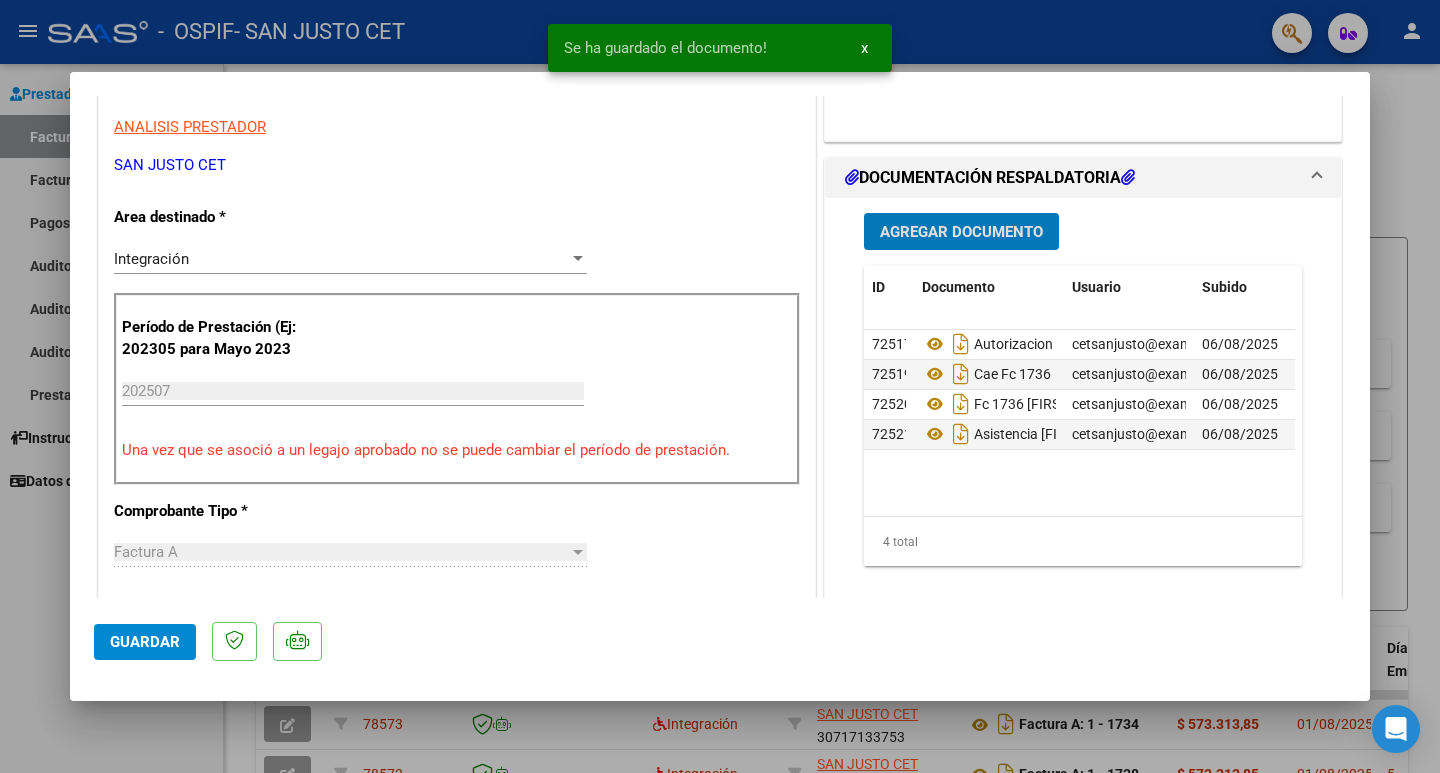 click on "Guardar" 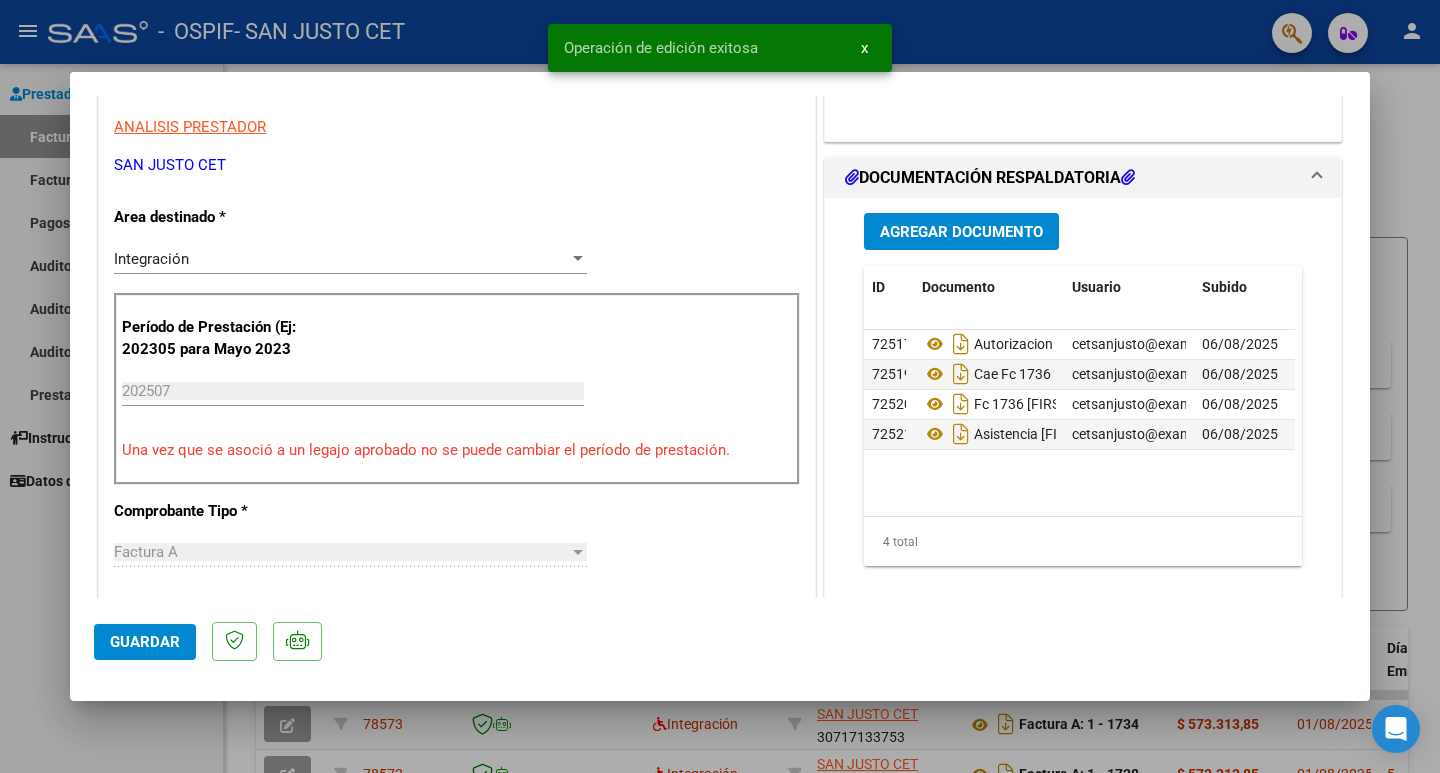click on "Guardar" 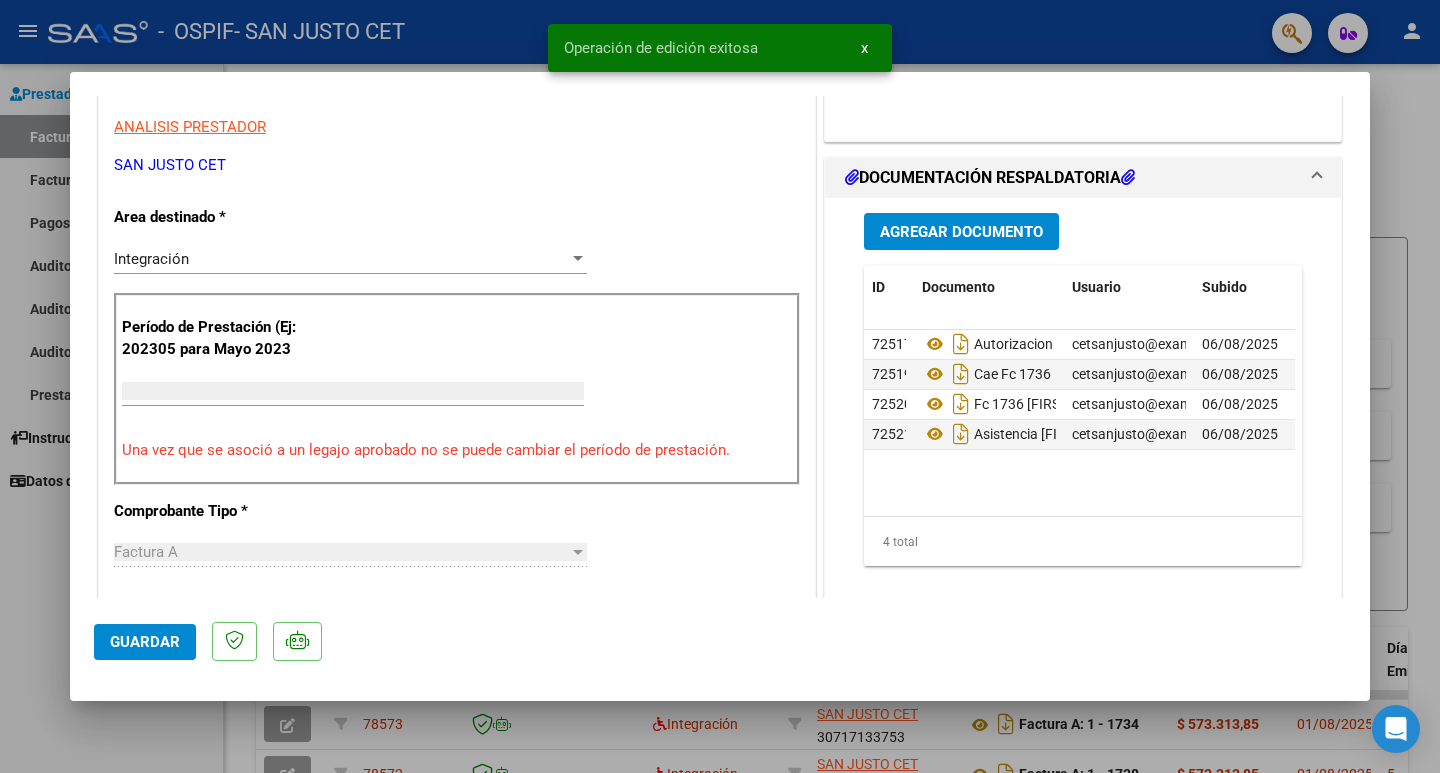 scroll, scrollTop: 339, scrollLeft: 0, axis: vertical 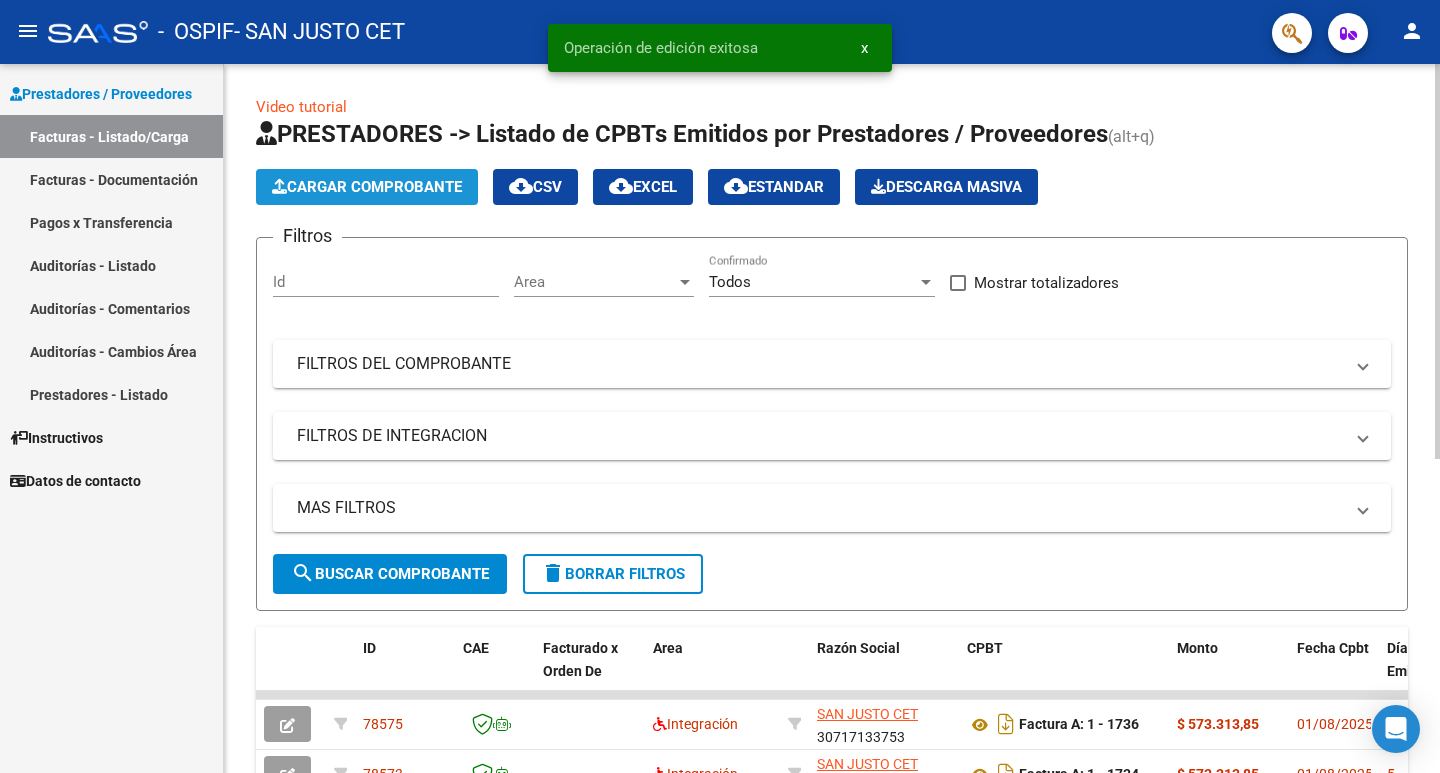 click on "Cargar Comprobante" 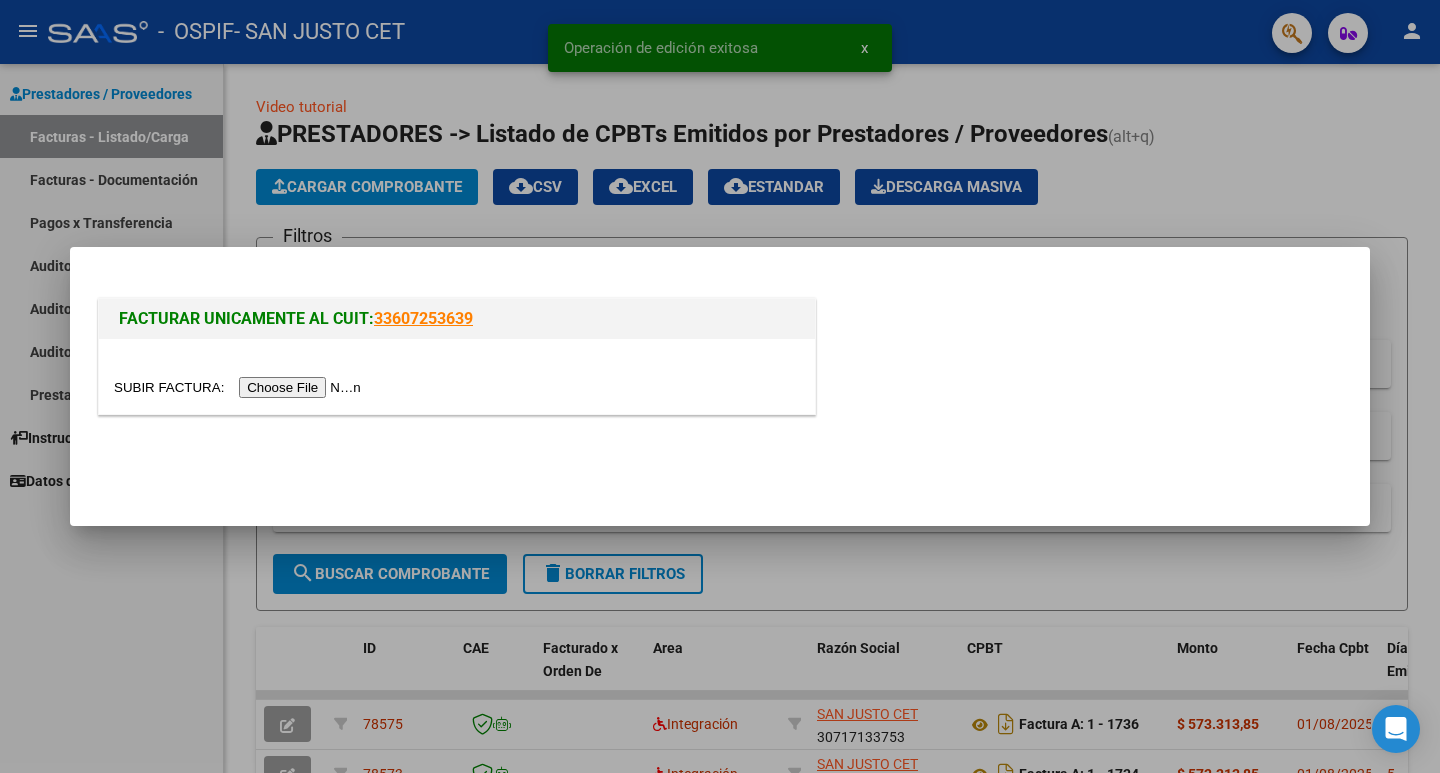 click at bounding box center [240, 387] 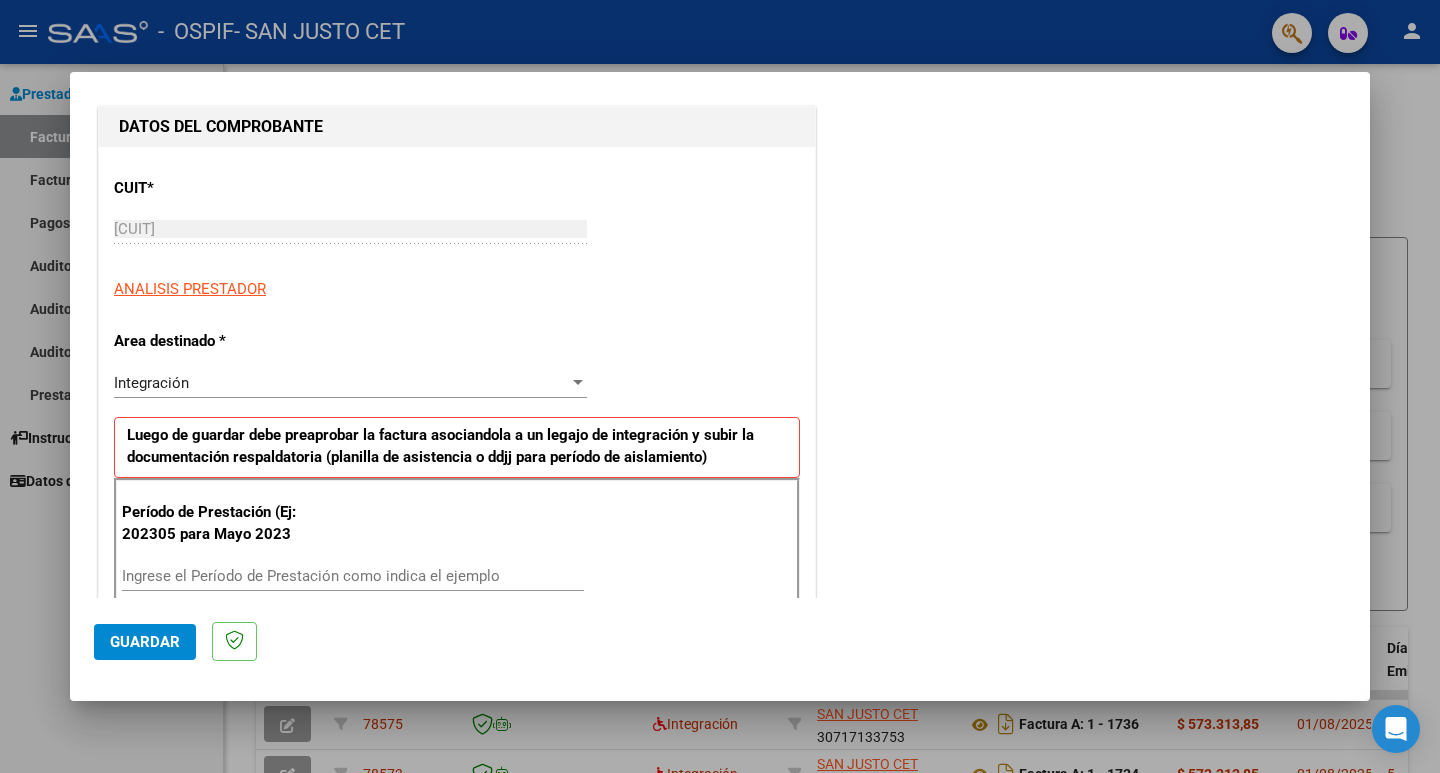 scroll, scrollTop: 300, scrollLeft: 0, axis: vertical 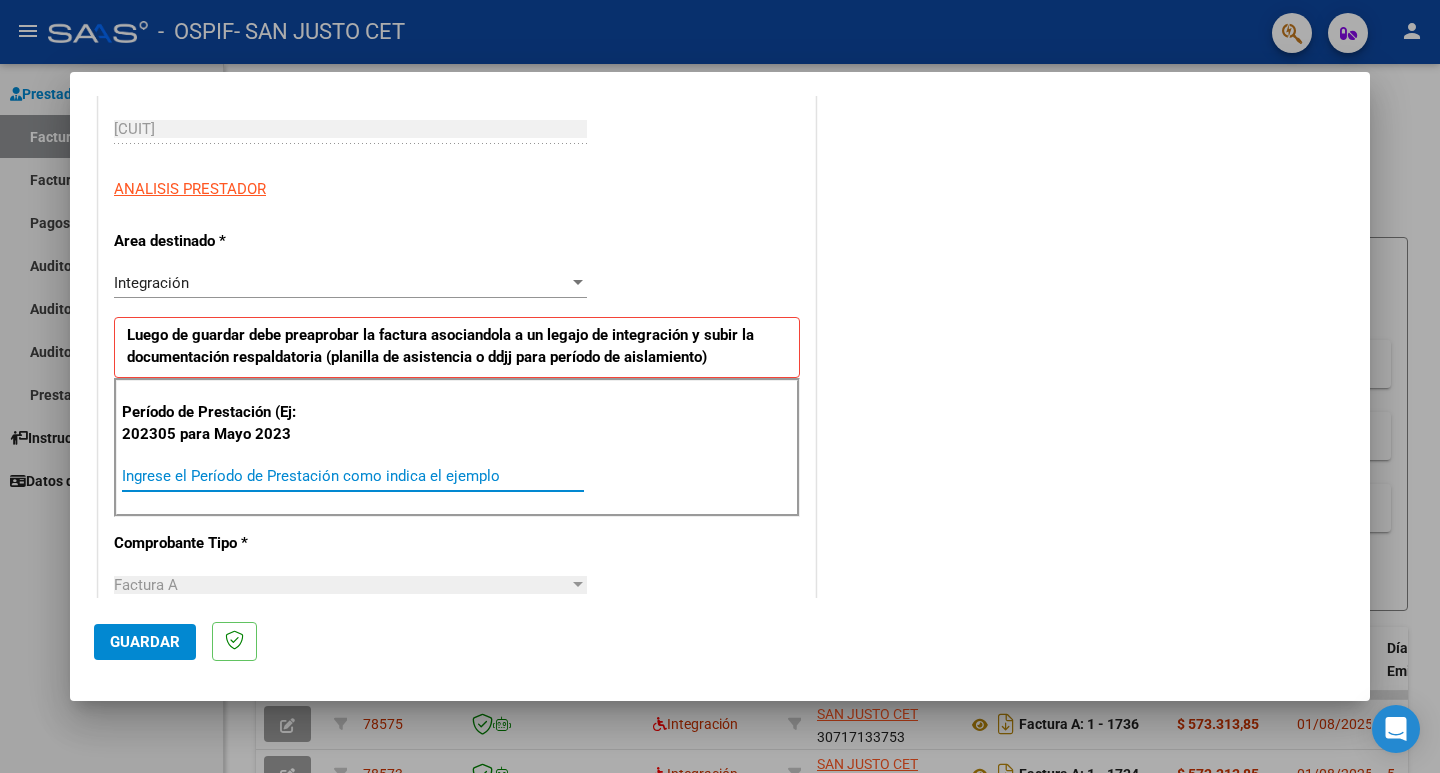 click on "Ingrese el Período de Prestación como indica el ejemplo" at bounding box center (353, 476) 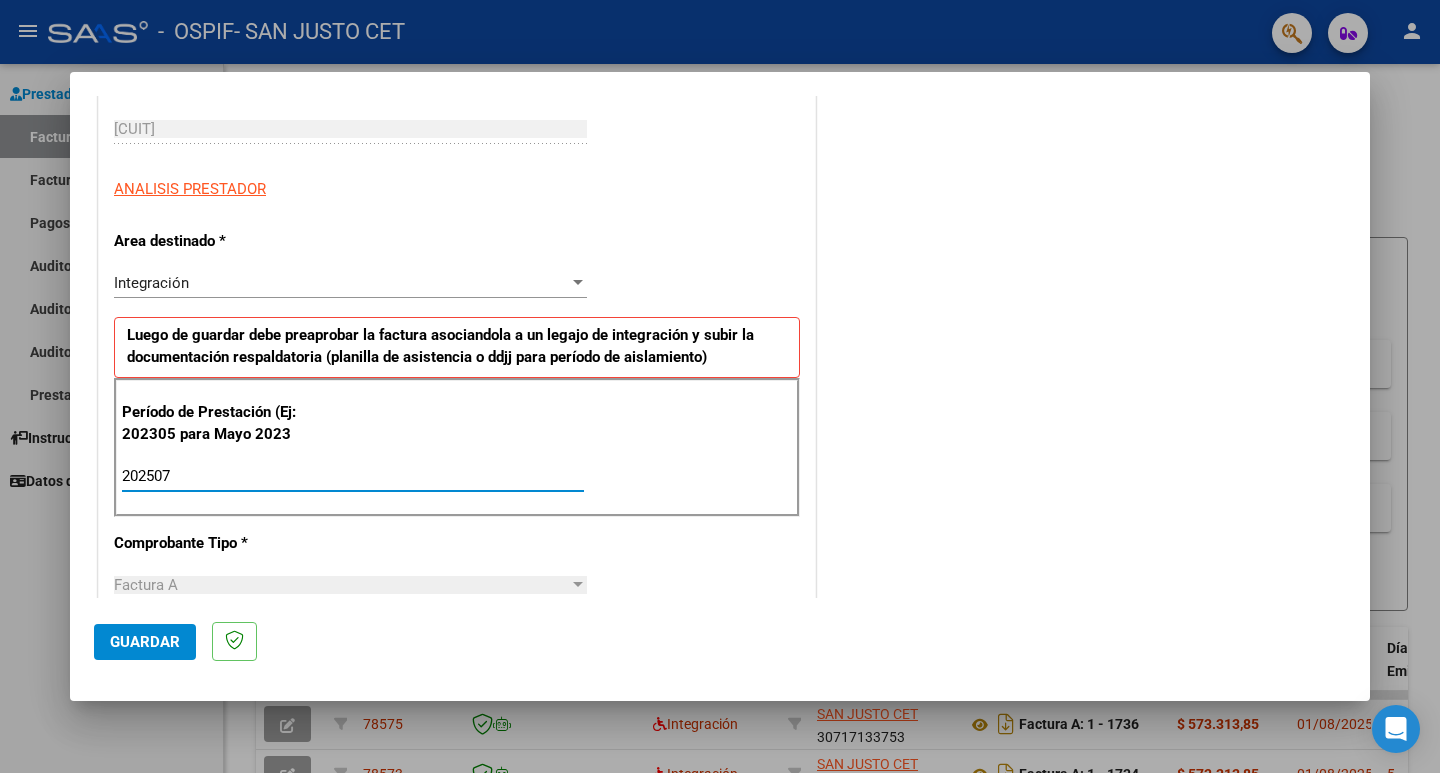 type on "202507" 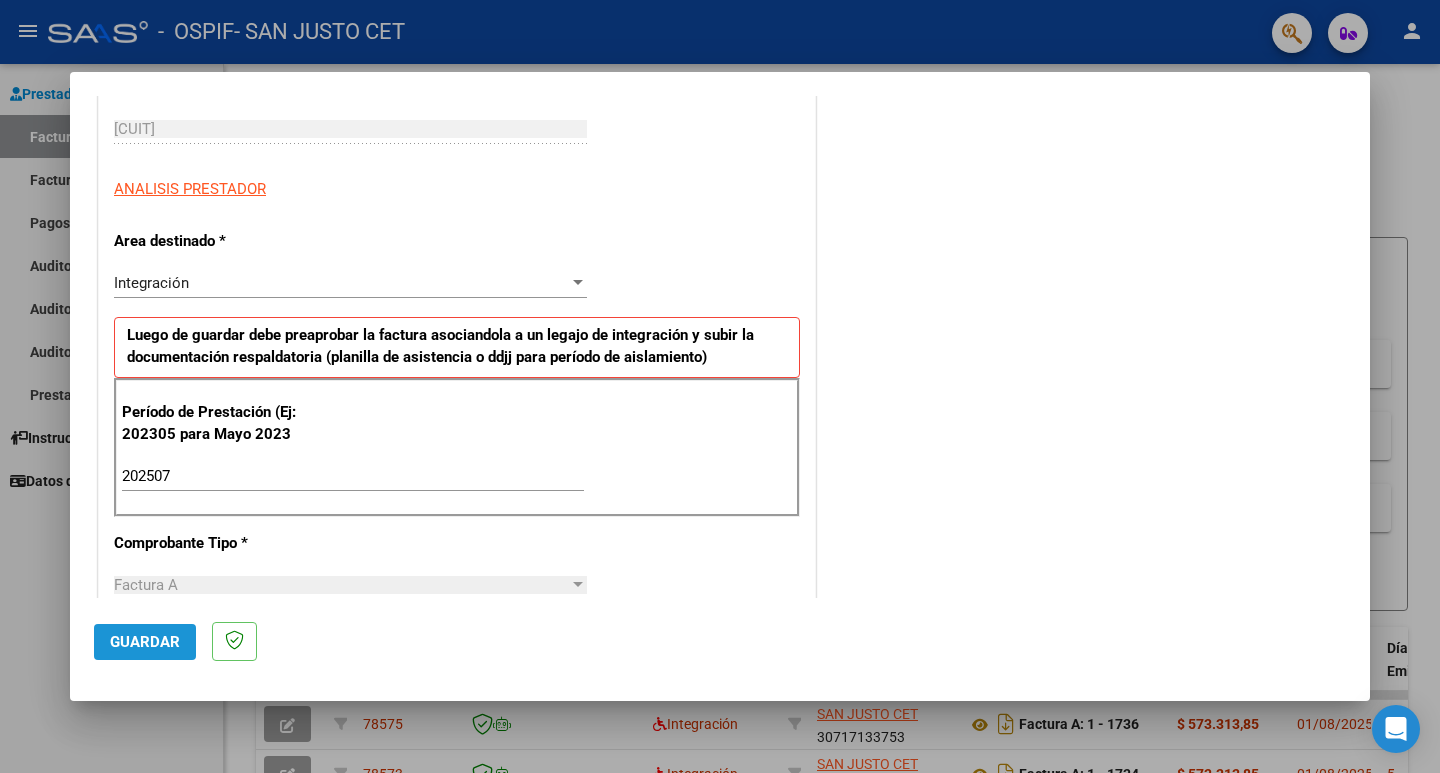 click on "Guardar" 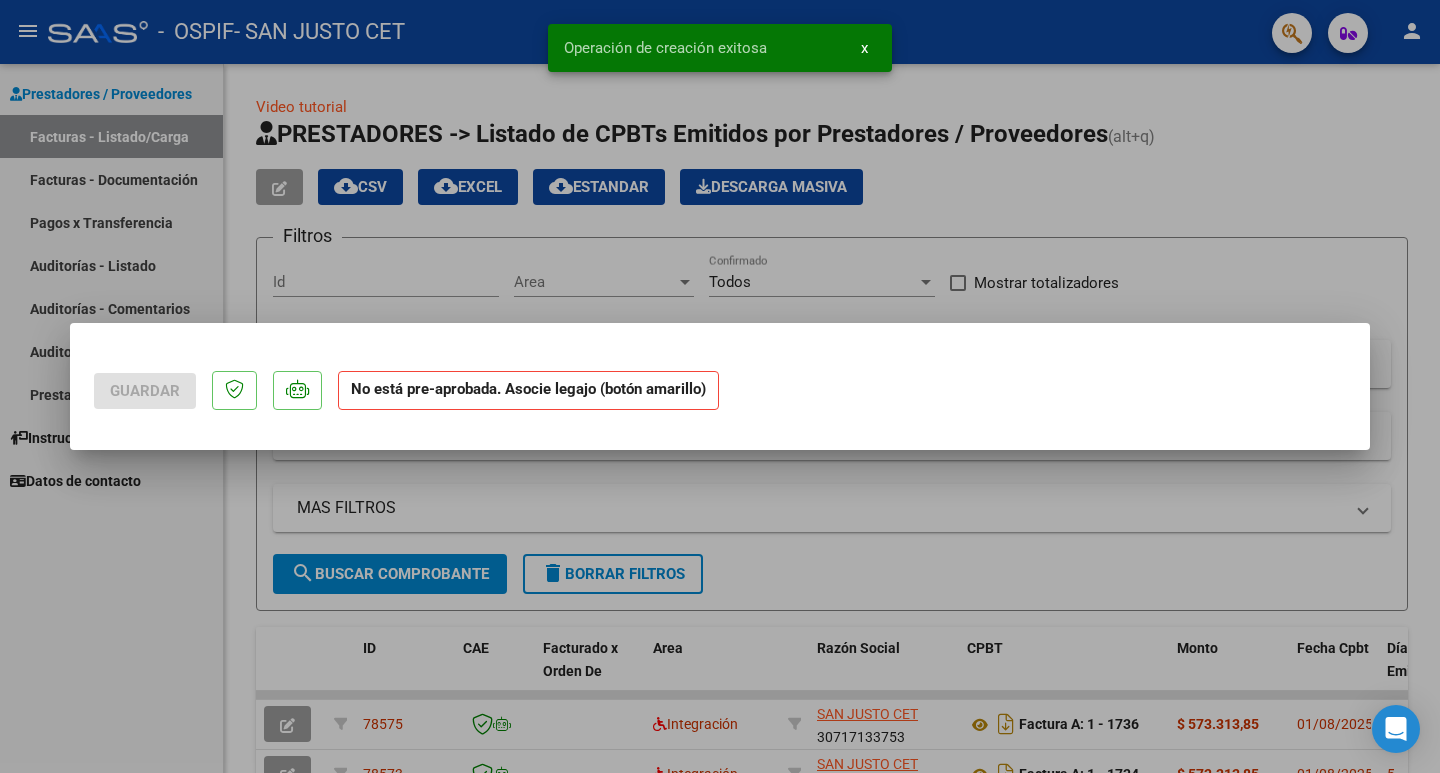 scroll, scrollTop: 0, scrollLeft: 0, axis: both 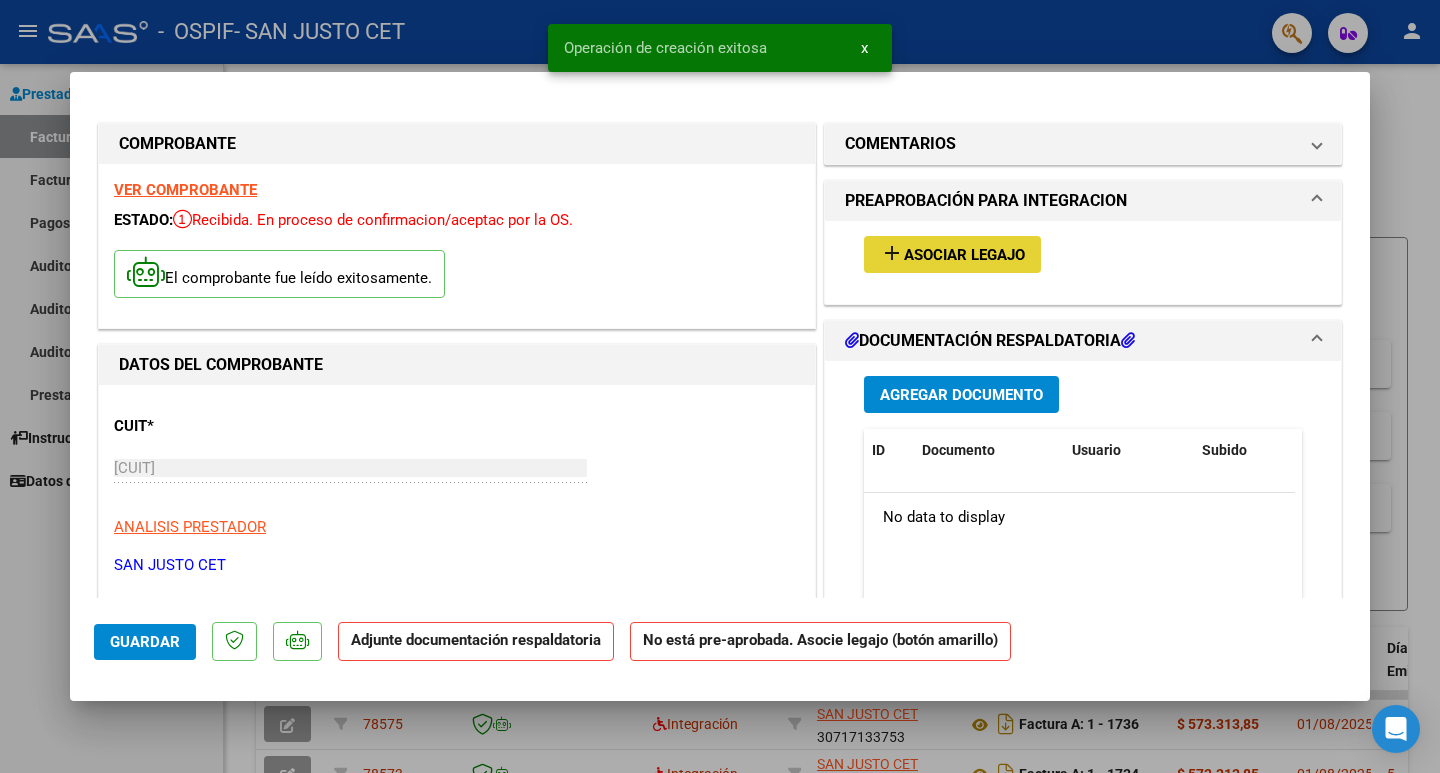 click on "Asociar Legajo" at bounding box center [964, 255] 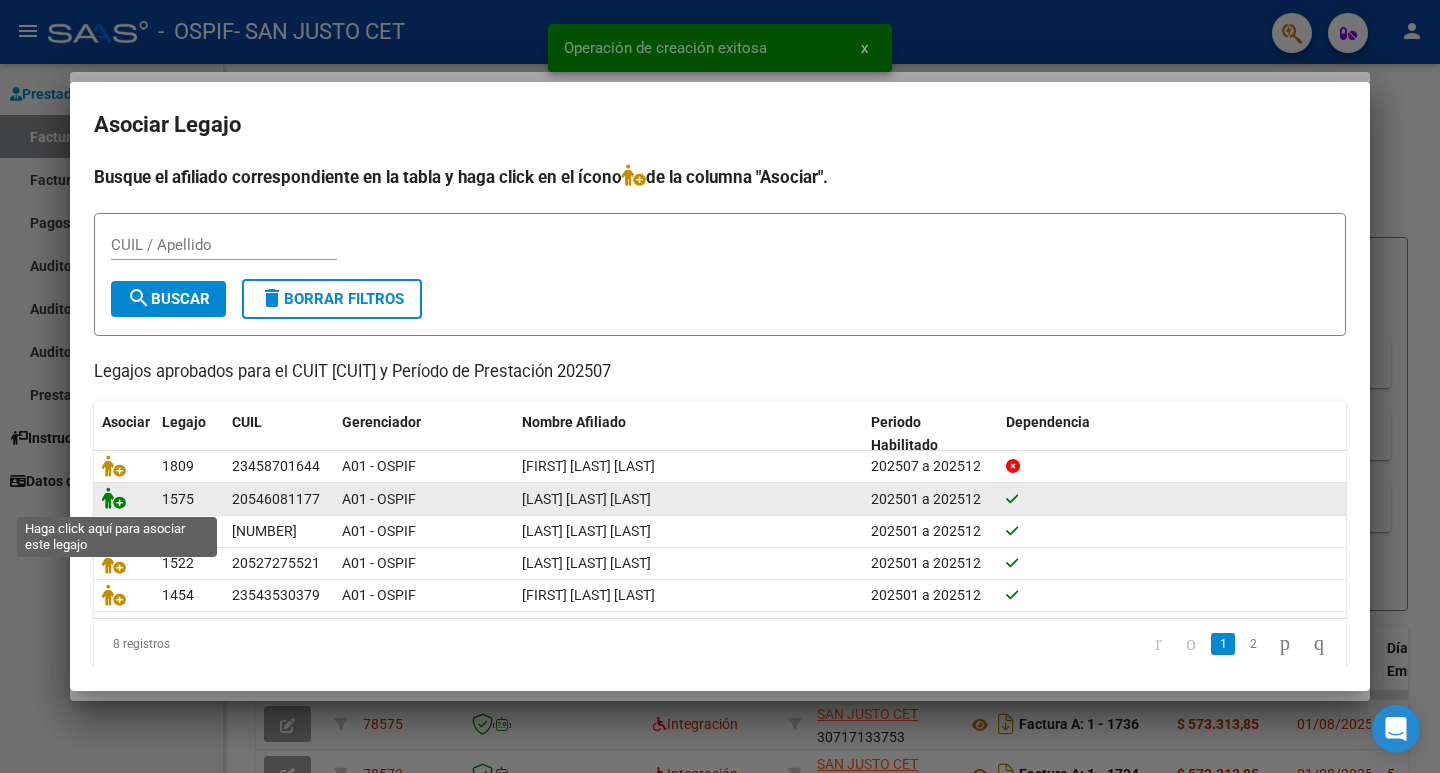 click 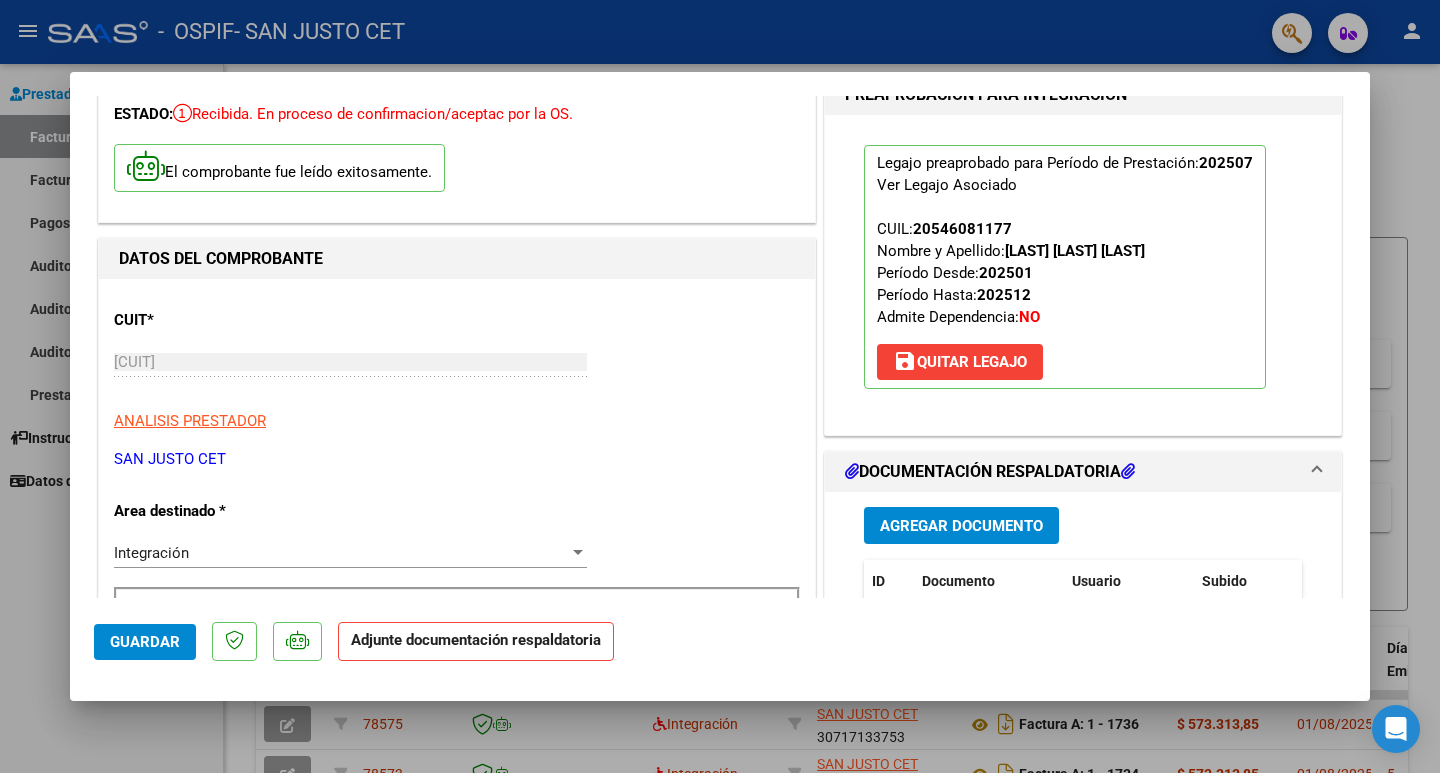 scroll, scrollTop: 200, scrollLeft: 0, axis: vertical 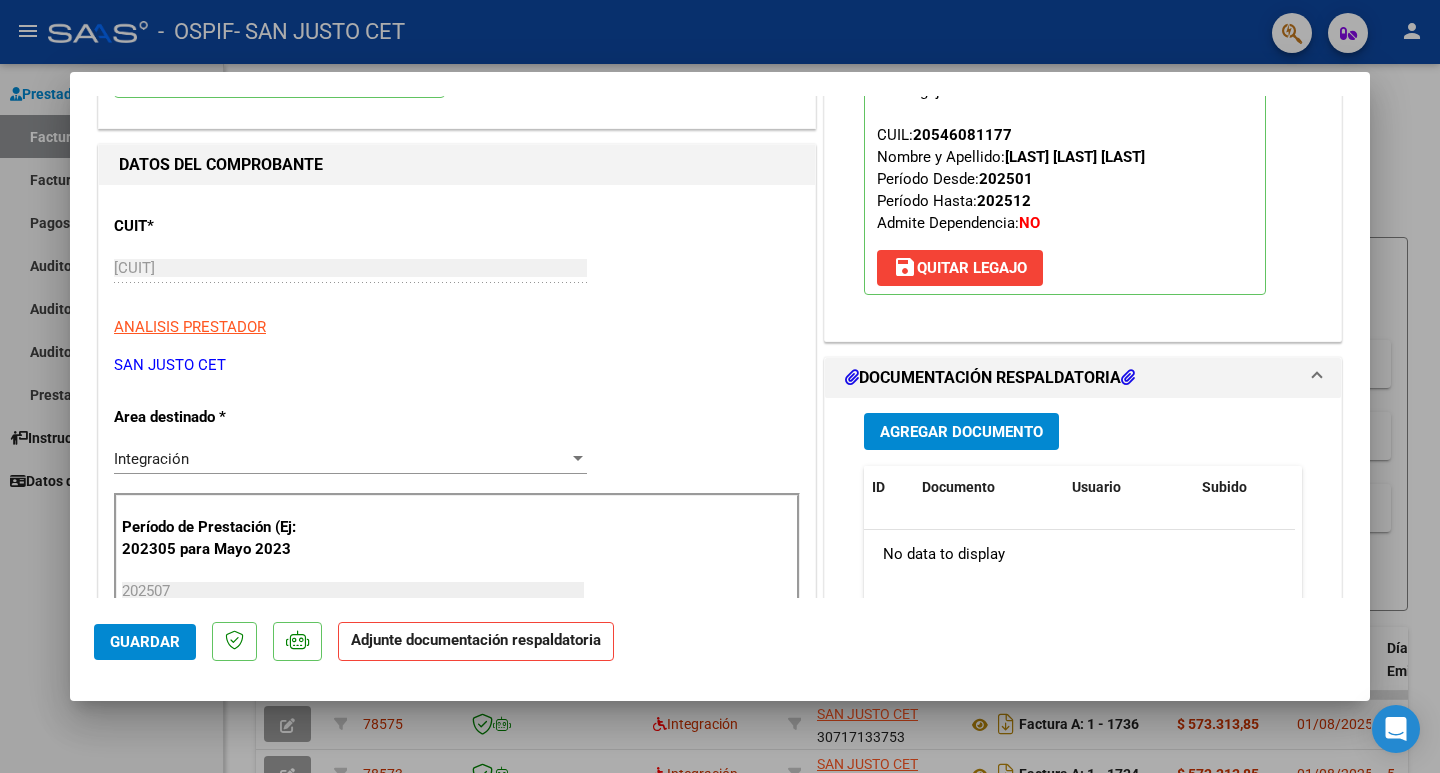click on "Agregar Documento" at bounding box center (961, 432) 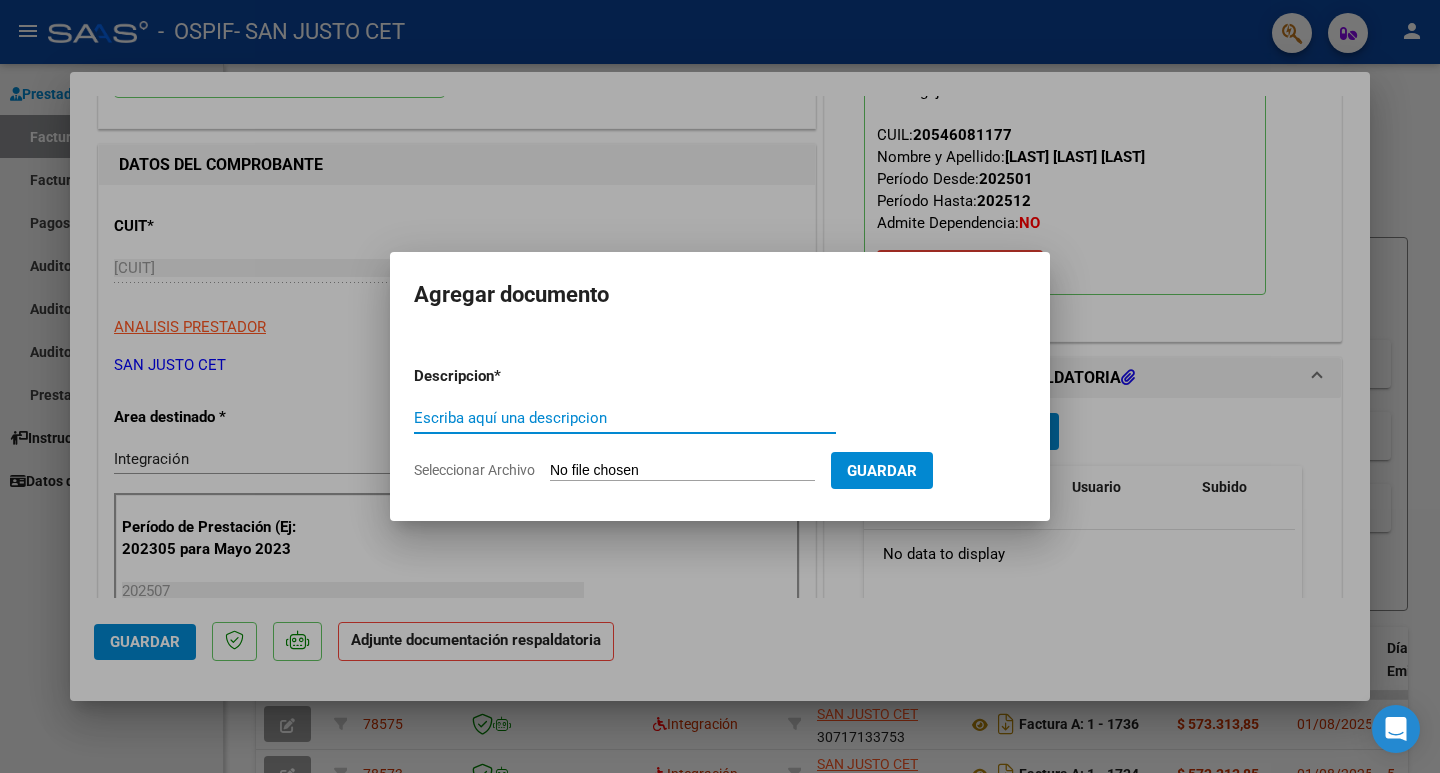 click on "Seleccionar Archivo" at bounding box center [682, 471] 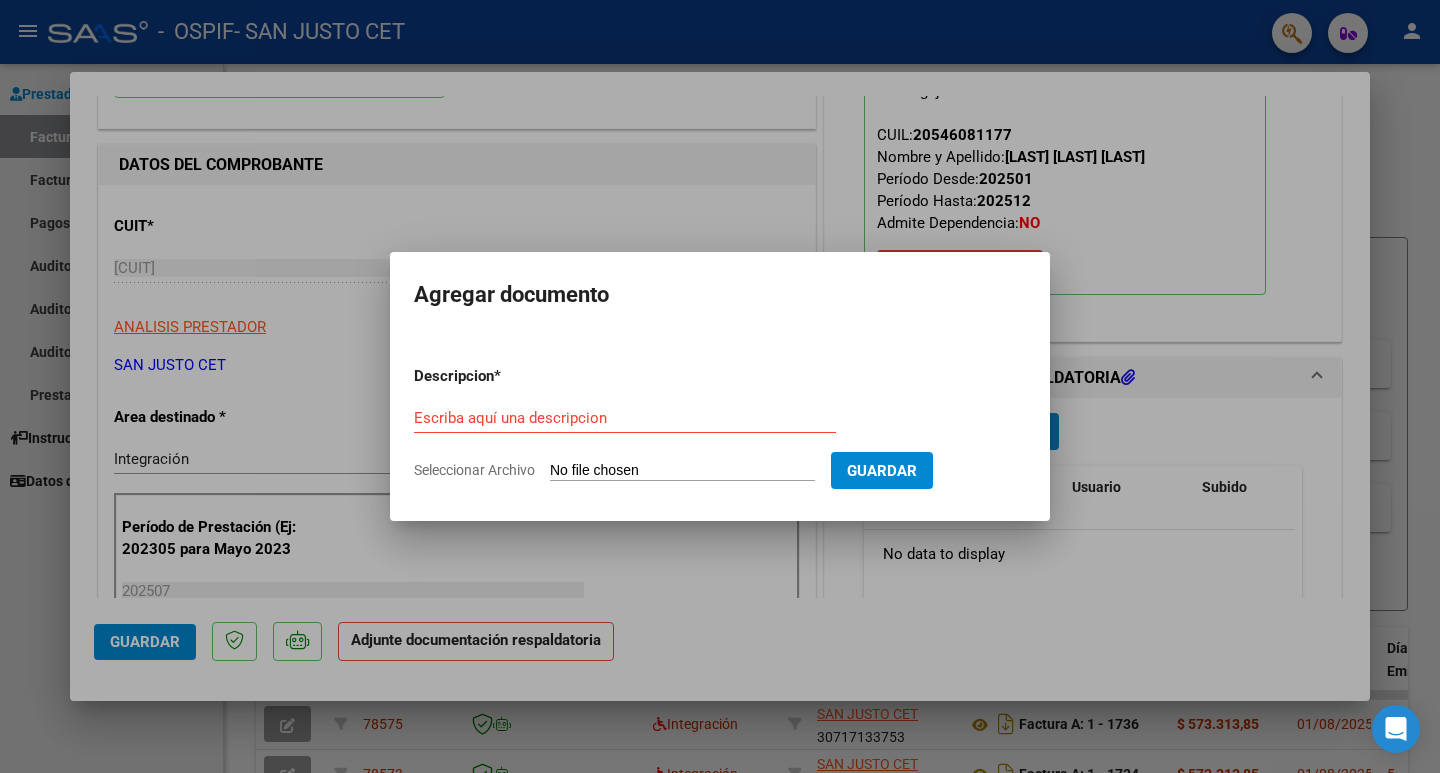 type on "C:\fakepath\AUT 2025 - [LAST] [LAST] - OSPIF.pdf" 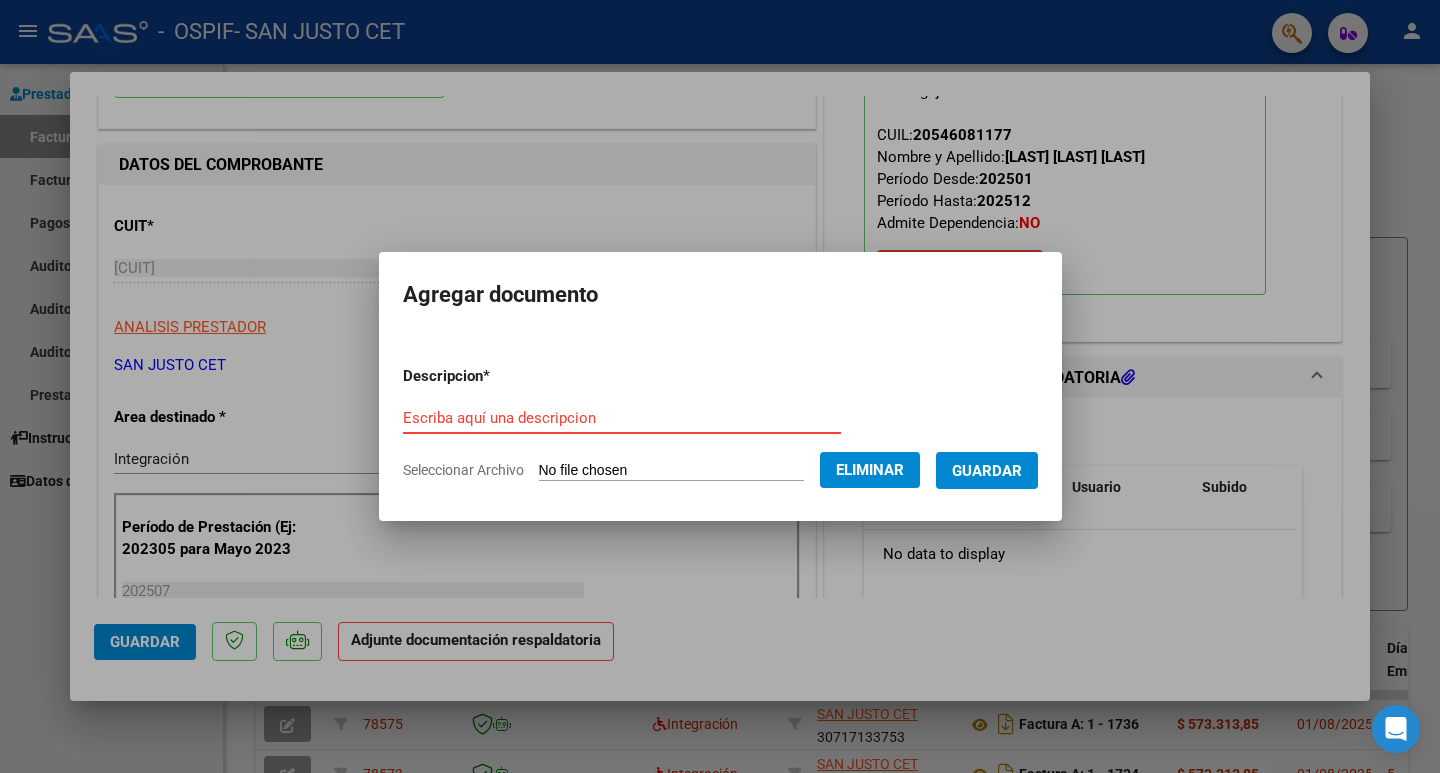 click on "Escriba aquí una descripcion" at bounding box center (622, 418) 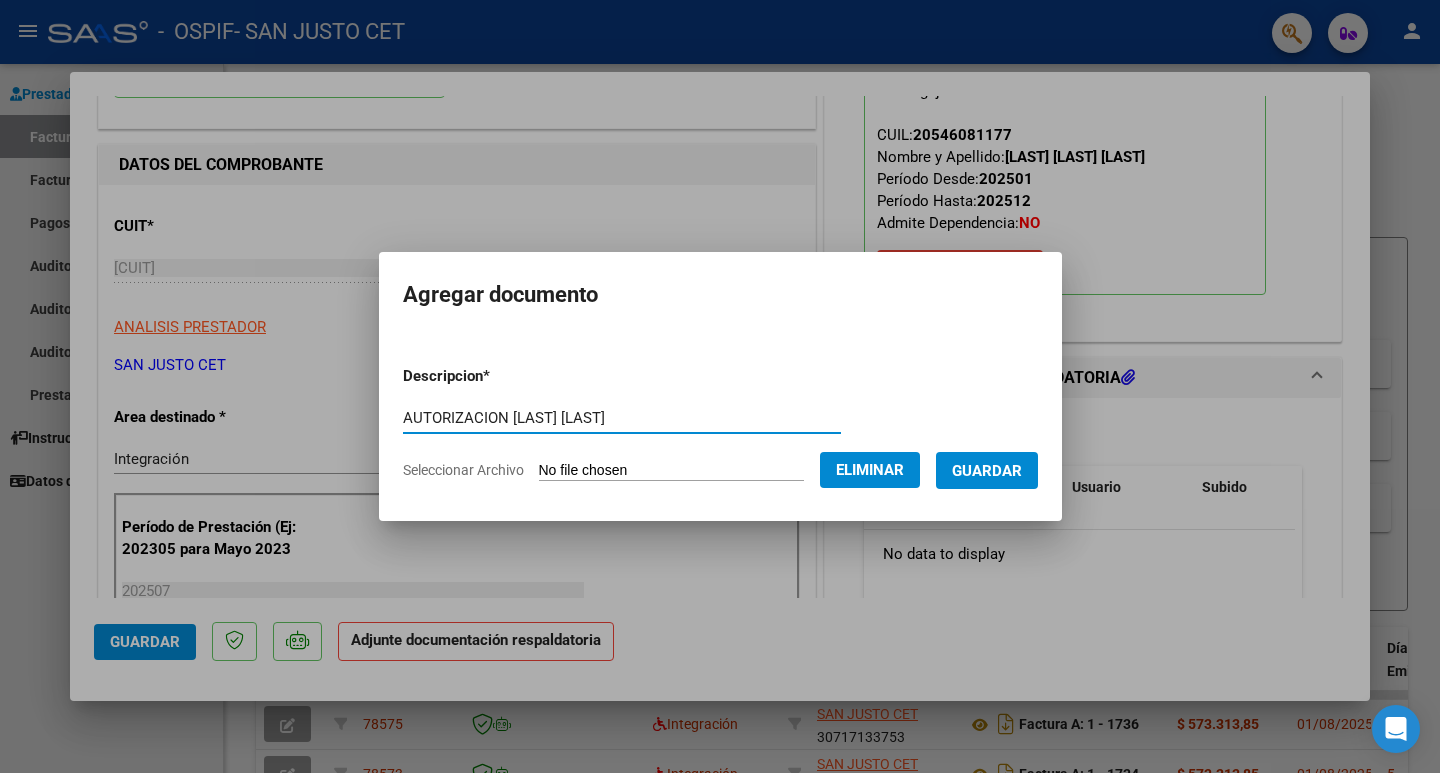 type on "AUTORIZACION [LAST] [LAST]" 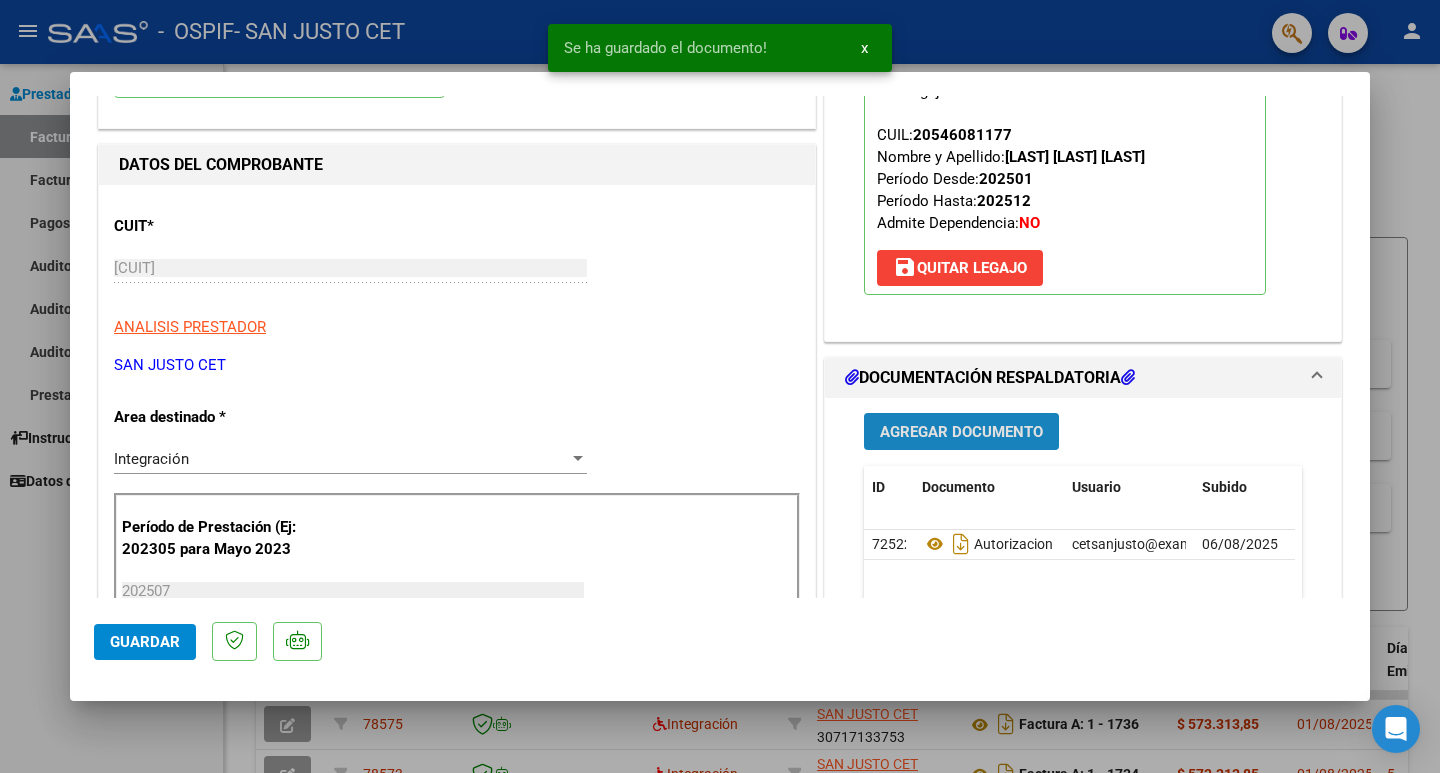 click on "Agregar Documento" at bounding box center (961, 432) 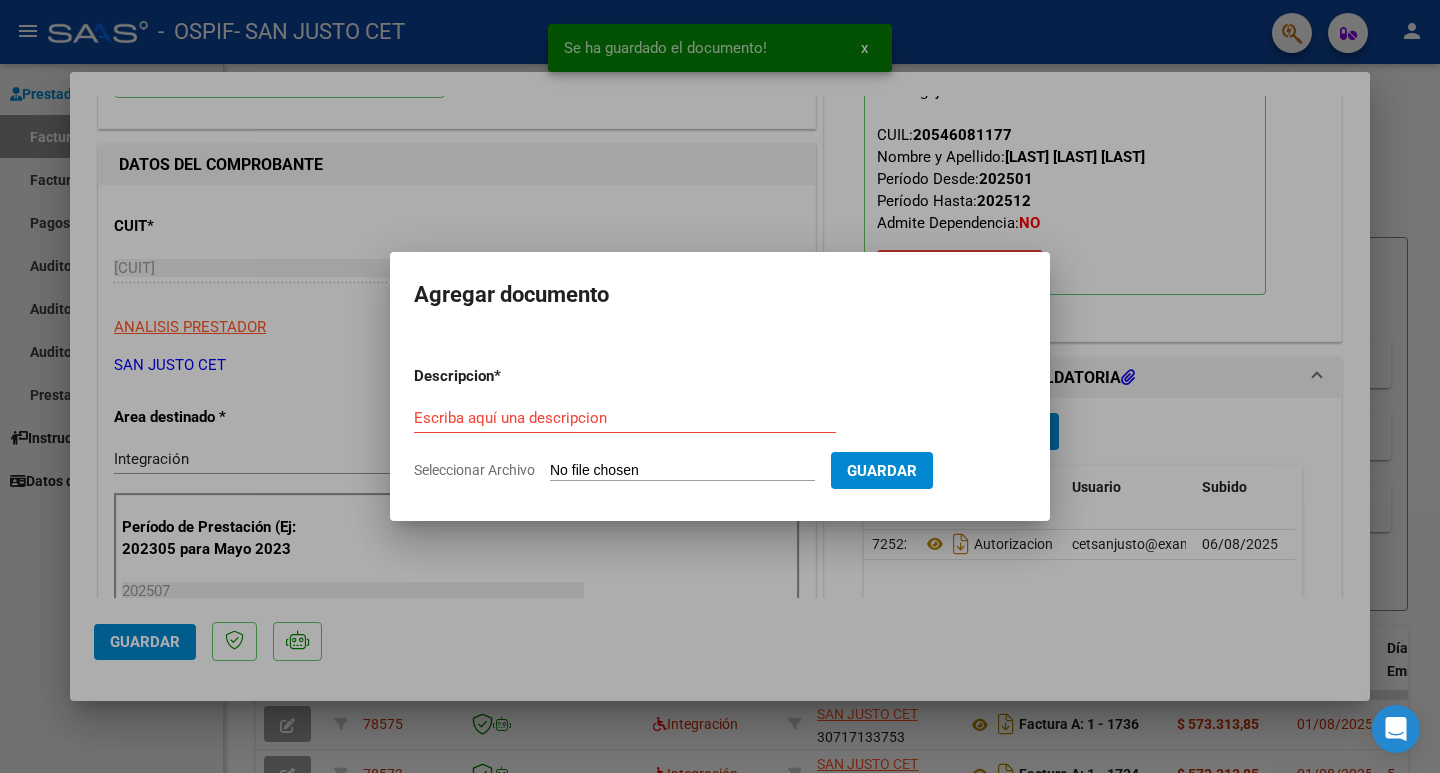 click on "Seleccionar Archivo" at bounding box center [682, 471] 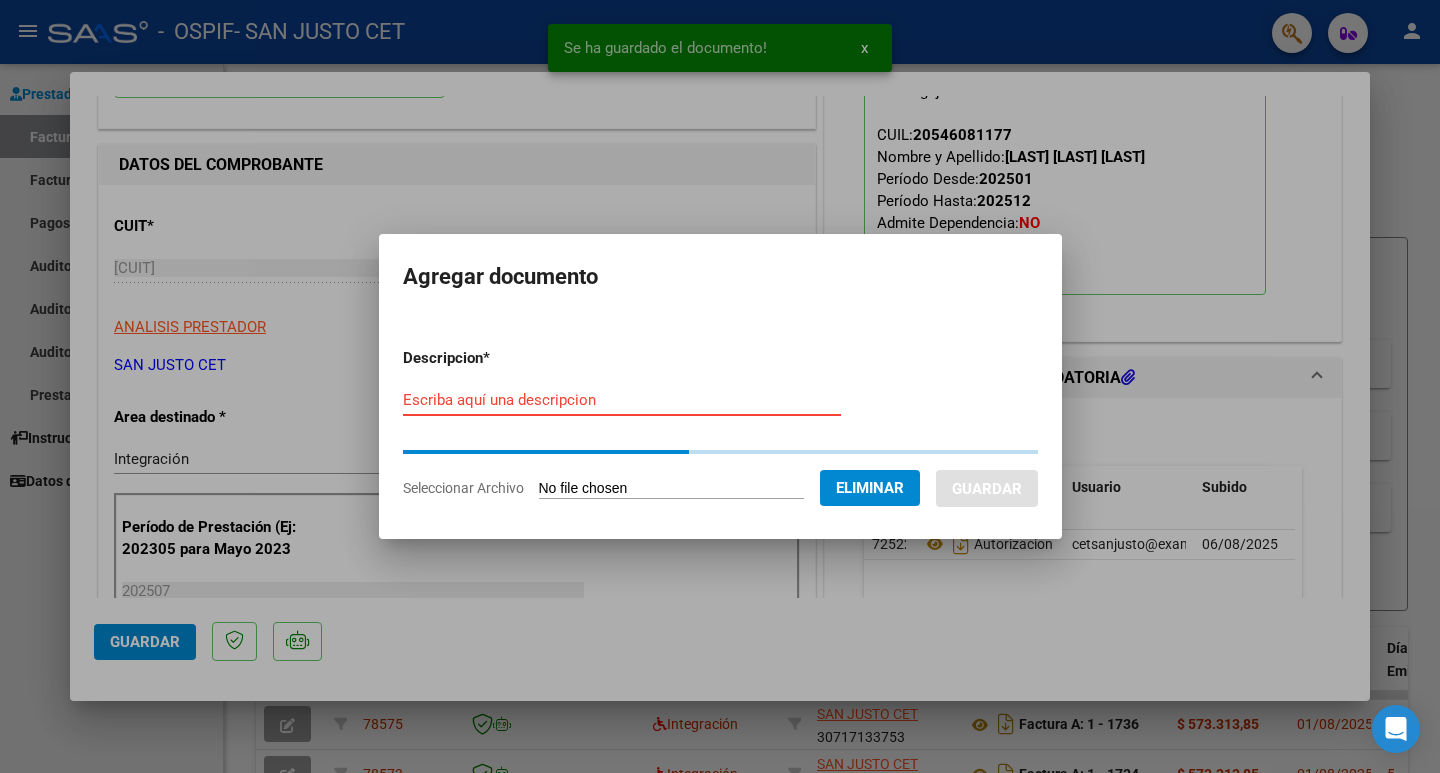 click on "Escriba aquí una descripcion" at bounding box center (622, 400) 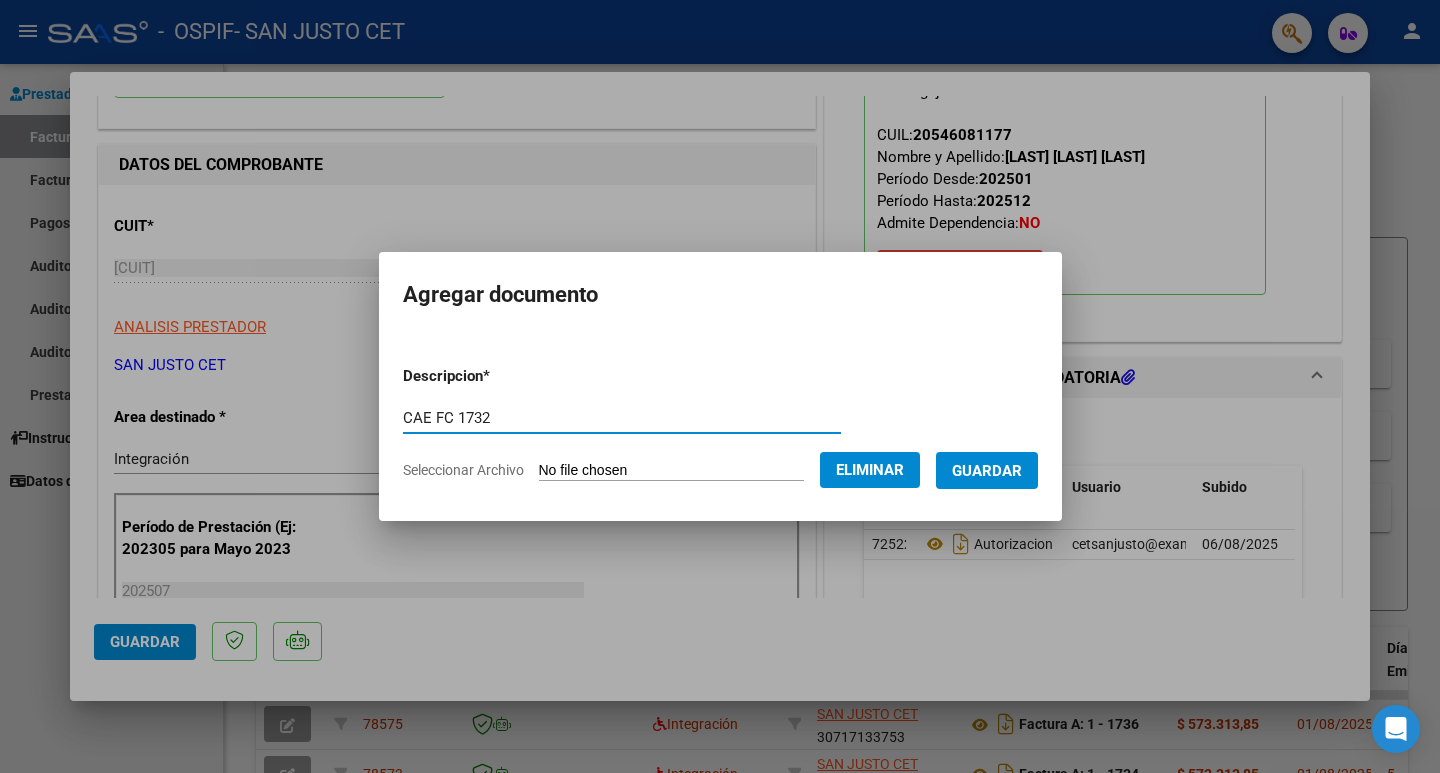 type on "CAE FC 1732" 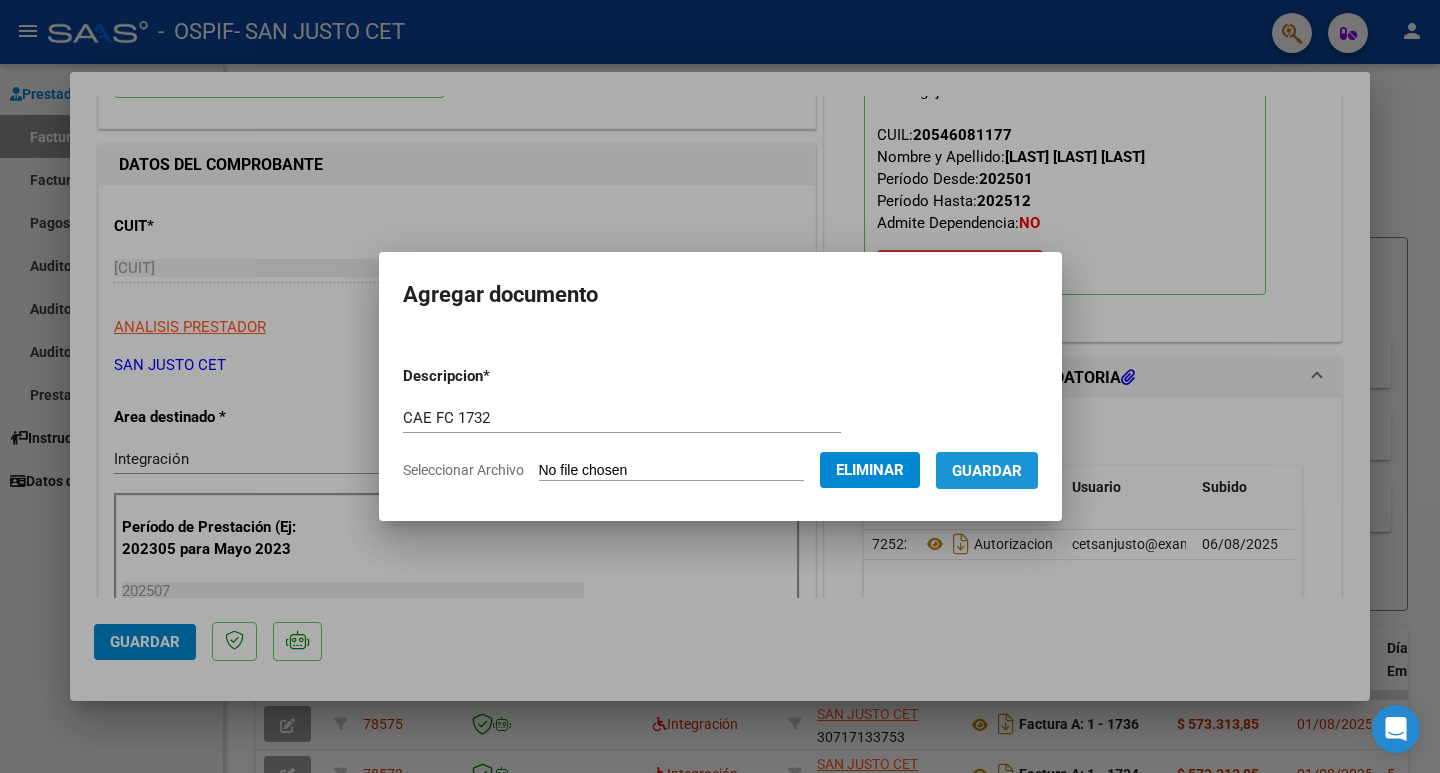 click on "Guardar" at bounding box center (987, 471) 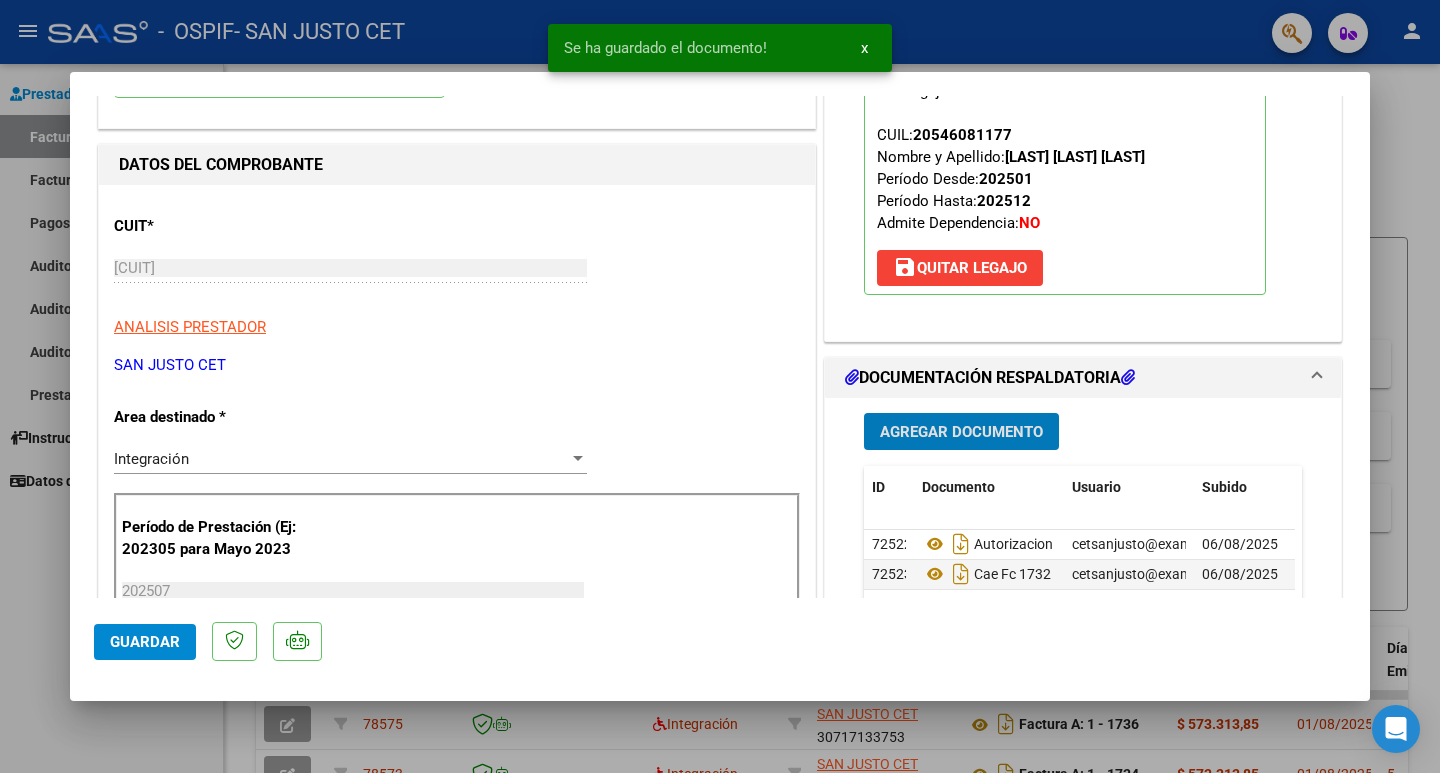 click on "Agregar Documento" at bounding box center (961, 432) 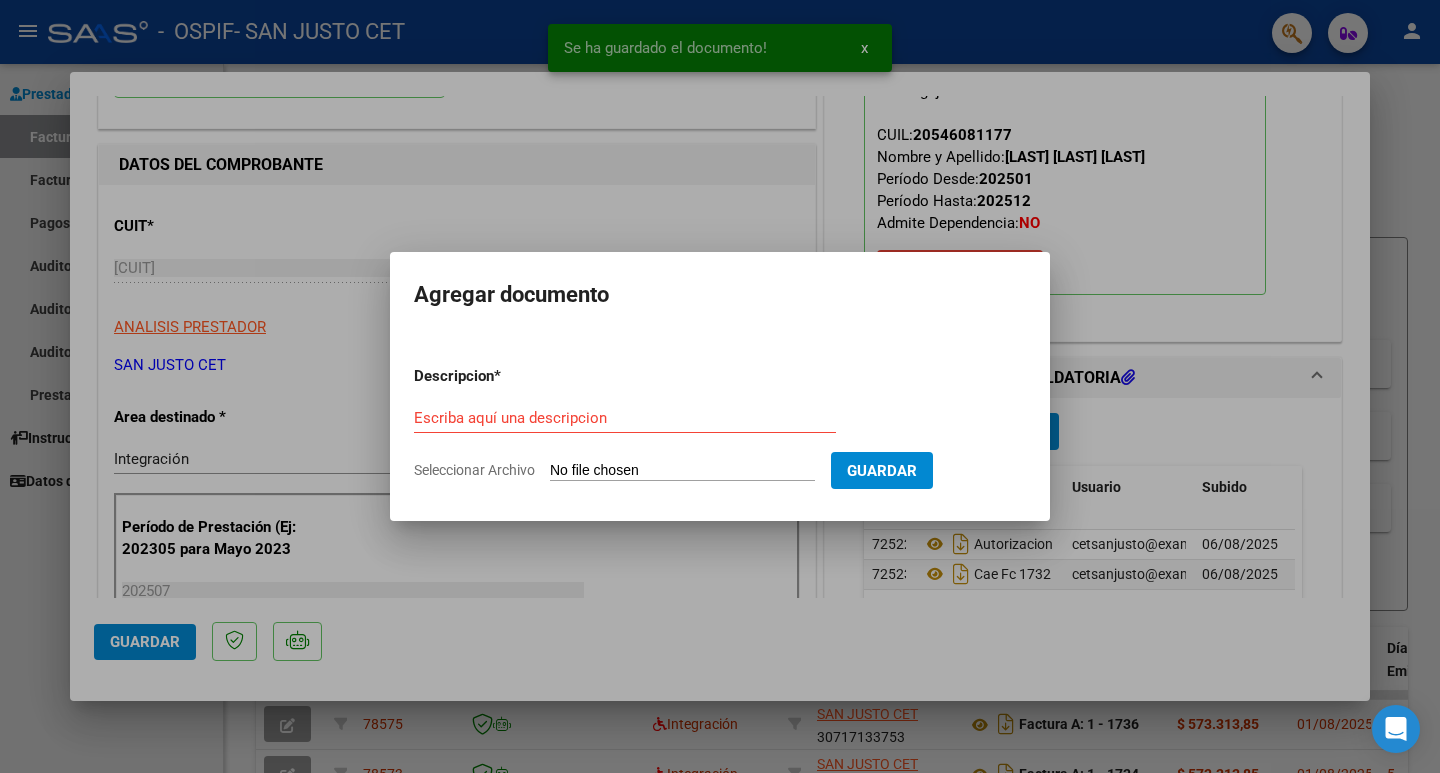 click on "Seleccionar Archivo" at bounding box center [682, 471] 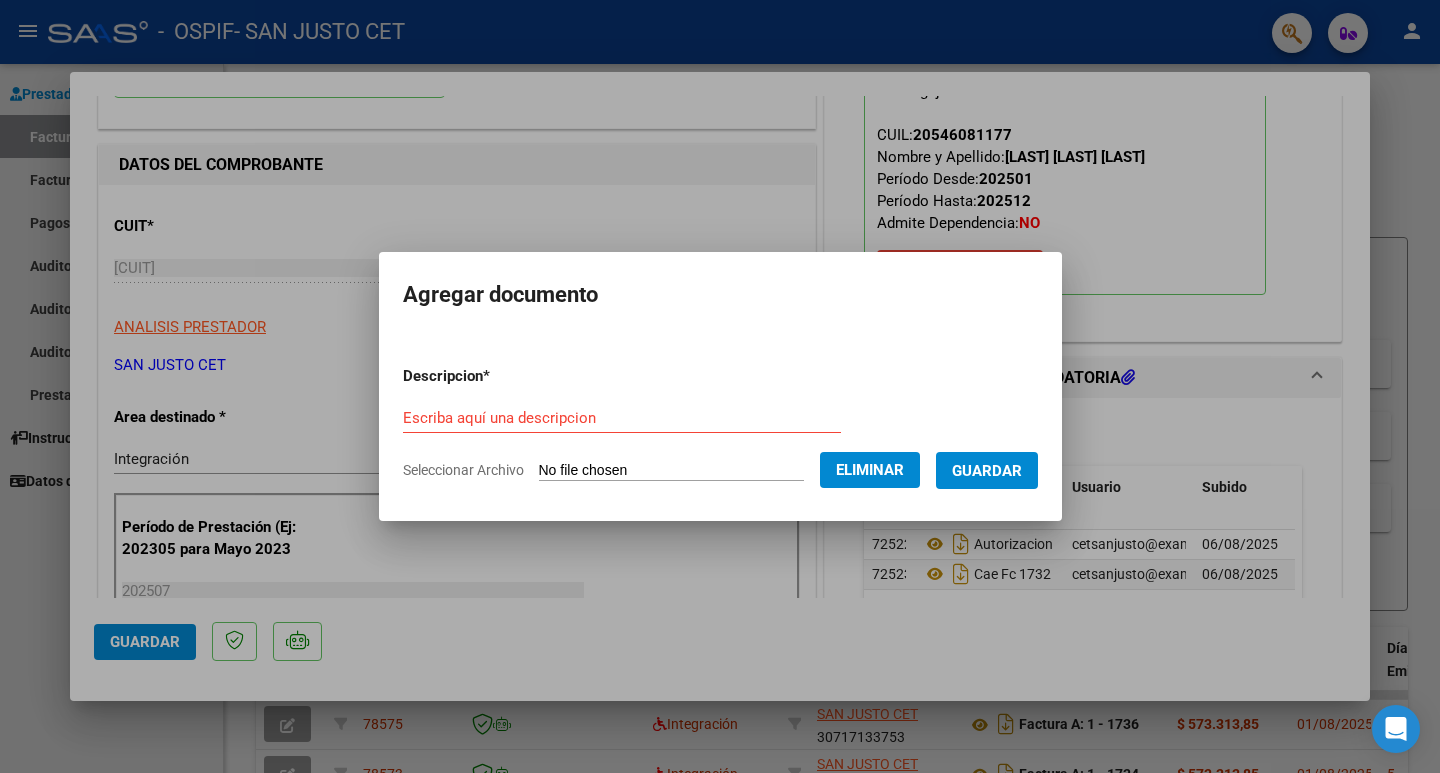 click on "Escriba aquí una descripcion" at bounding box center [622, 418] 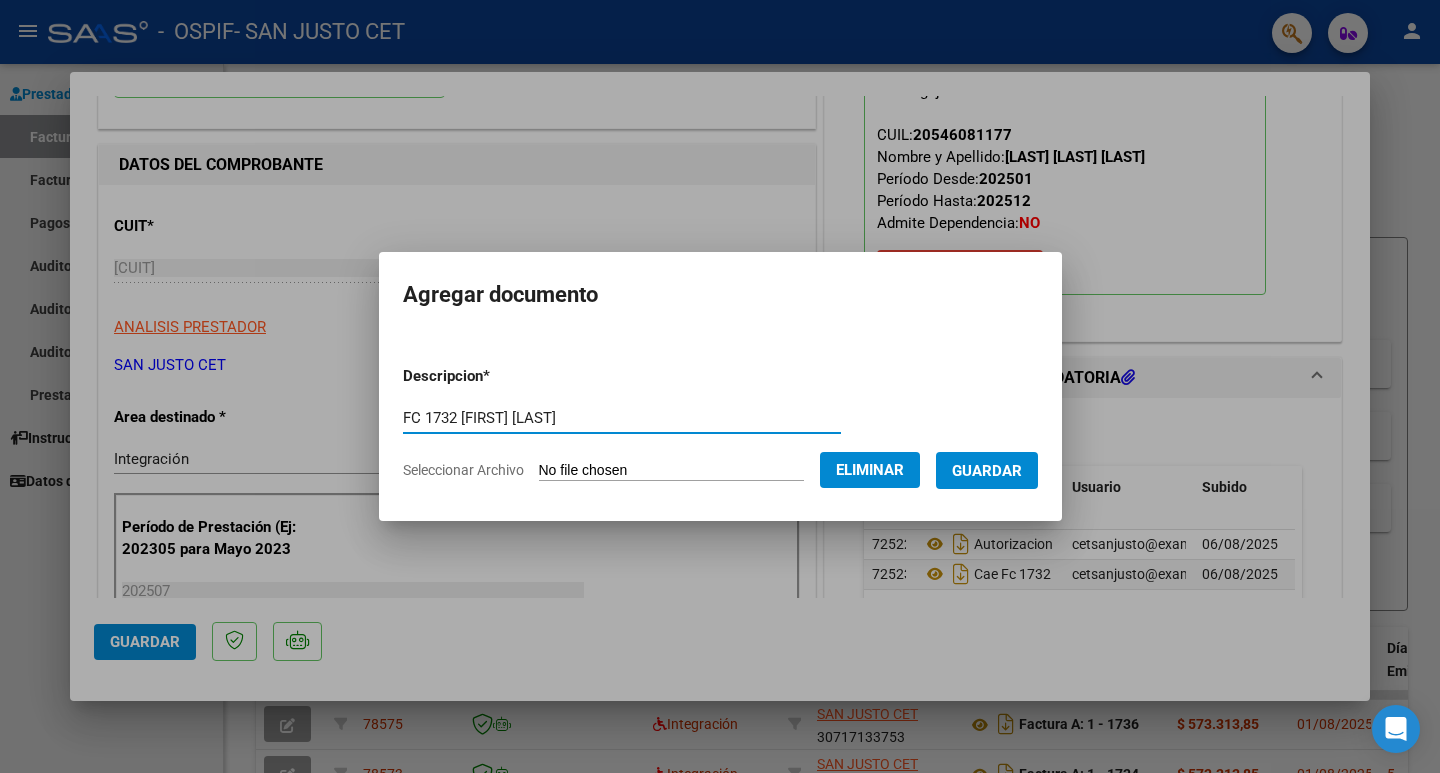 type on "FC 1732 [FIRST] [LAST]" 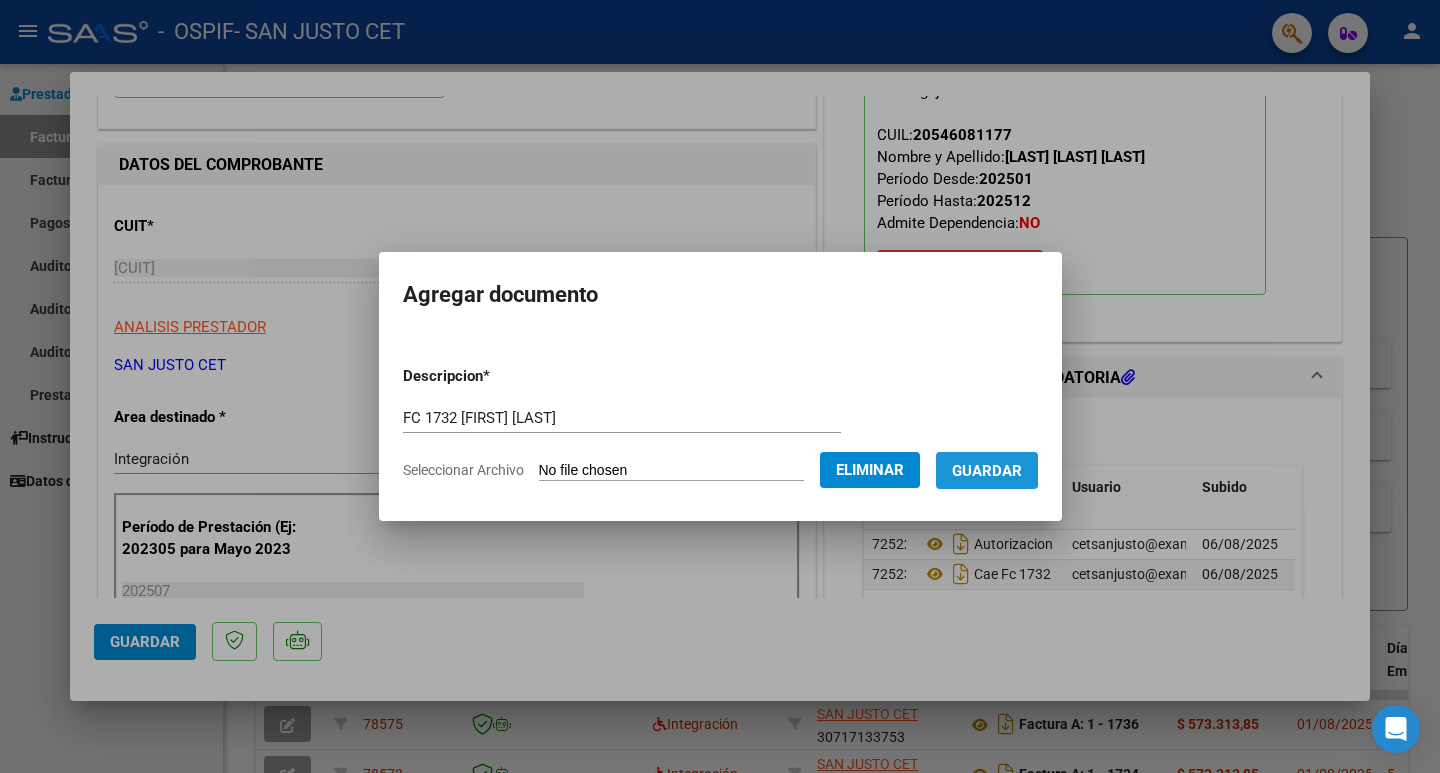 click on "Guardar" at bounding box center [987, 471] 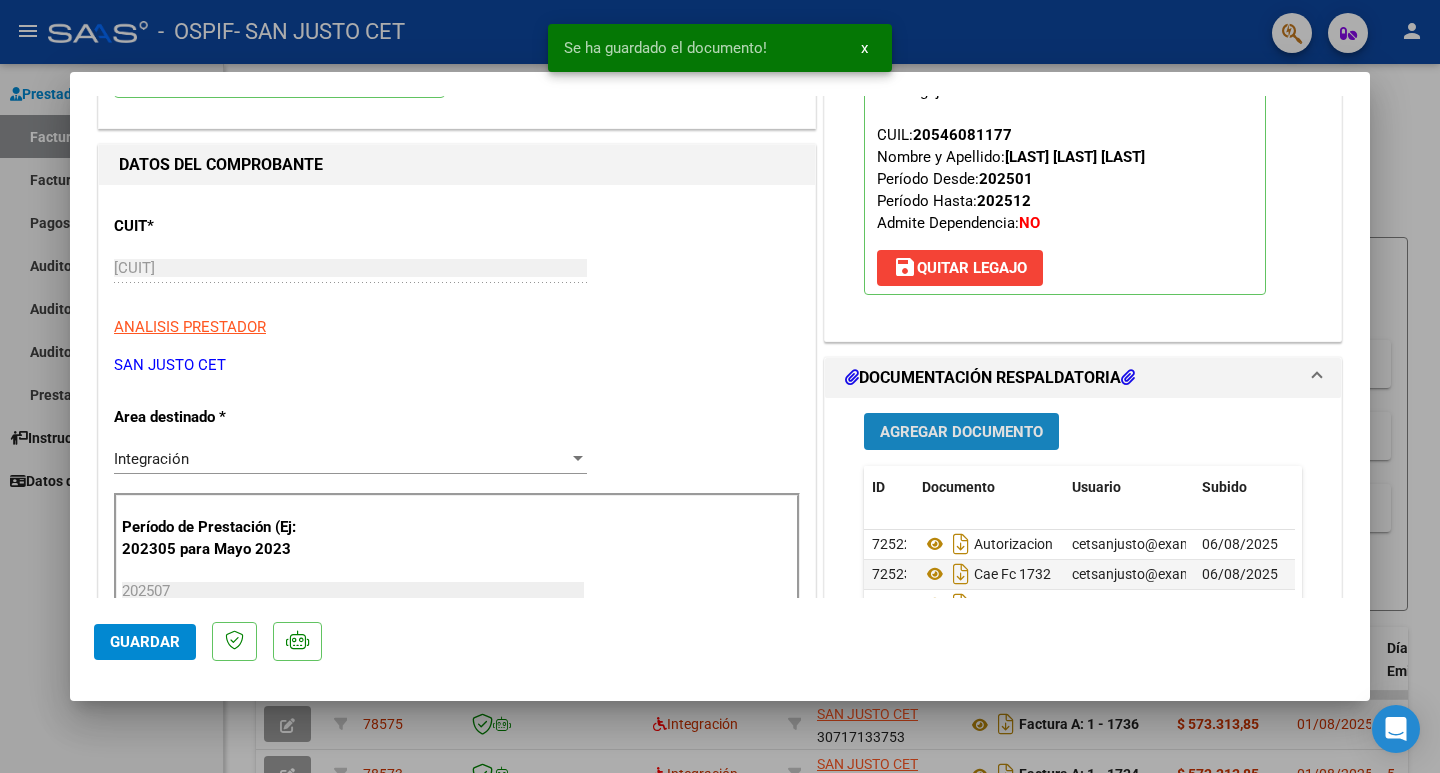 click on "Agregar Documento" at bounding box center (961, 431) 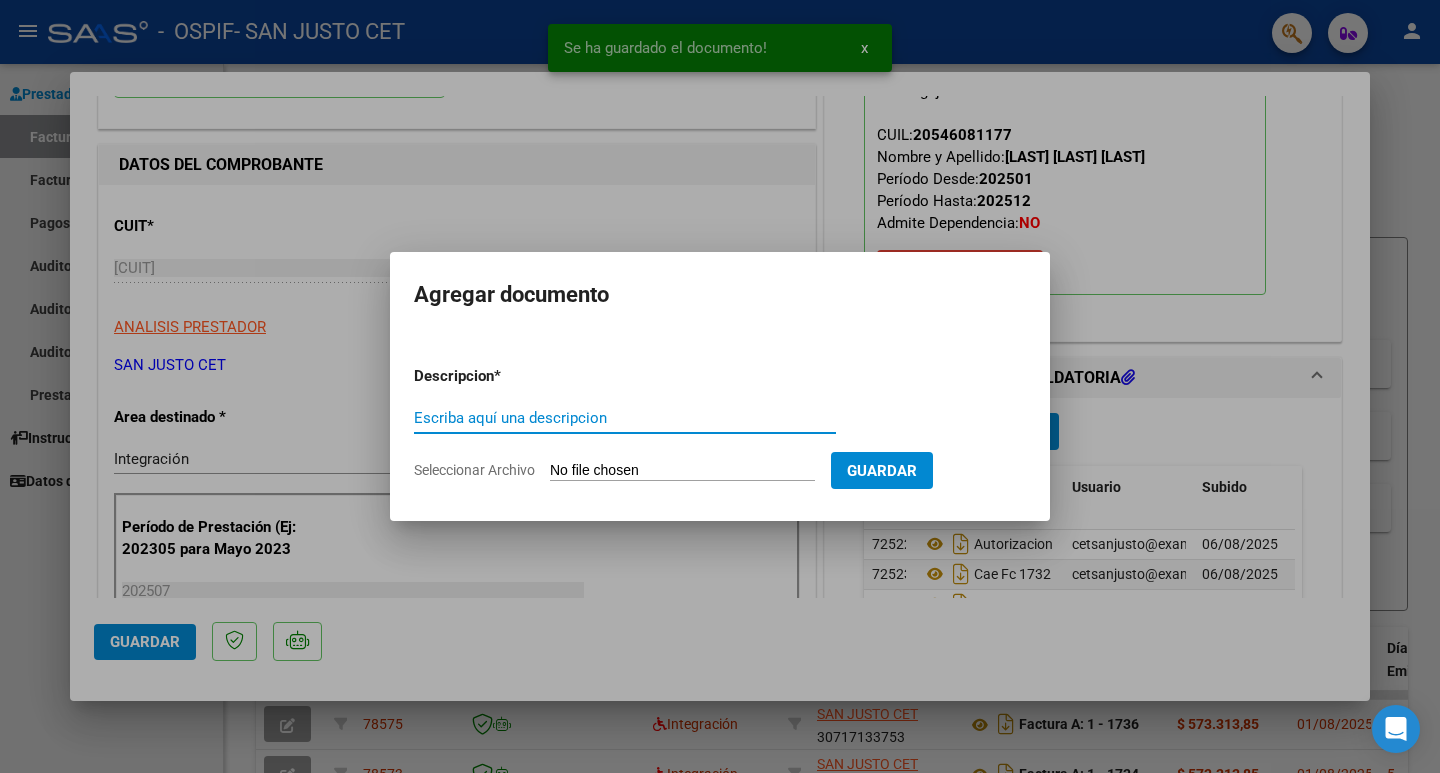 click on "Seleccionar Archivo" at bounding box center [682, 471] 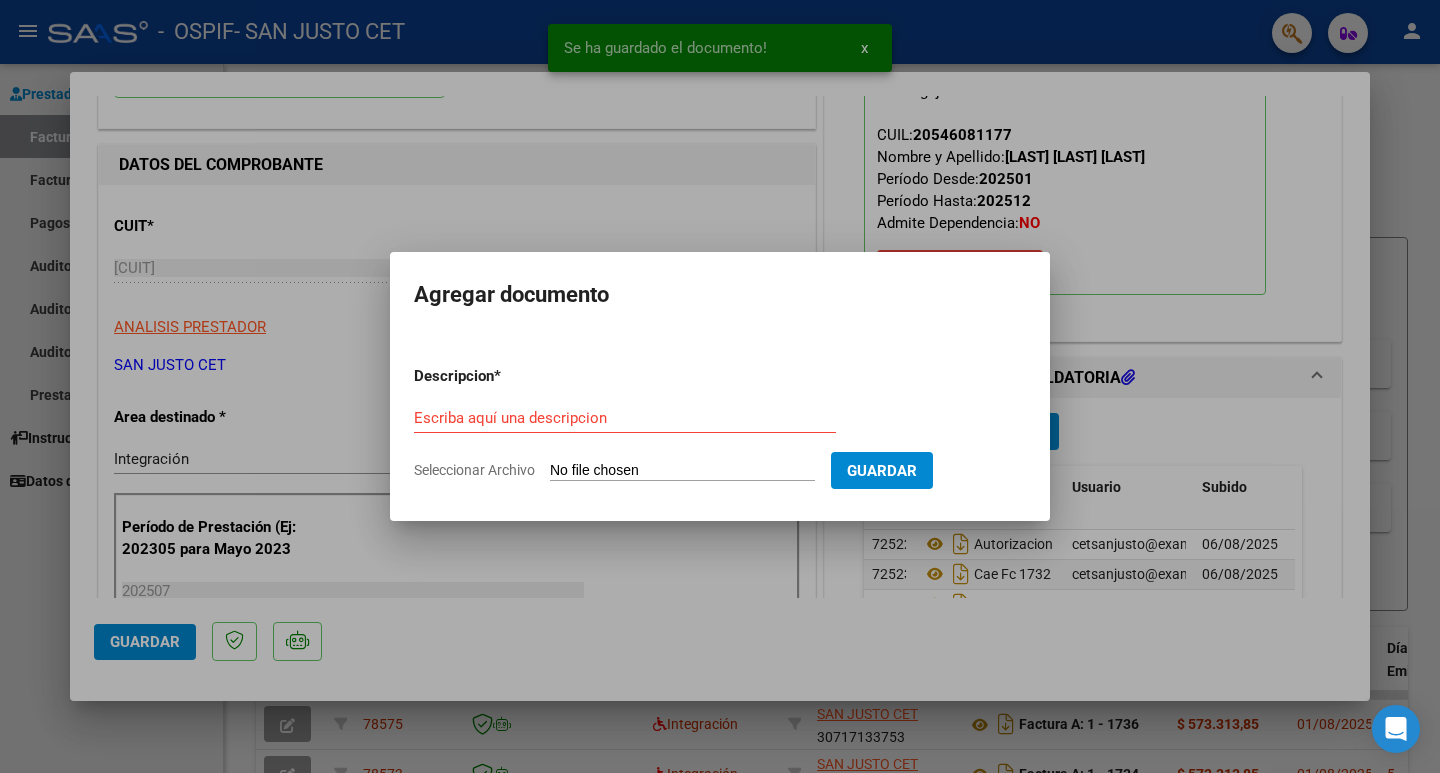 type on "C:\fakepath\JULIO ASIST - [LAST] [LAST] (OSPIF).PDF" 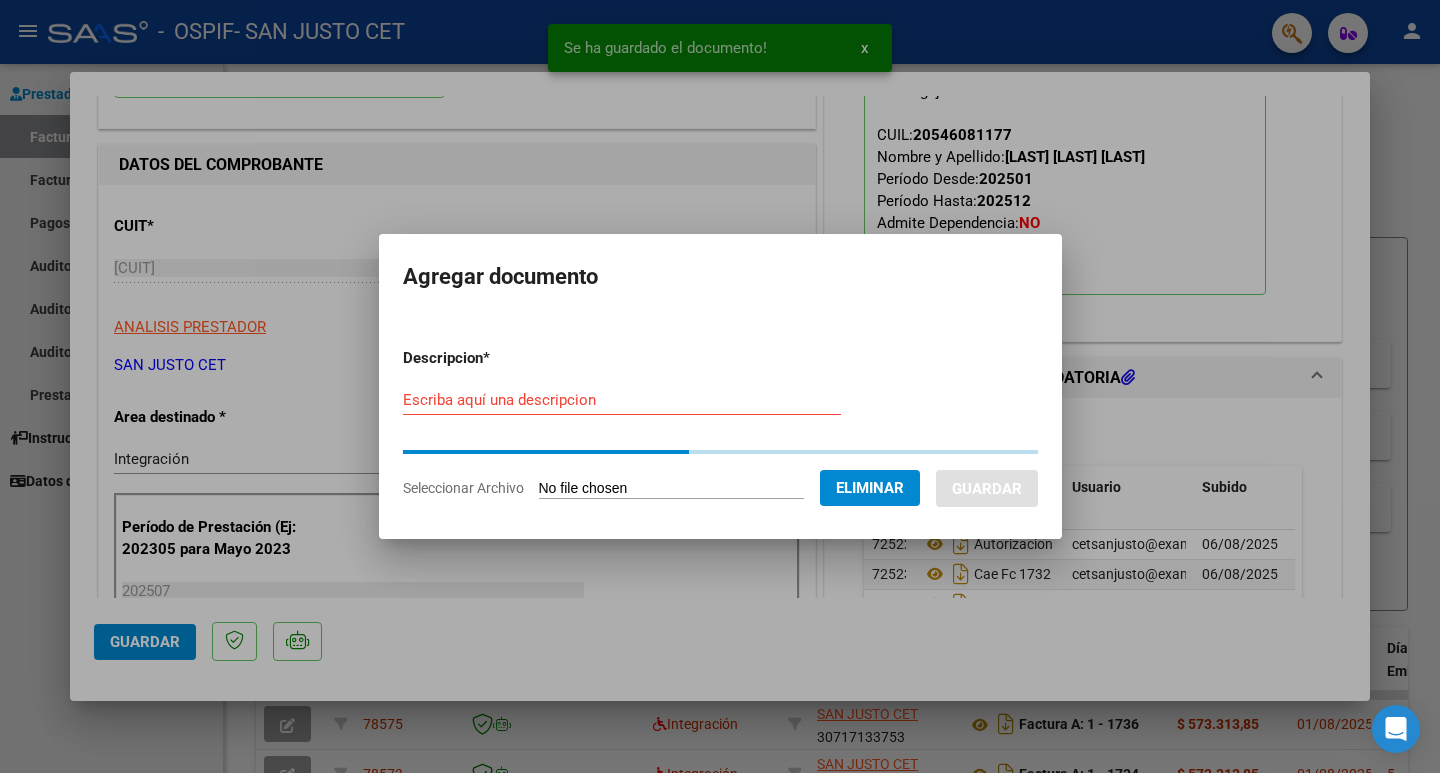 click on "Escriba aquí una descripcion" at bounding box center [622, 400] 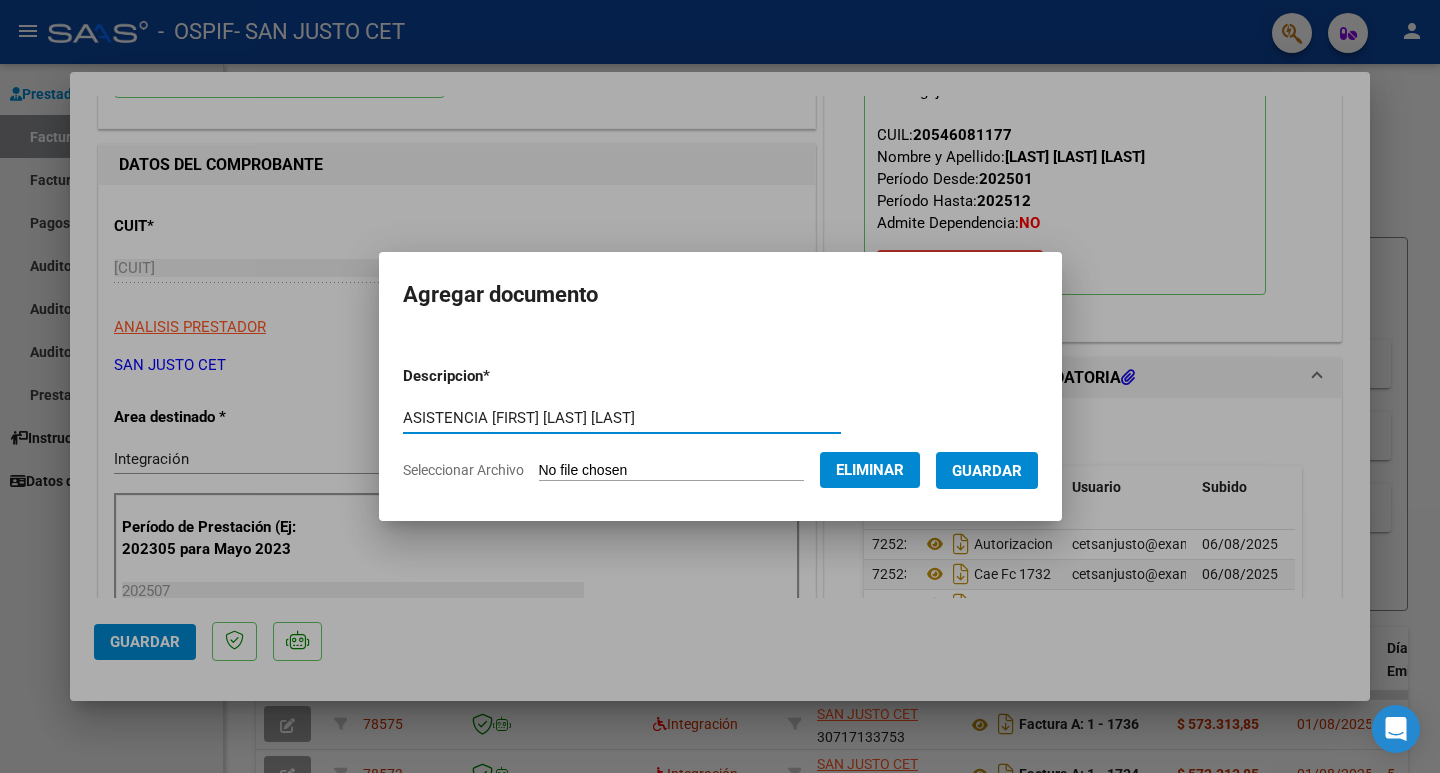 type on "ASISTENCIA [FIRST] [LAST] [LAST]" 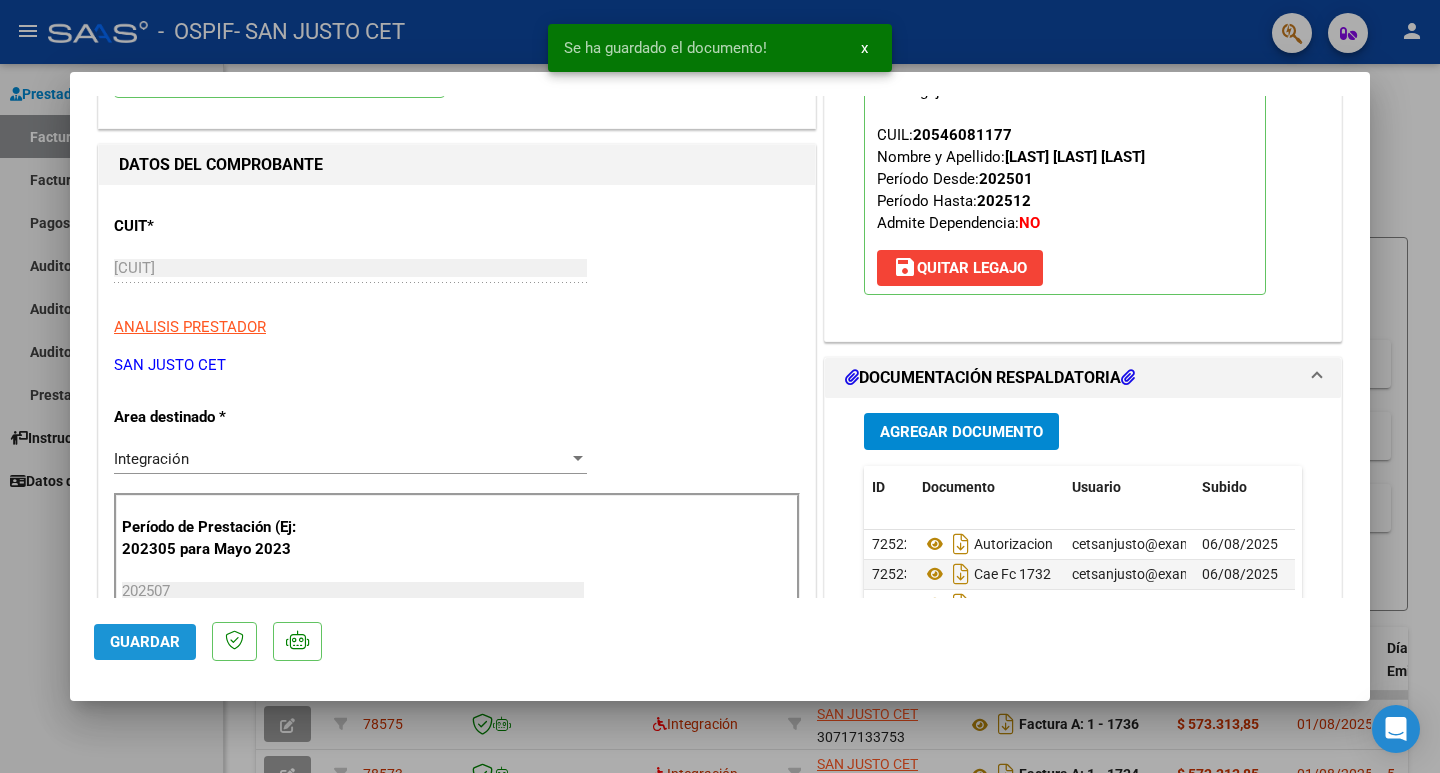 click on "Guardar" 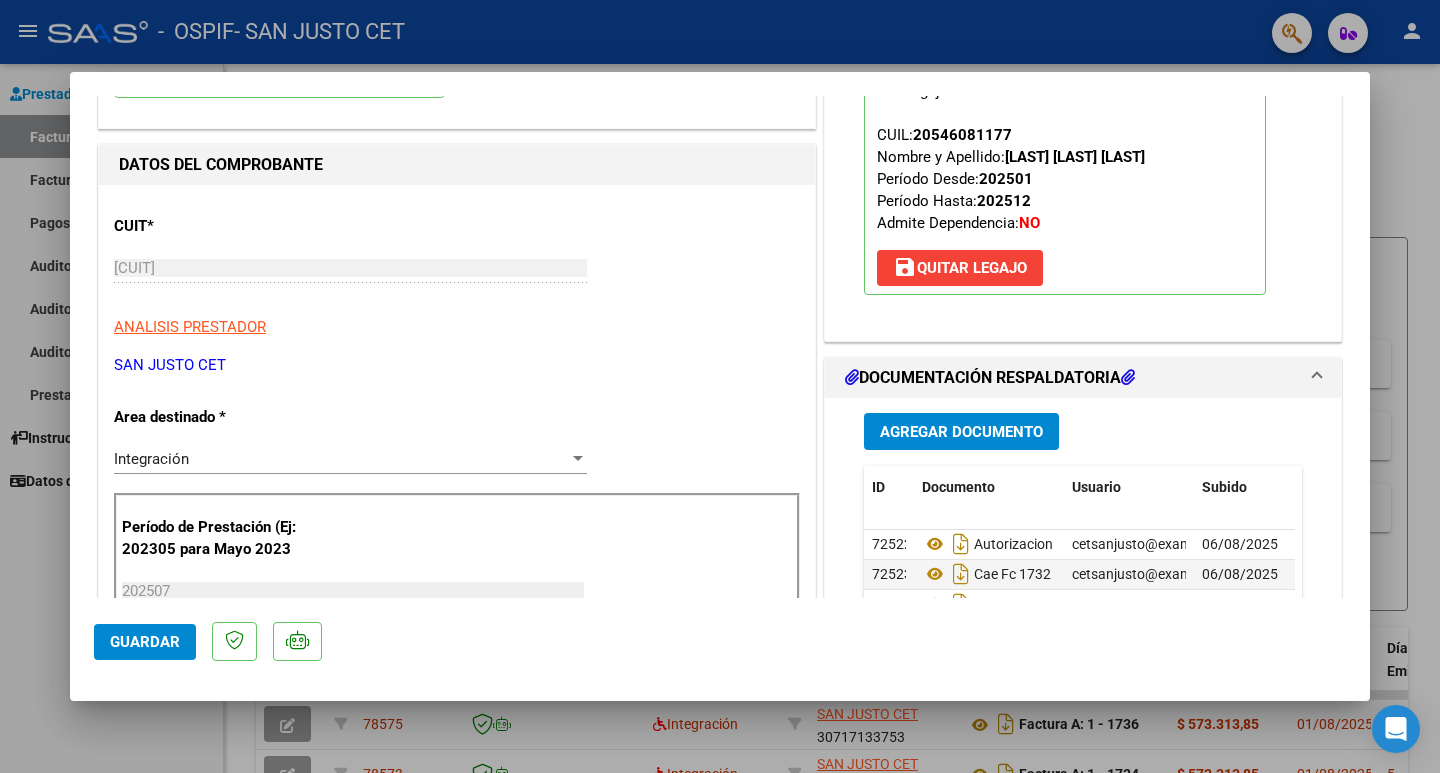 click on "Guardar" 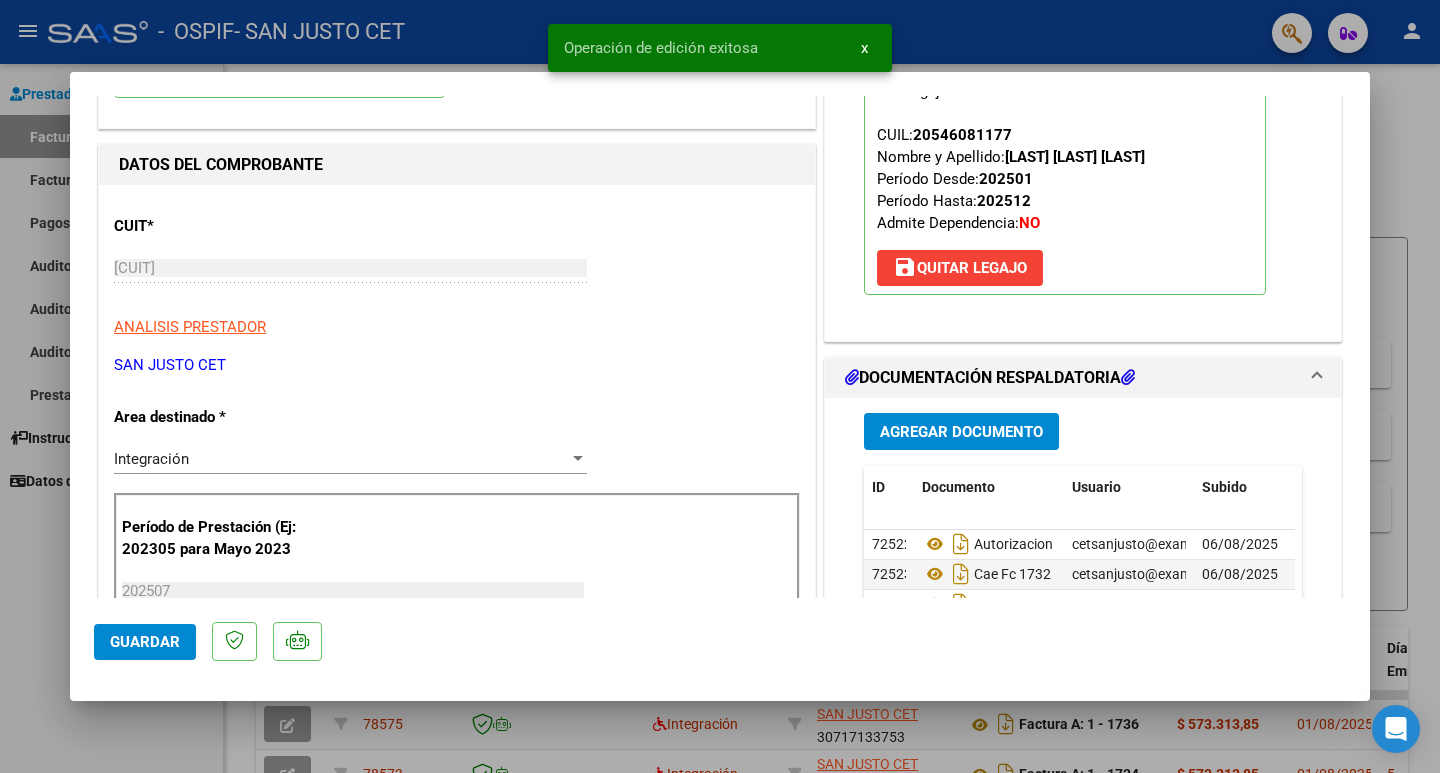 click at bounding box center [720, 386] 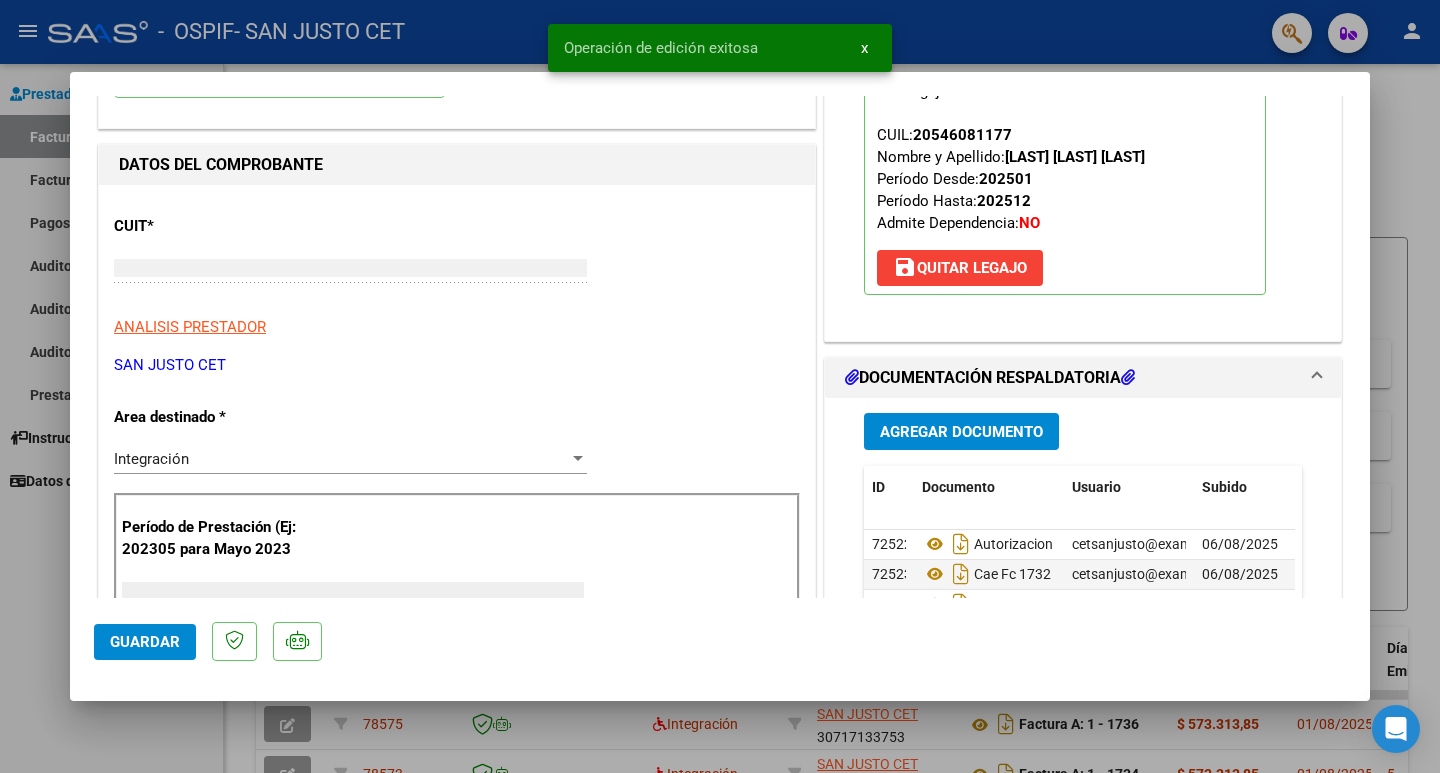 scroll, scrollTop: 212, scrollLeft: 0, axis: vertical 